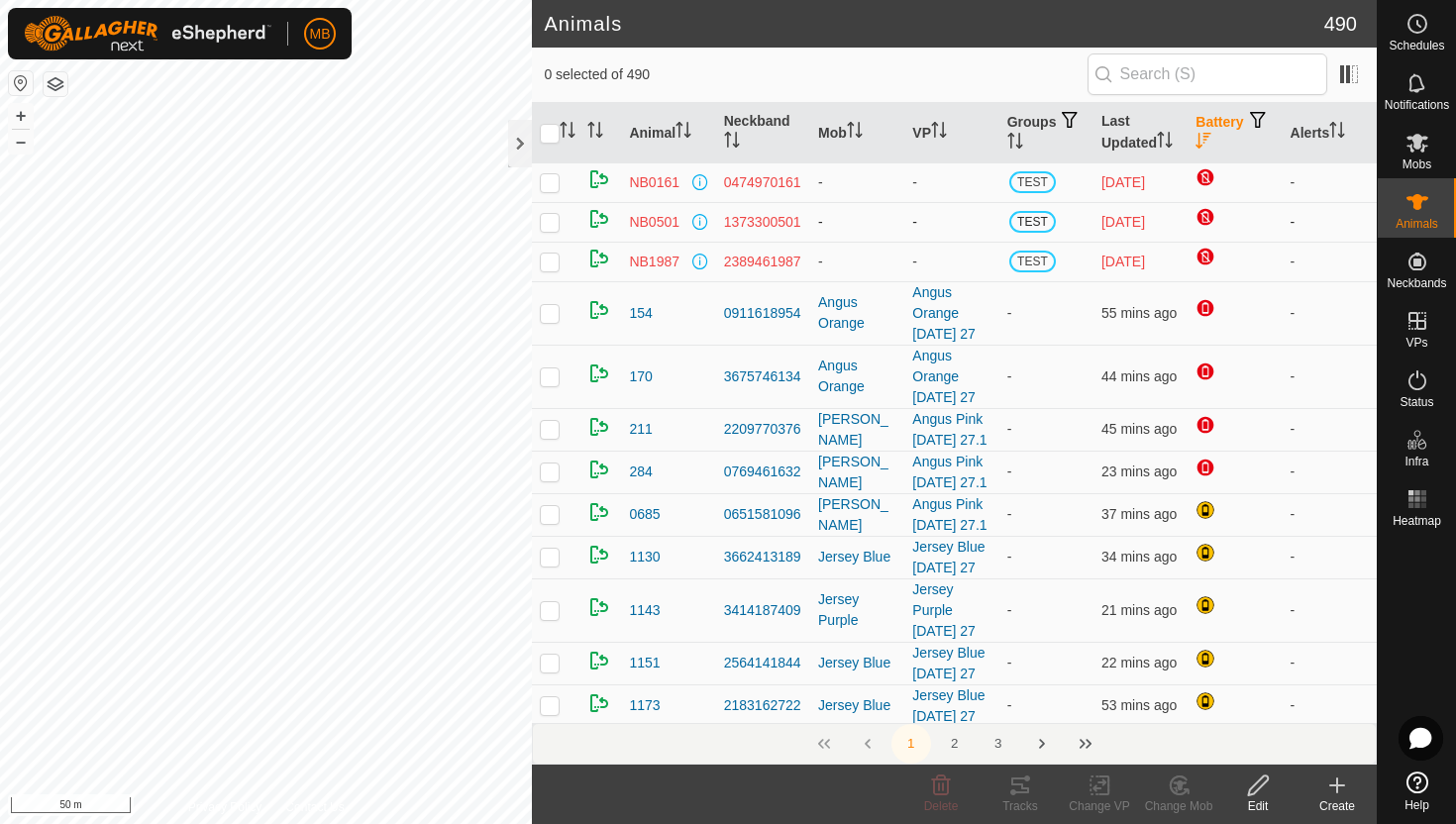 scroll, scrollTop: 0, scrollLeft: 0, axis: both 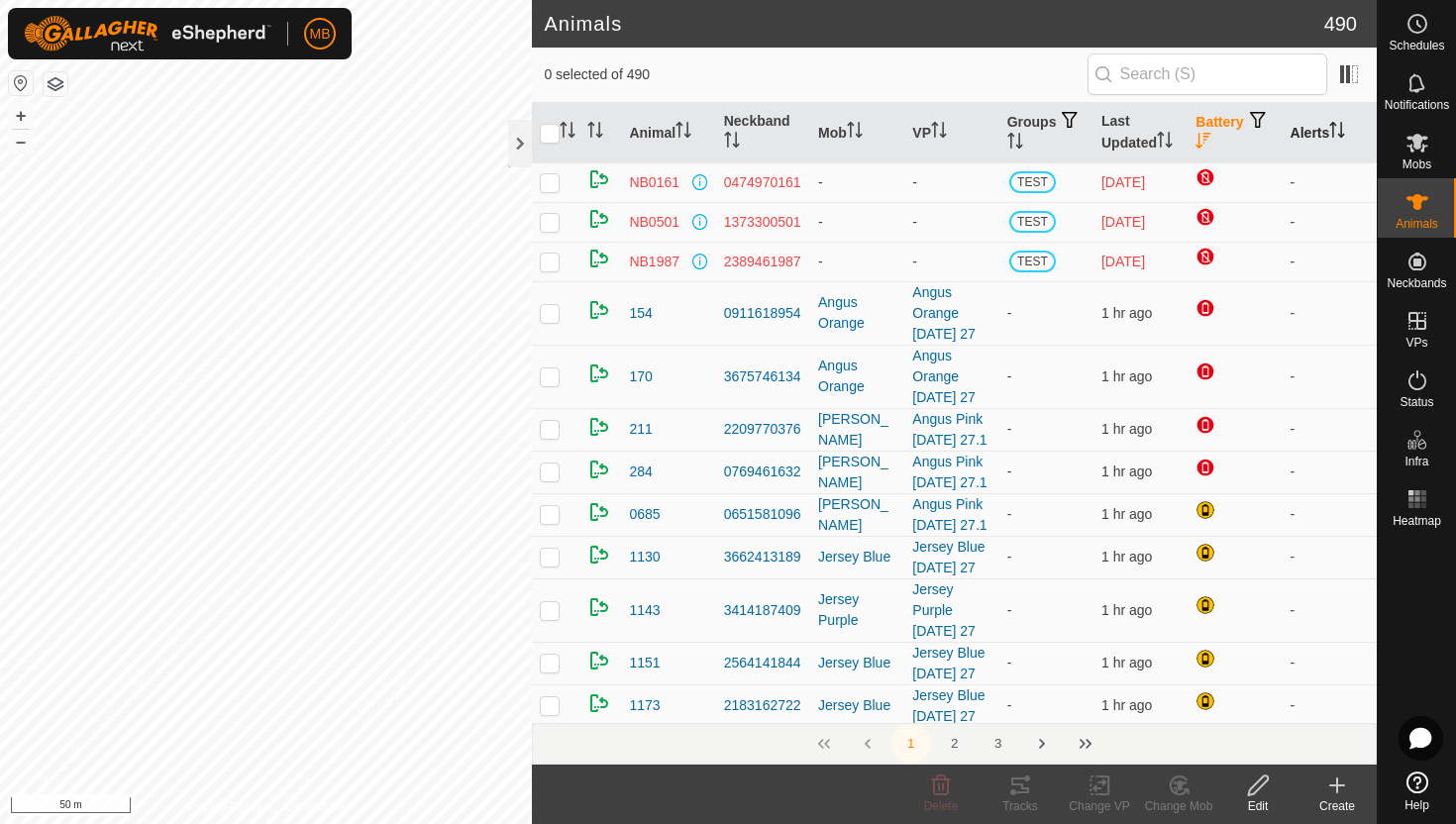 click 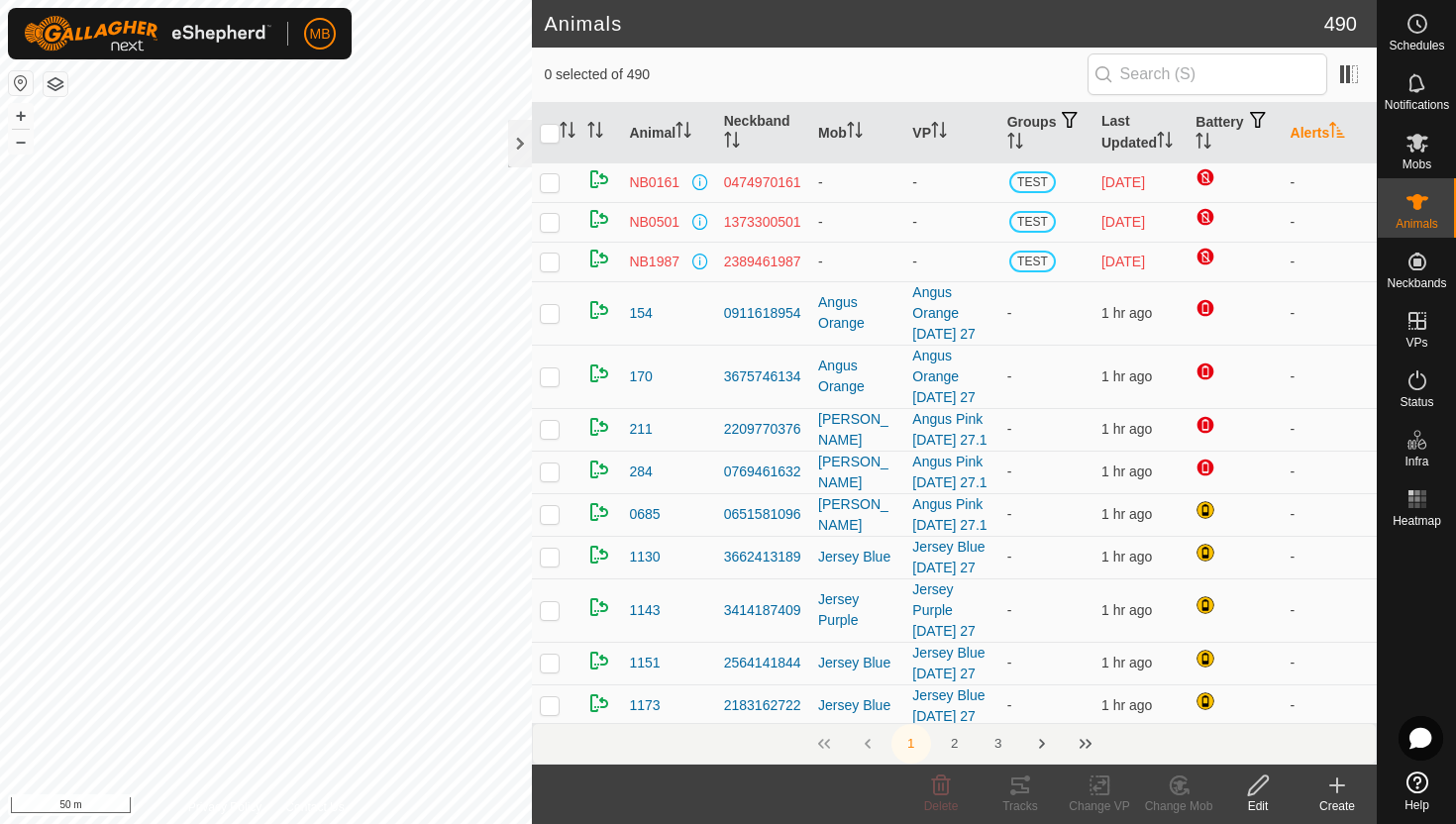 click 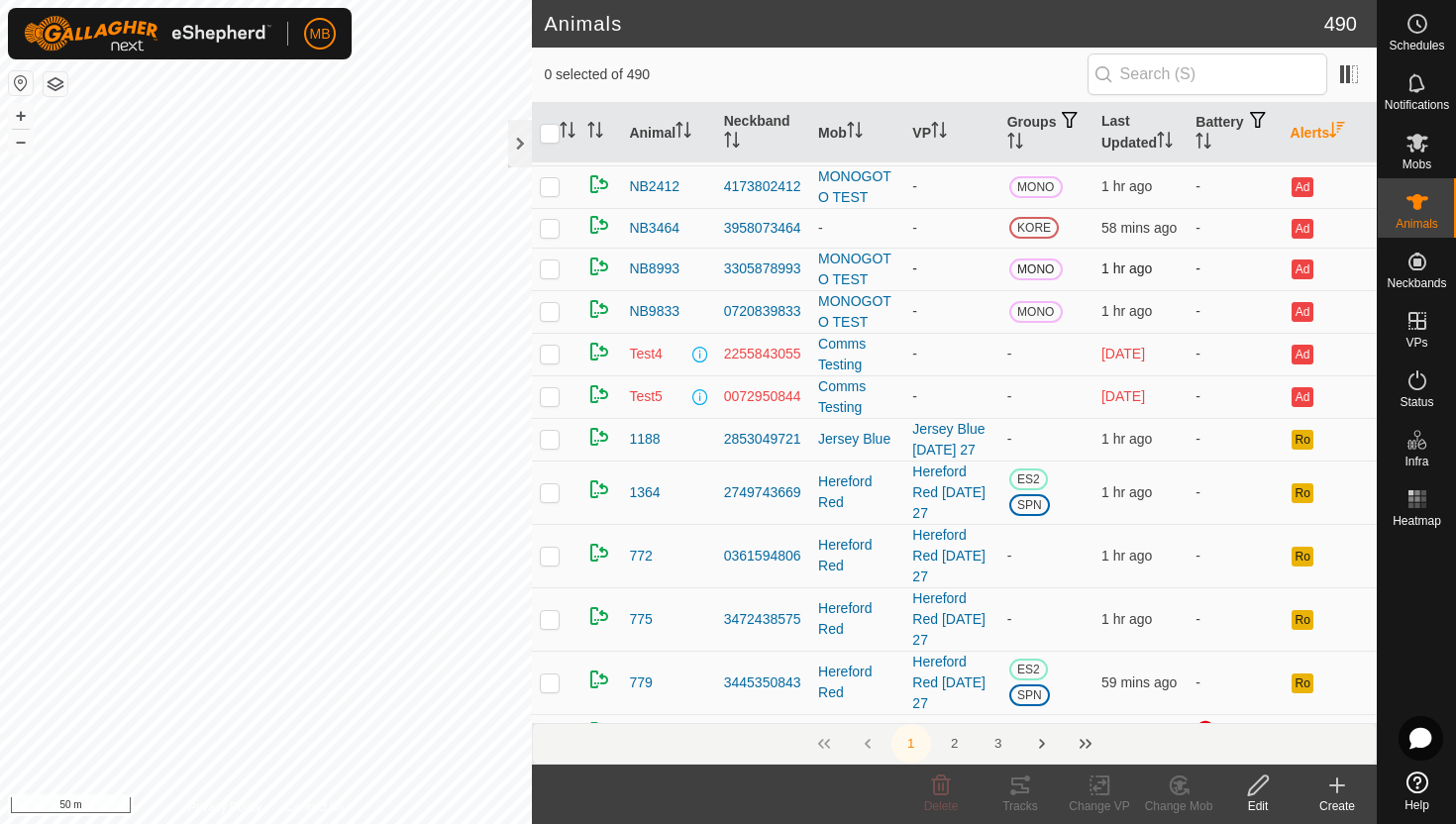 scroll, scrollTop: 35, scrollLeft: 0, axis: vertical 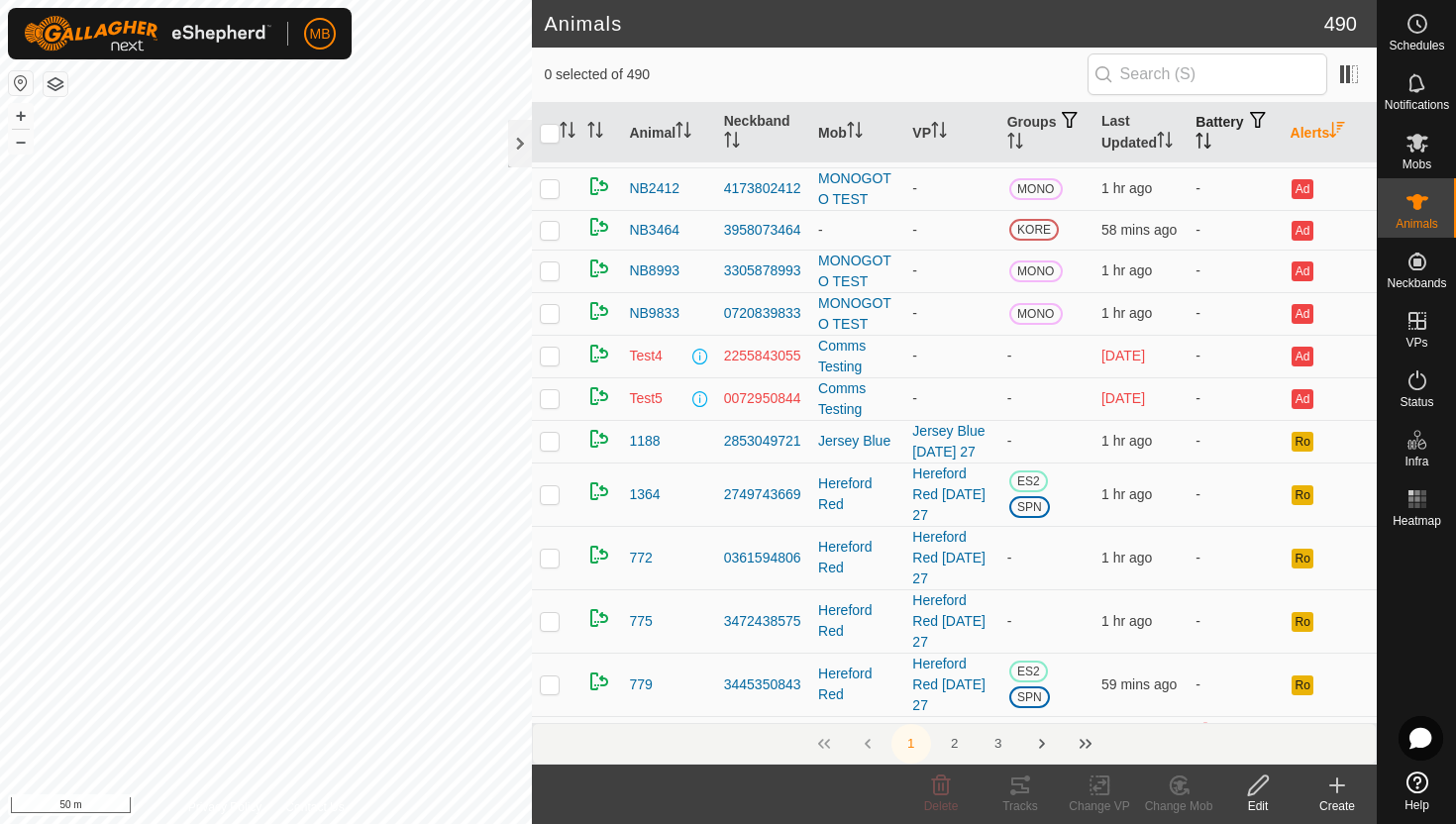 click 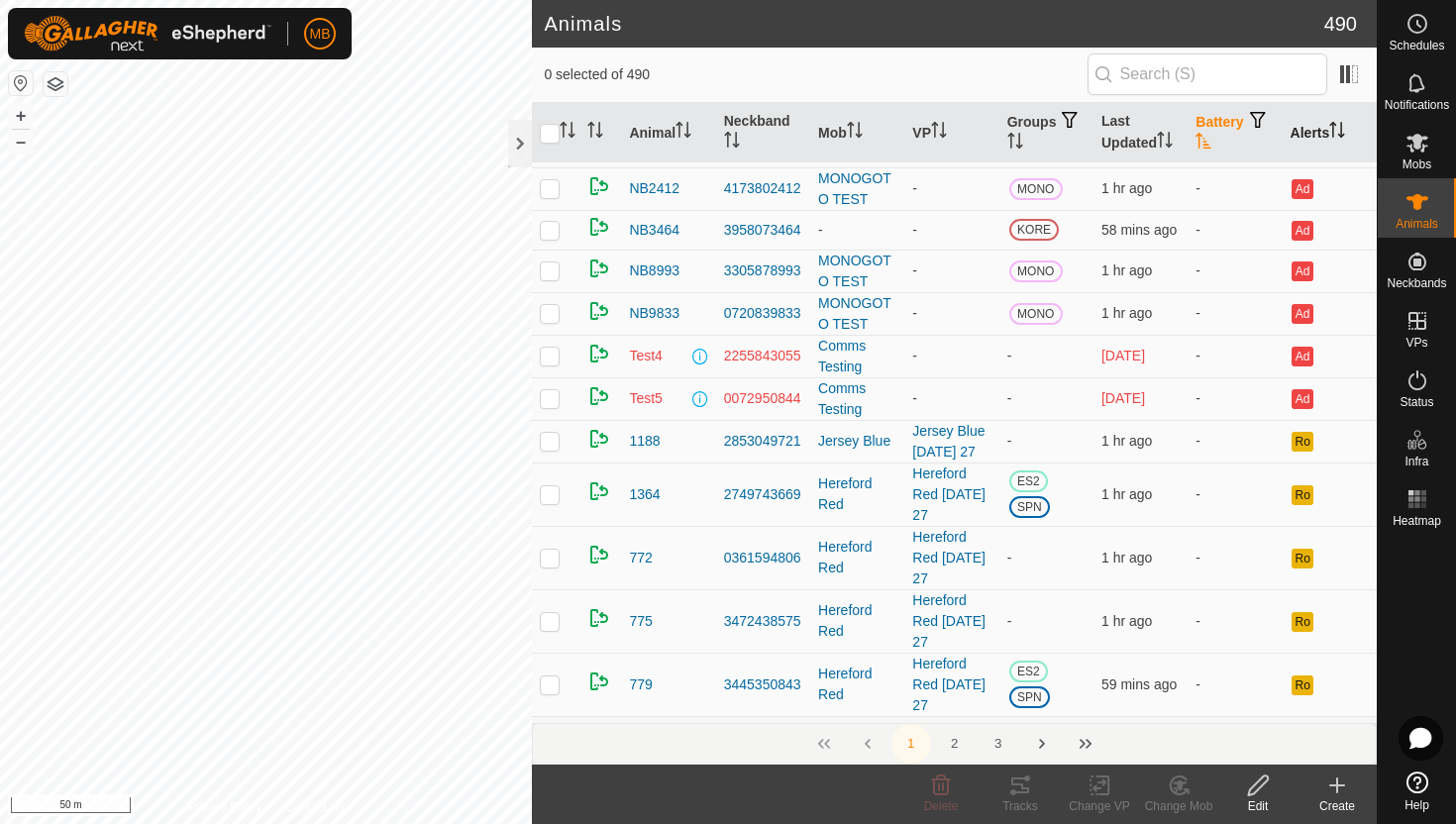 scroll, scrollTop: 0, scrollLeft: 0, axis: both 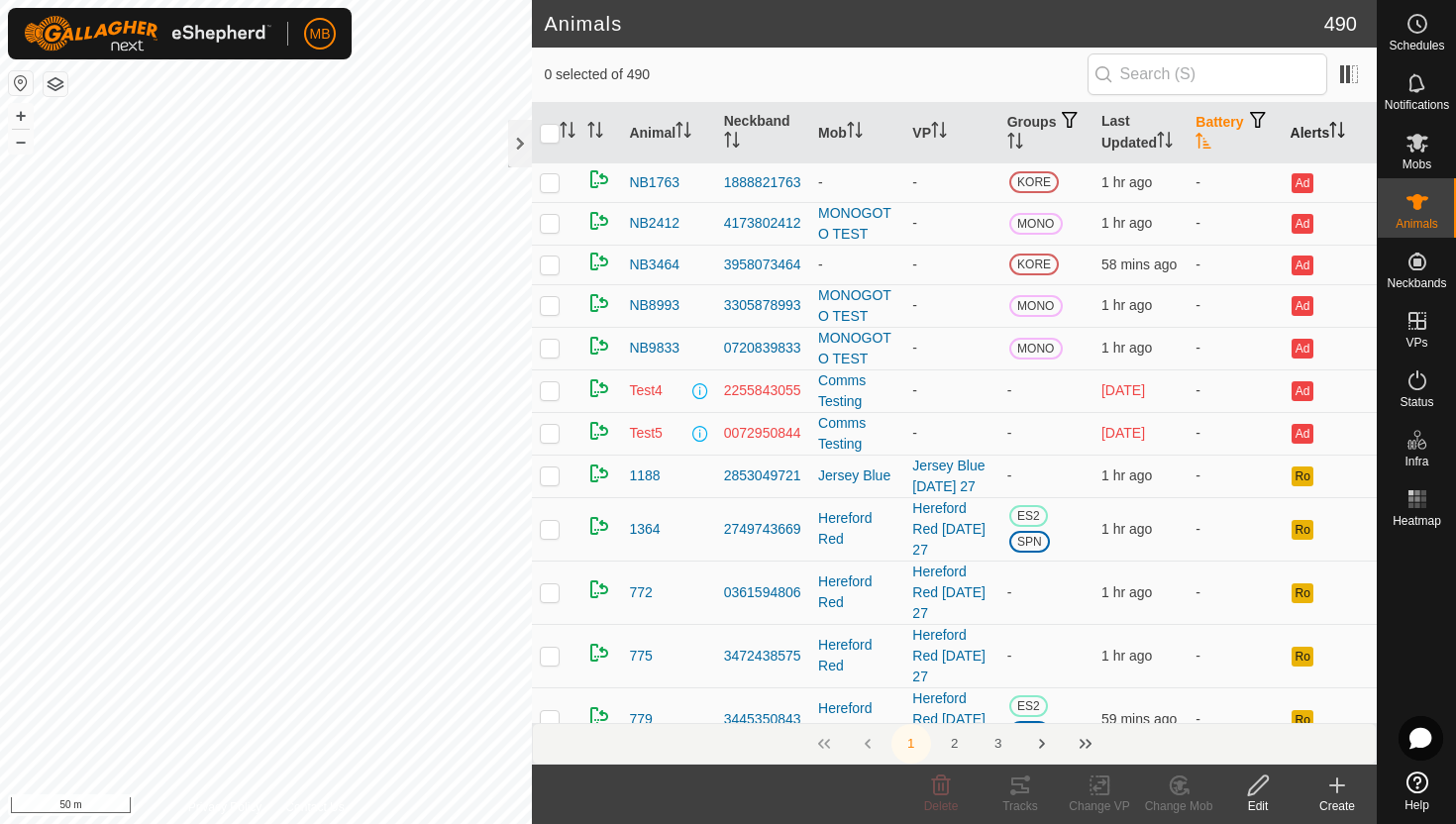 click 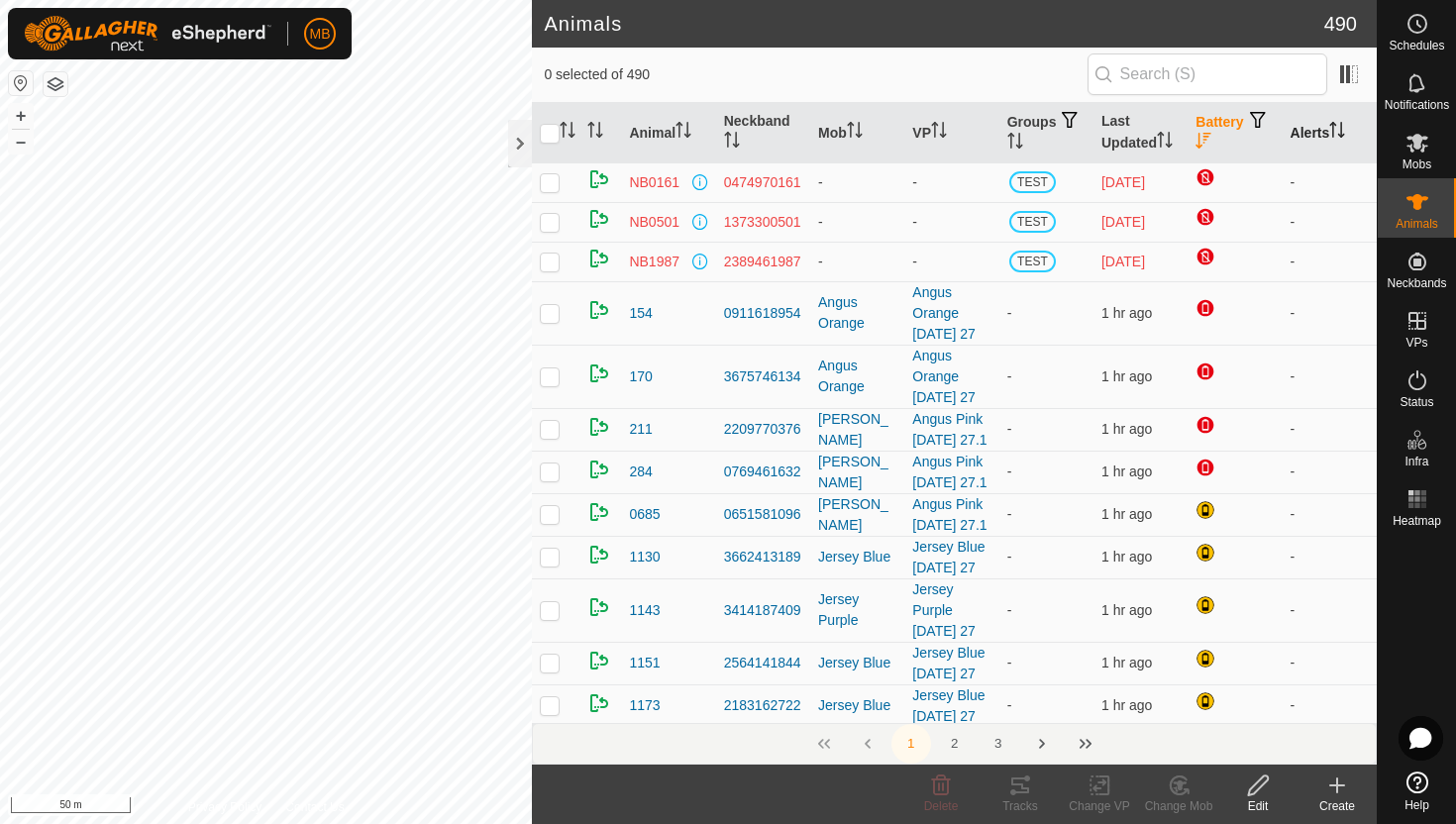 click 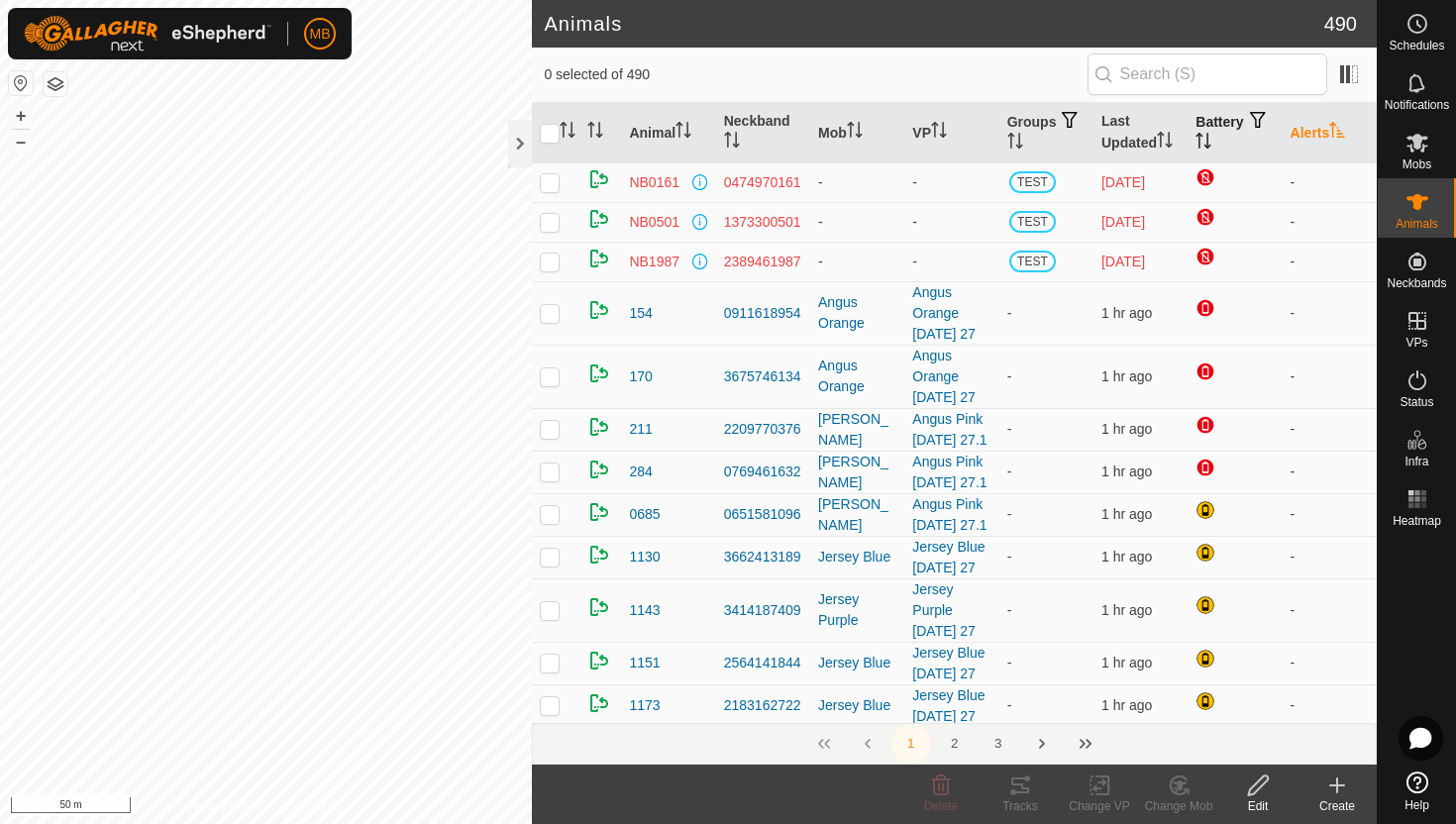 click 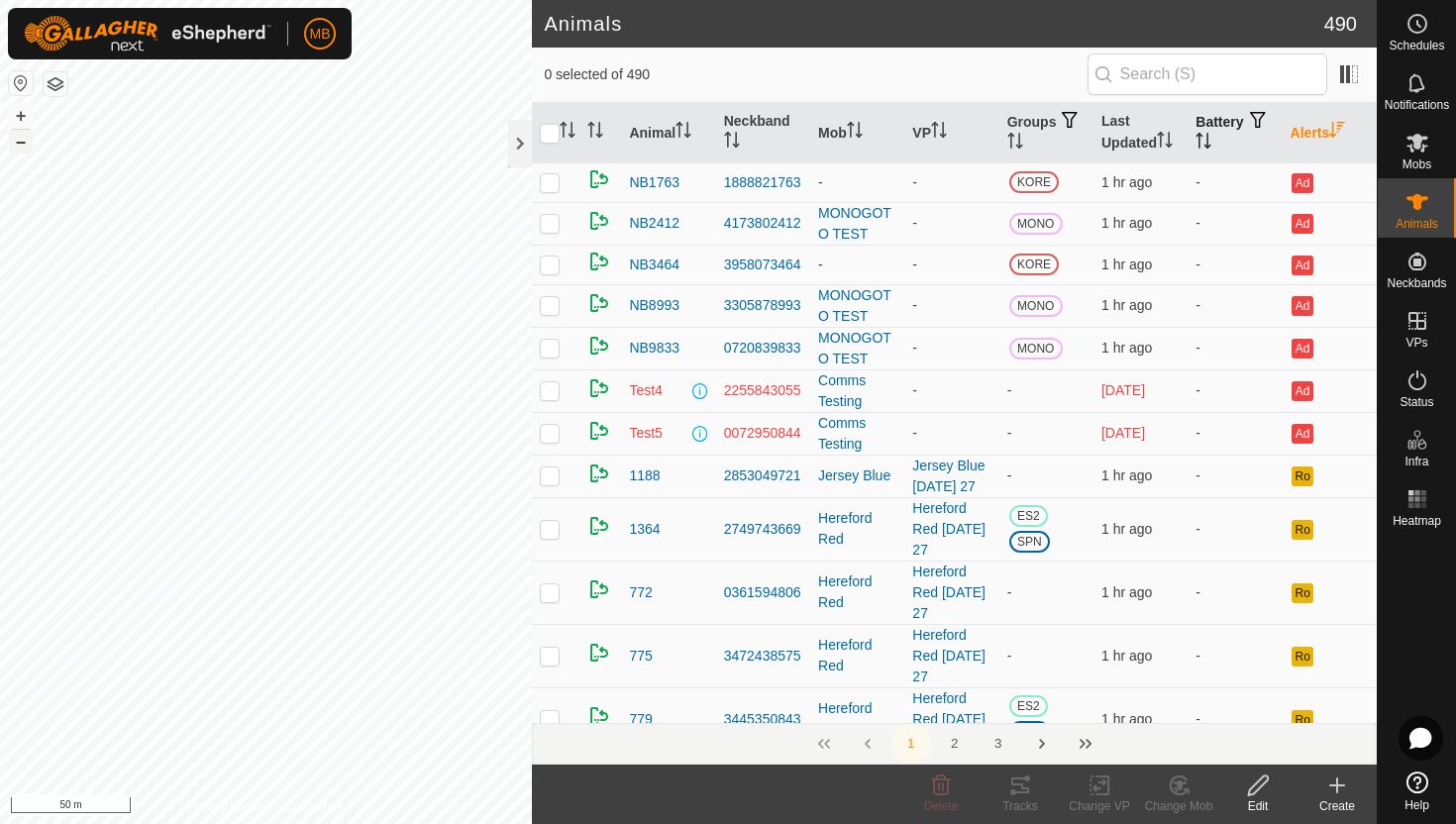 click on "–" at bounding box center [21, 142] 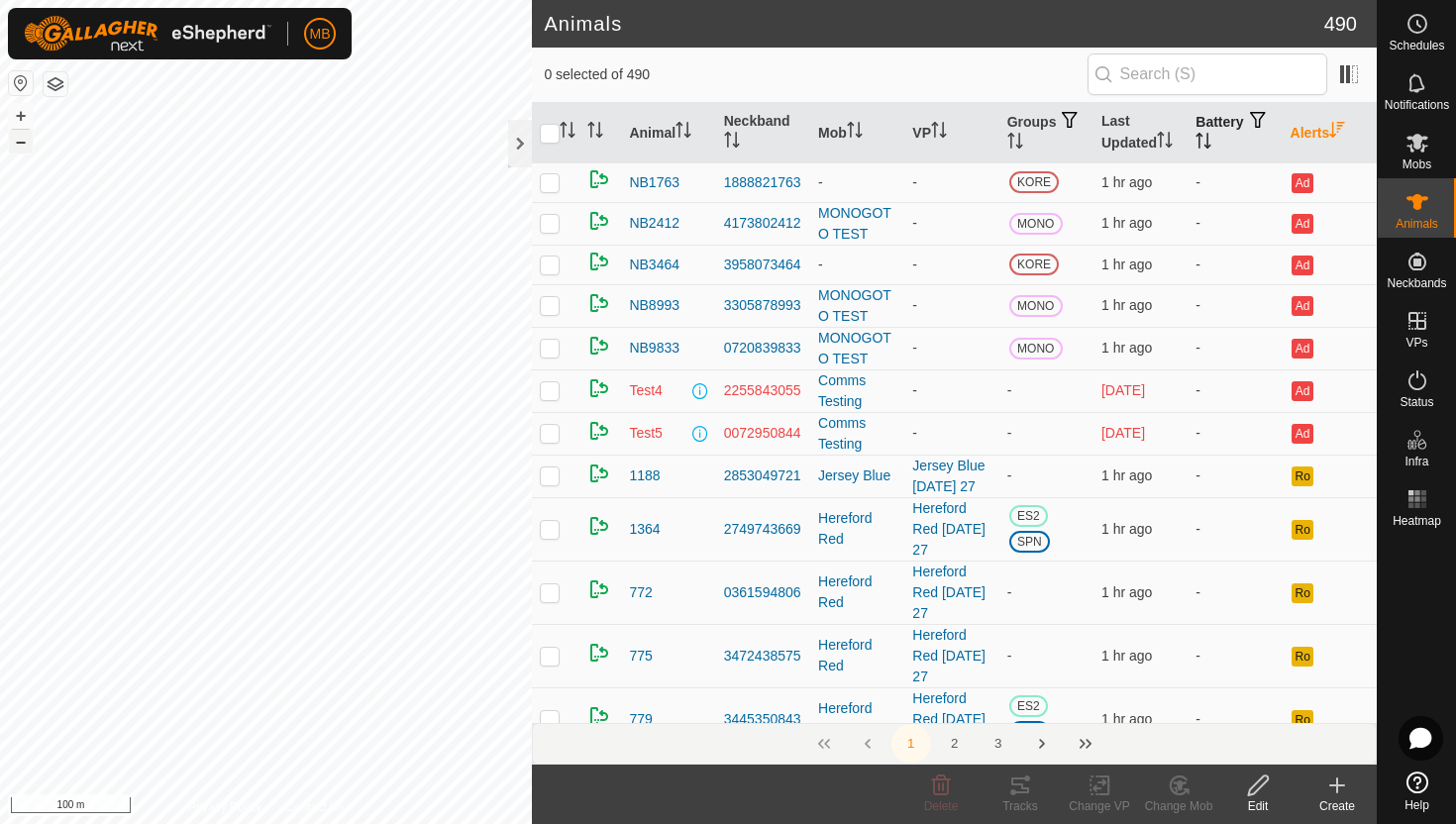 click on "–" at bounding box center [21, 142] 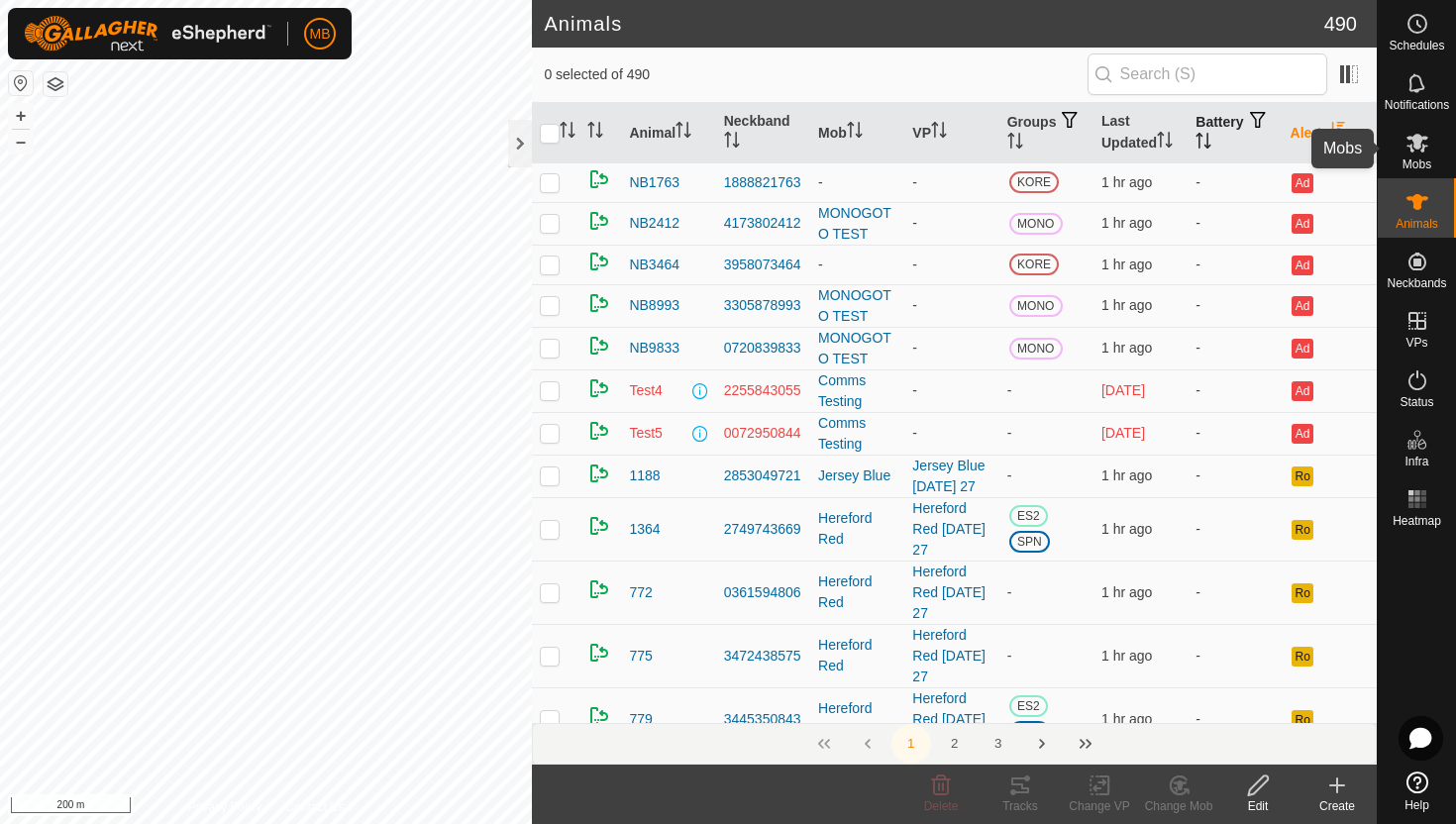 click 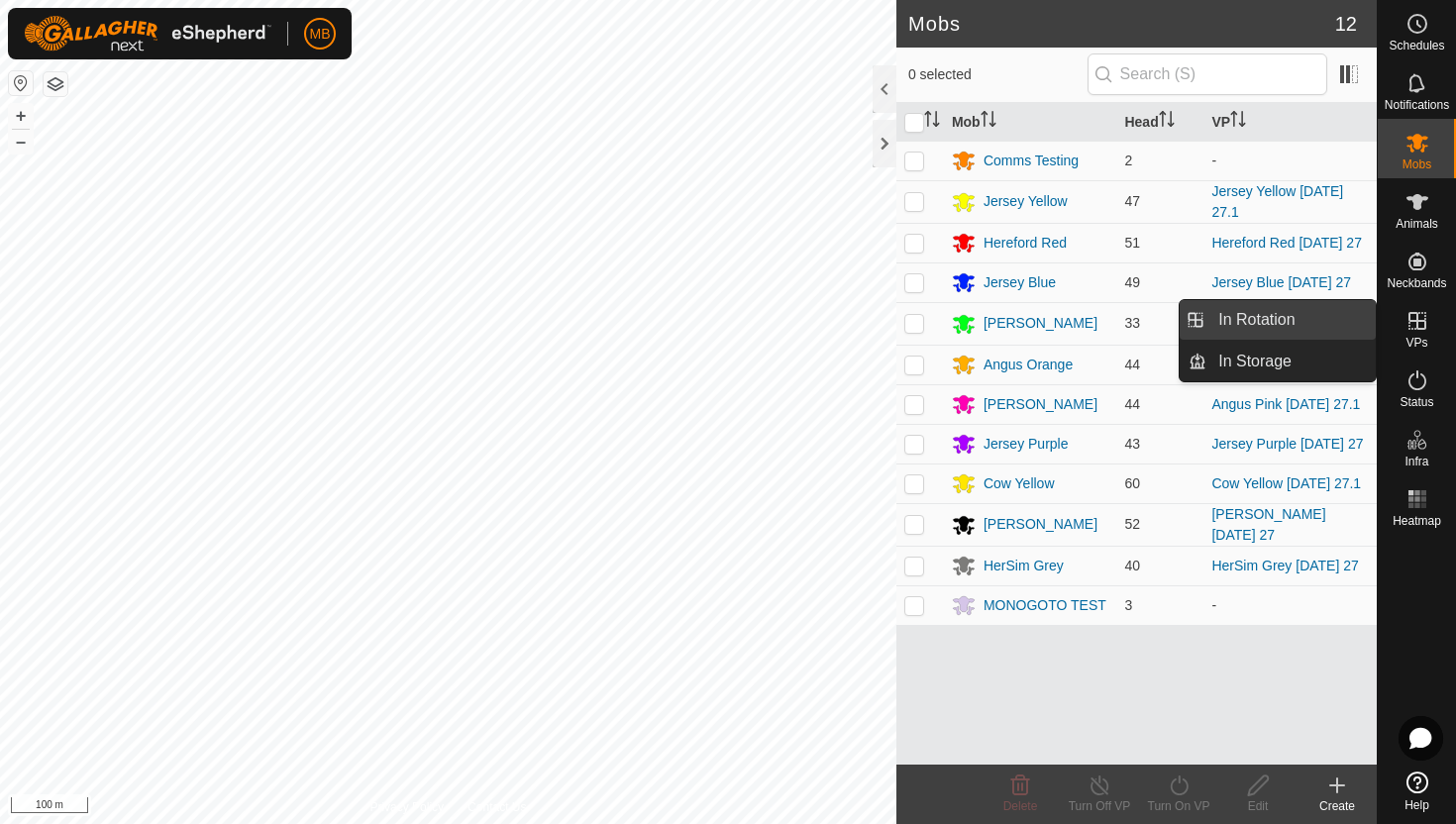 click on "In Rotation" at bounding box center [1291, 320] 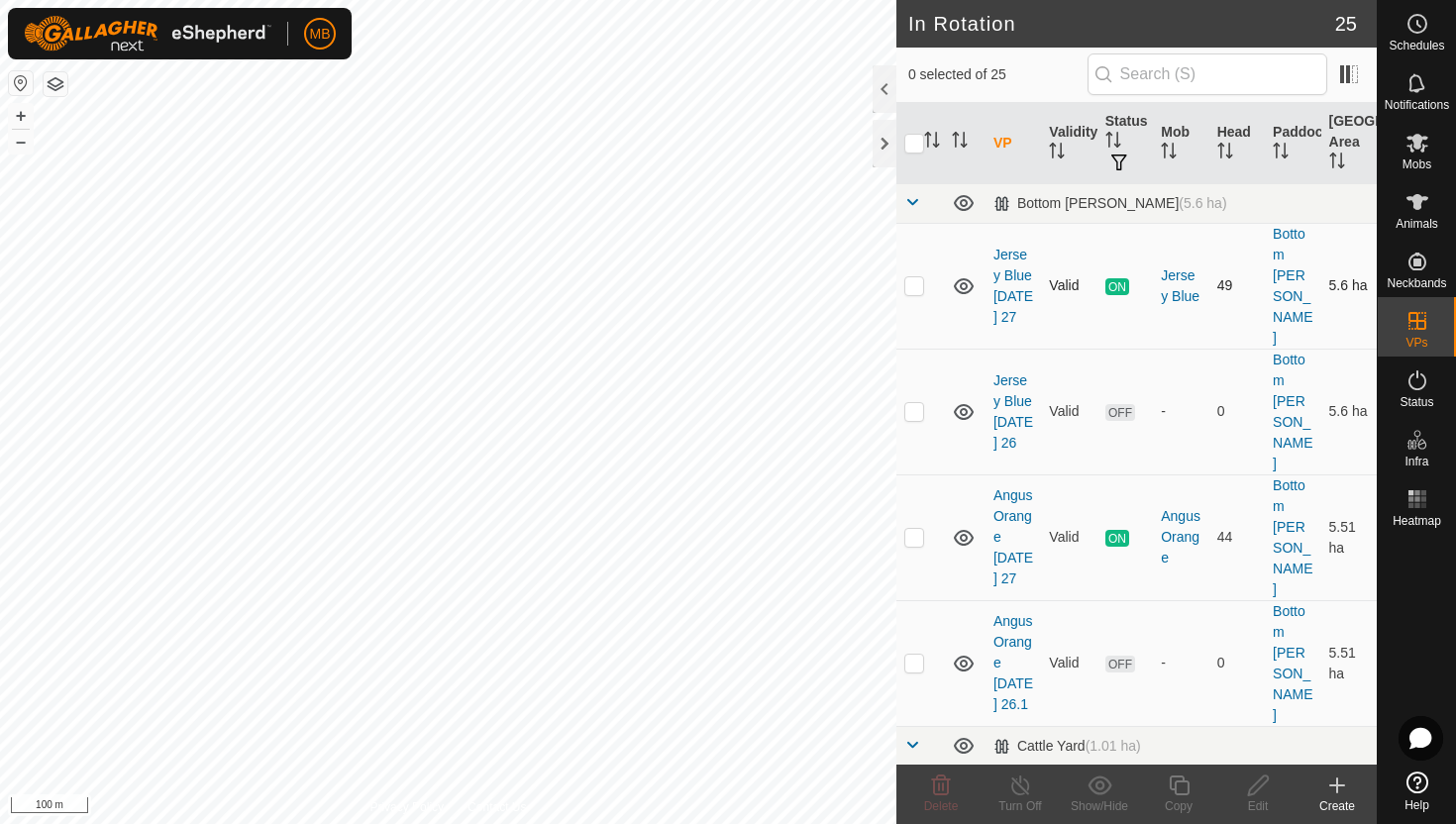 click at bounding box center (914, 285) 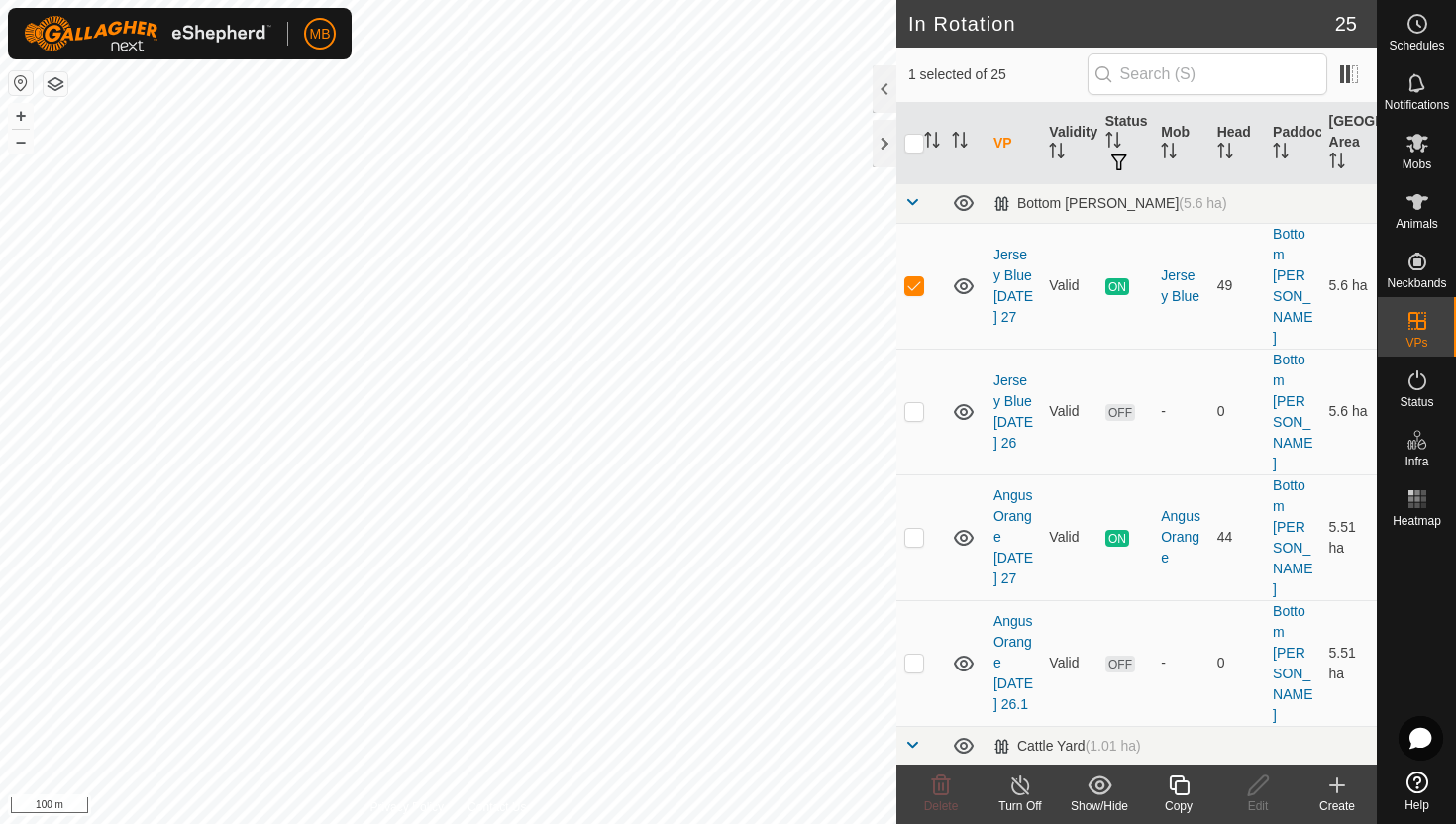 click 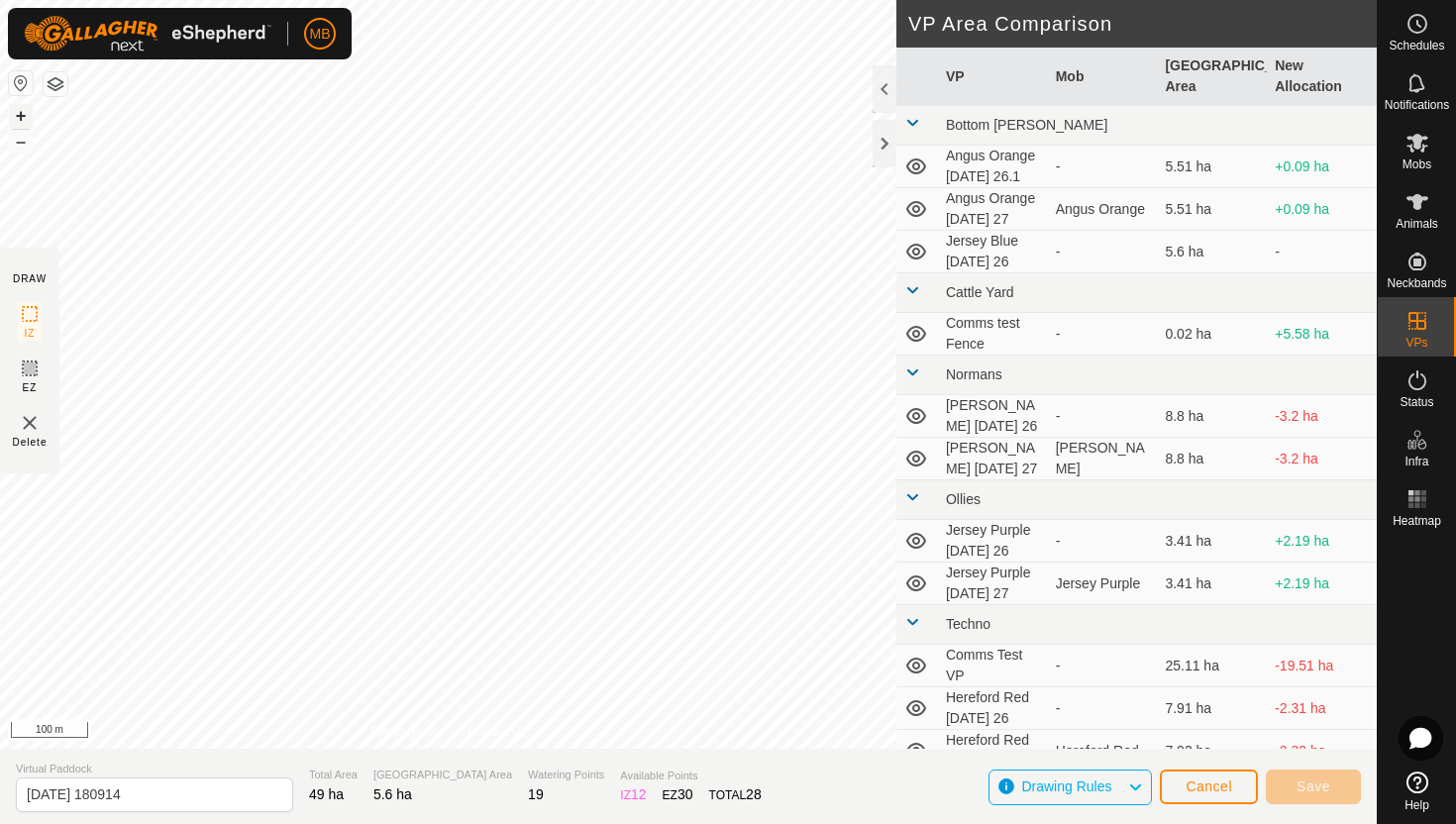 click on "+" at bounding box center (21, 116) 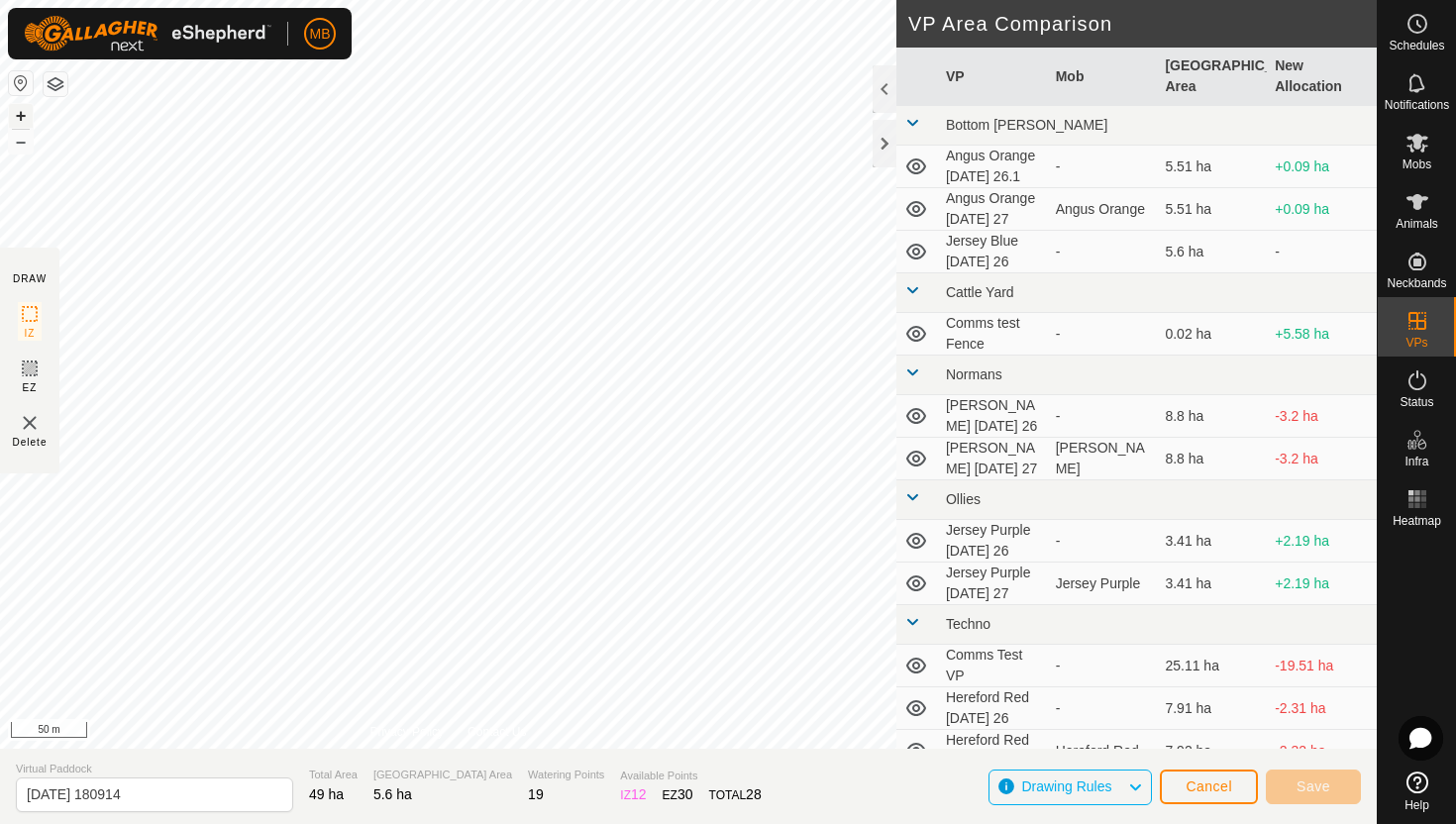 click on "+" at bounding box center [21, 116] 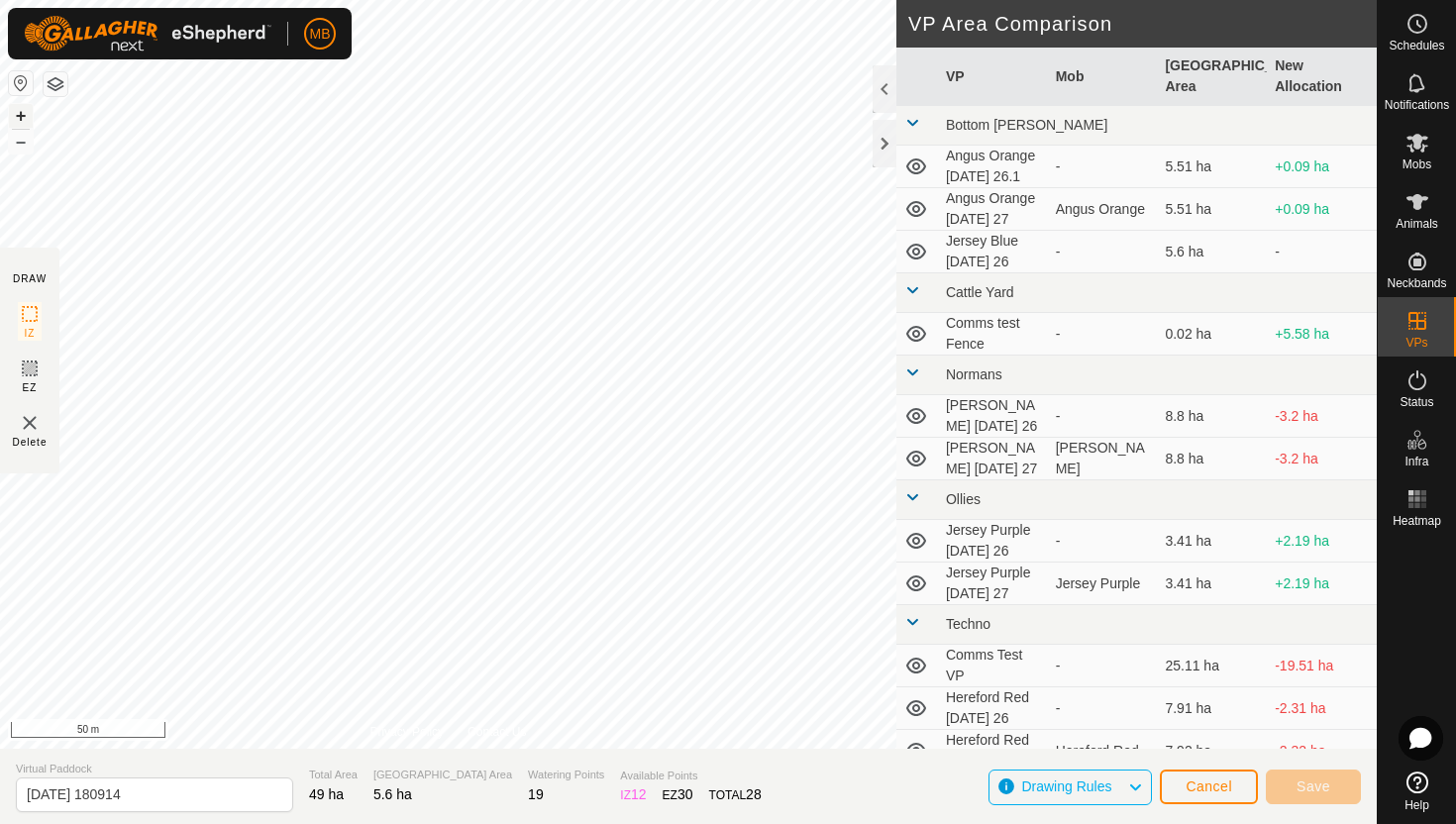 click on "+" at bounding box center (21, 116) 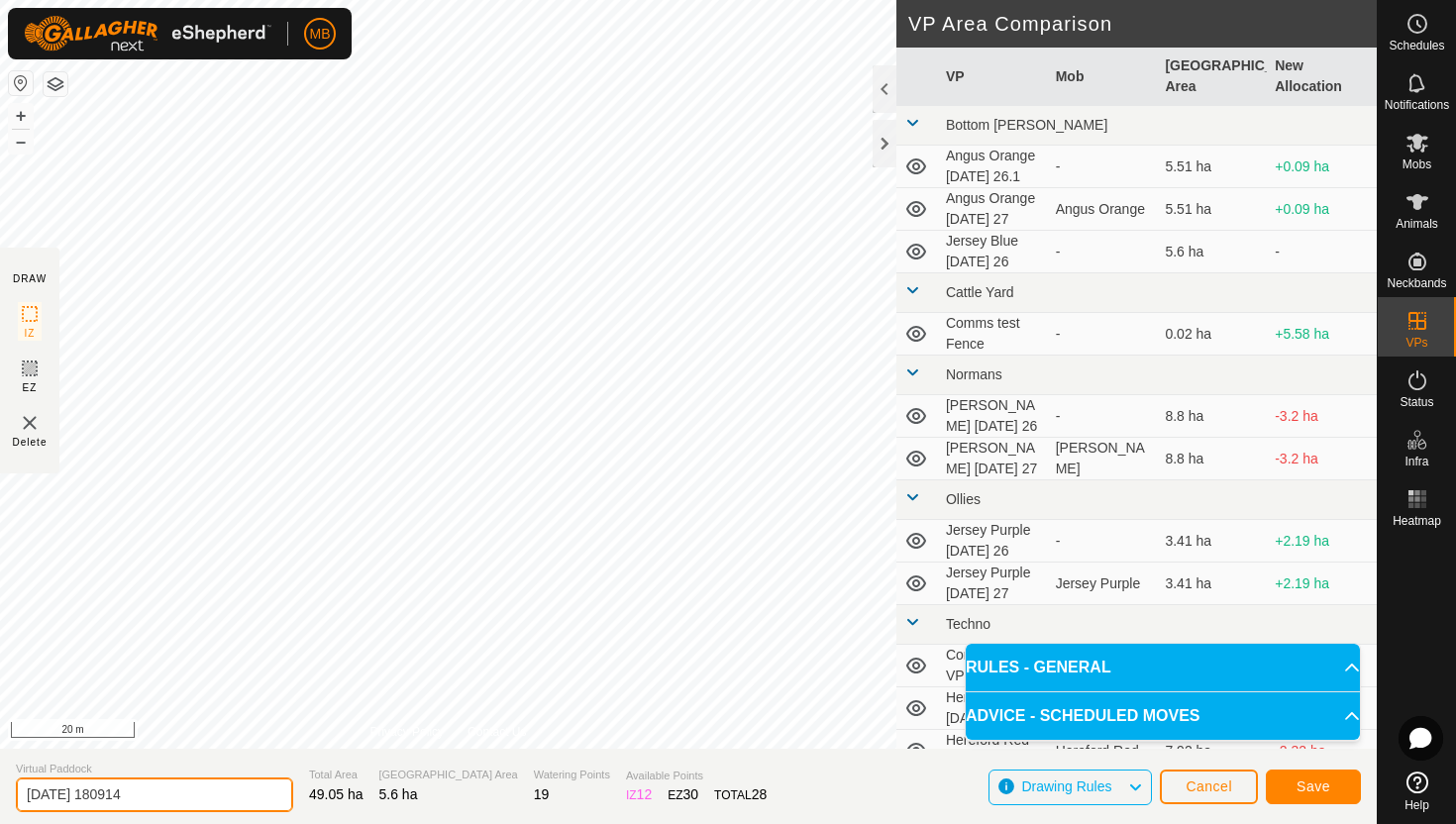 click on "[DATE] 180914" 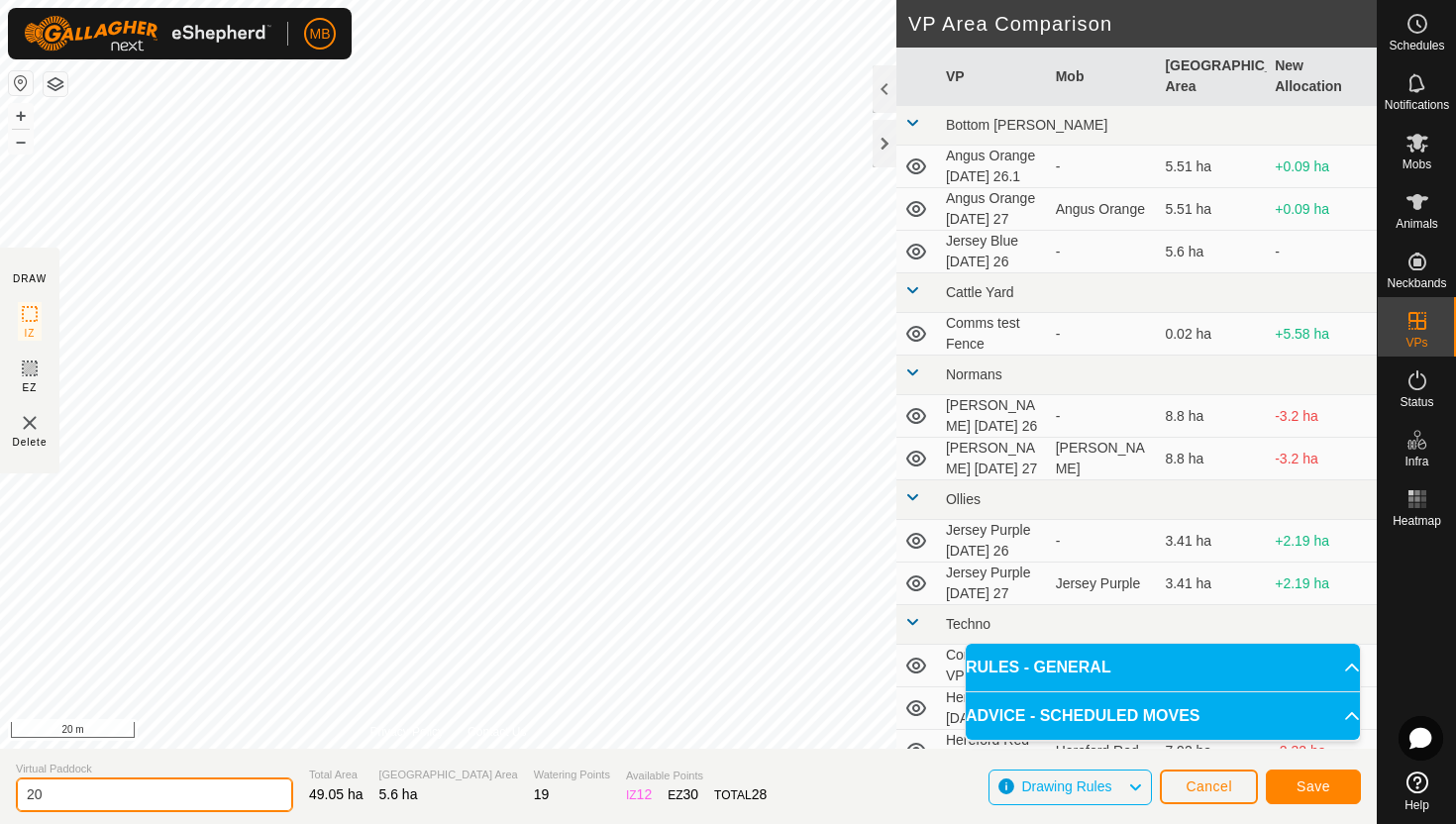 type on "2" 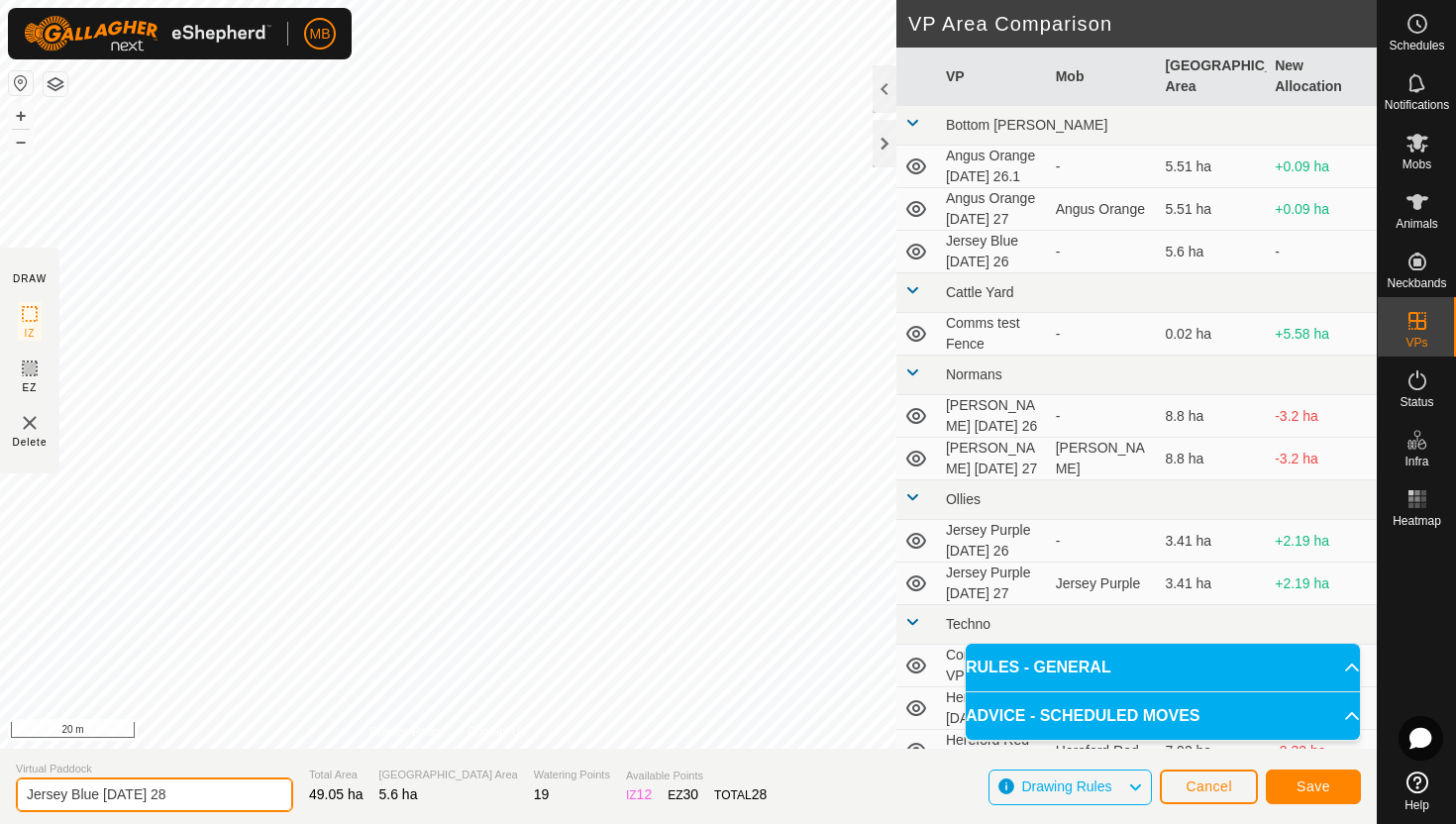 type on "Jersey Blue [DATE] 28" 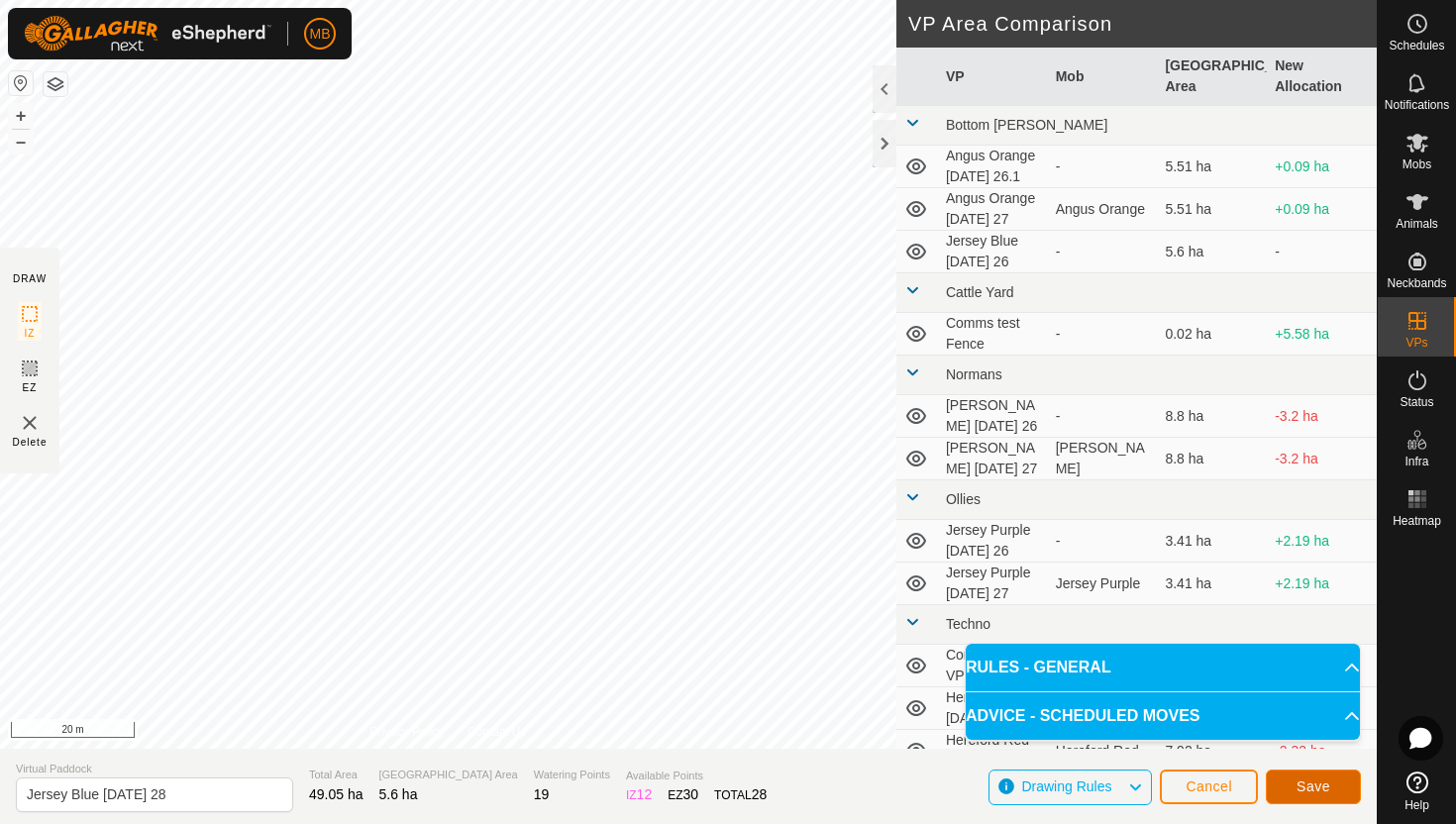 click on "Save" 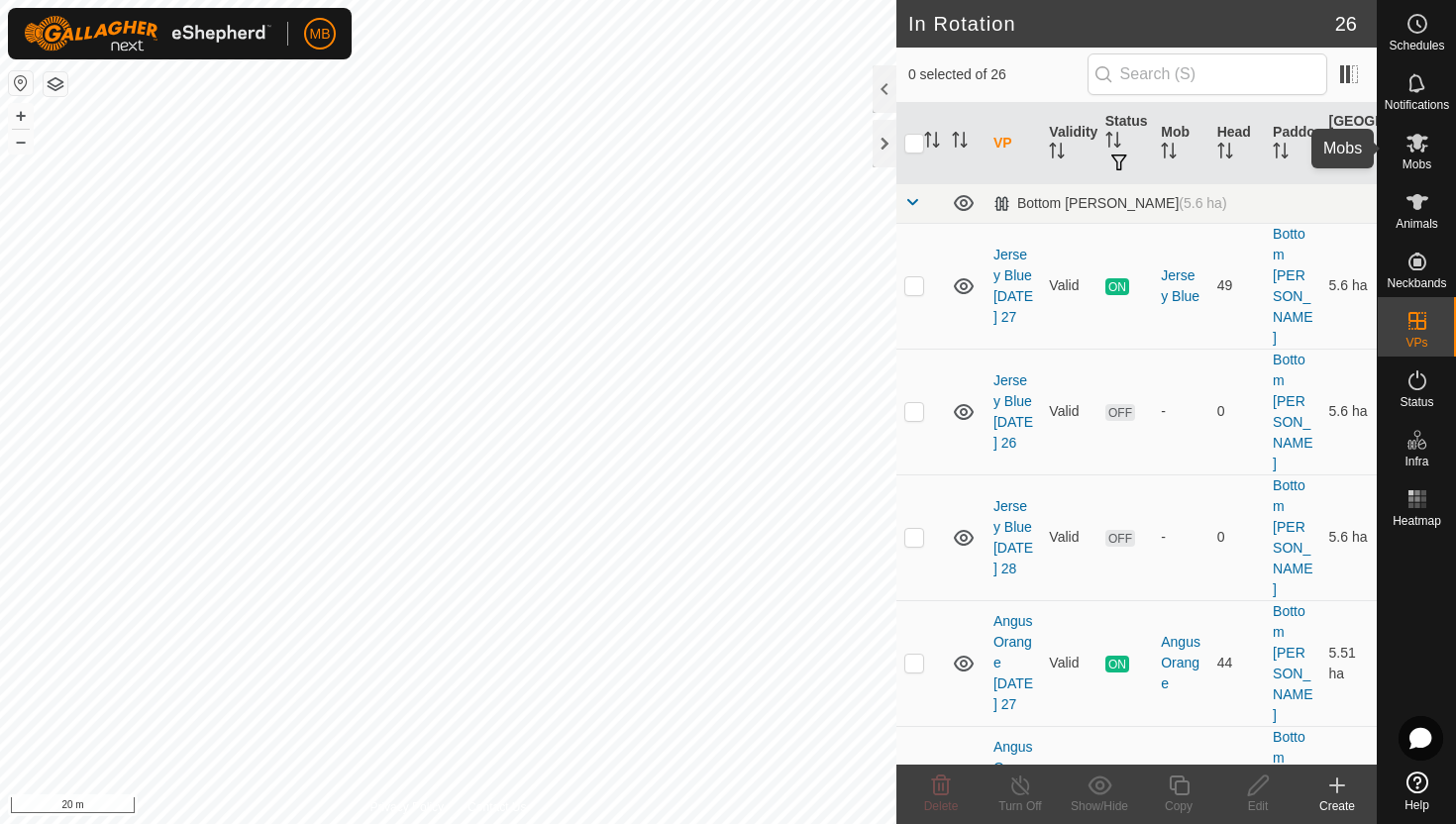click at bounding box center (1417, 143) 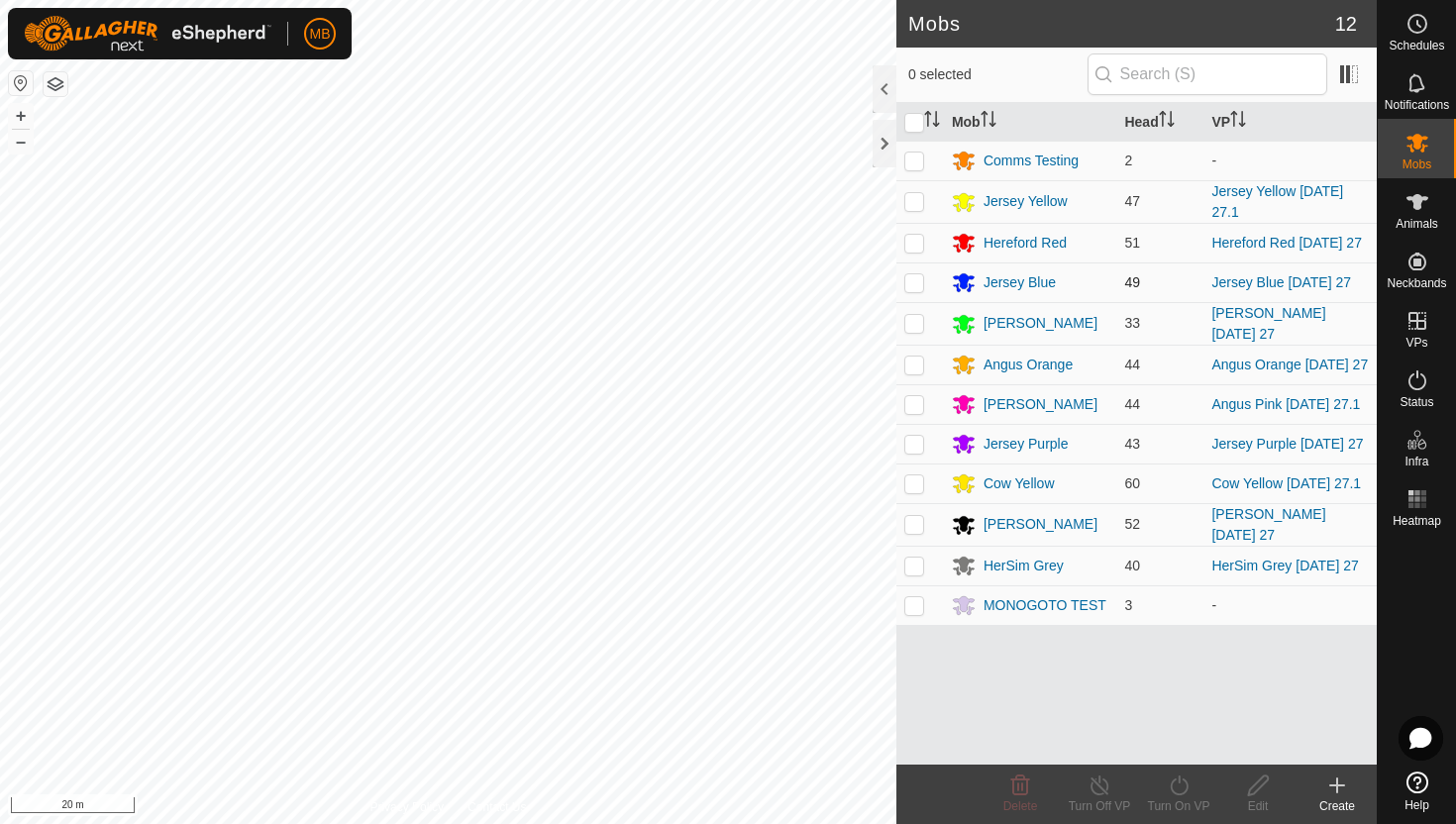 click at bounding box center [914, 282] 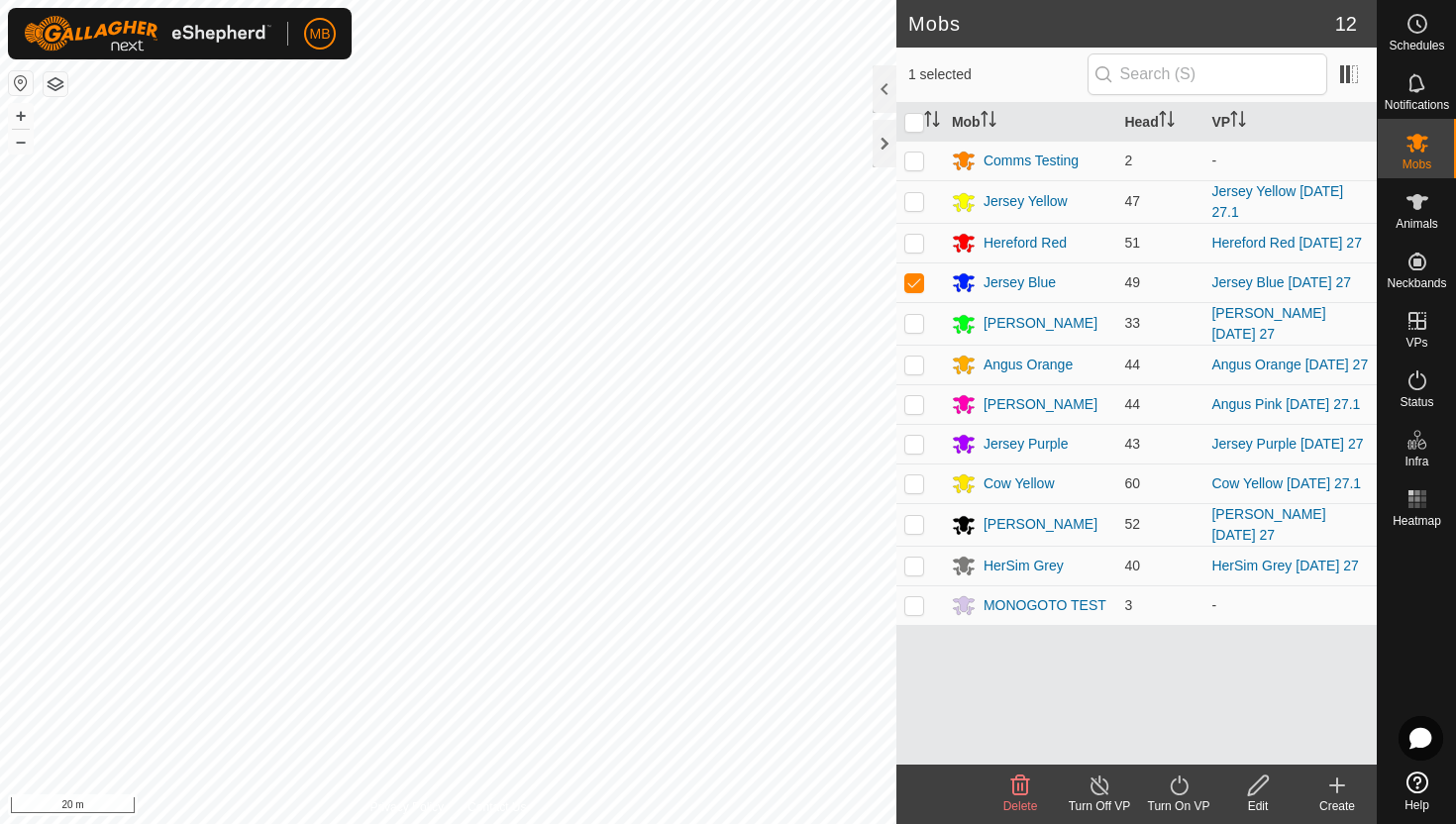 click 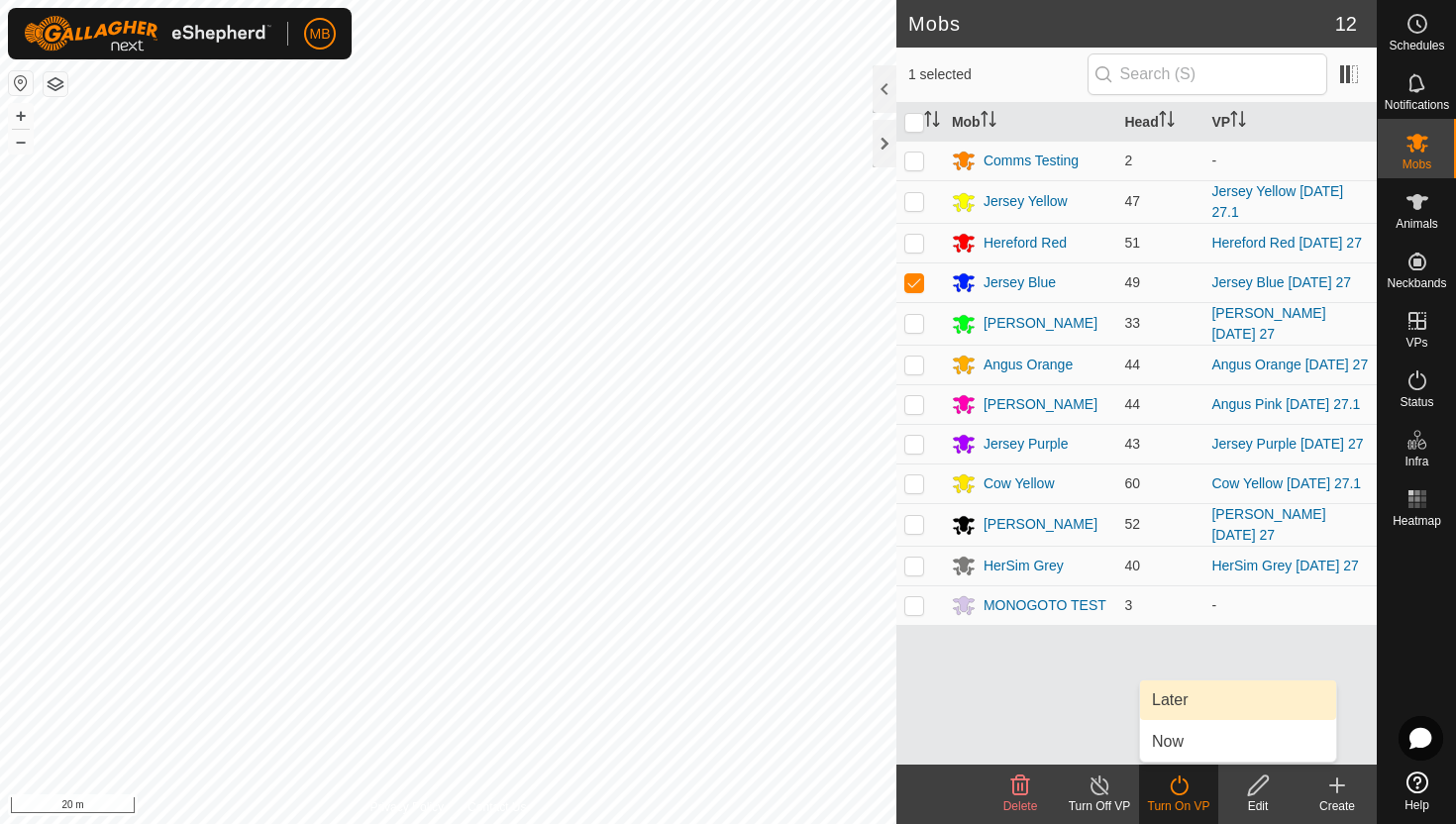 click on "Later" at bounding box center [1238, 700] 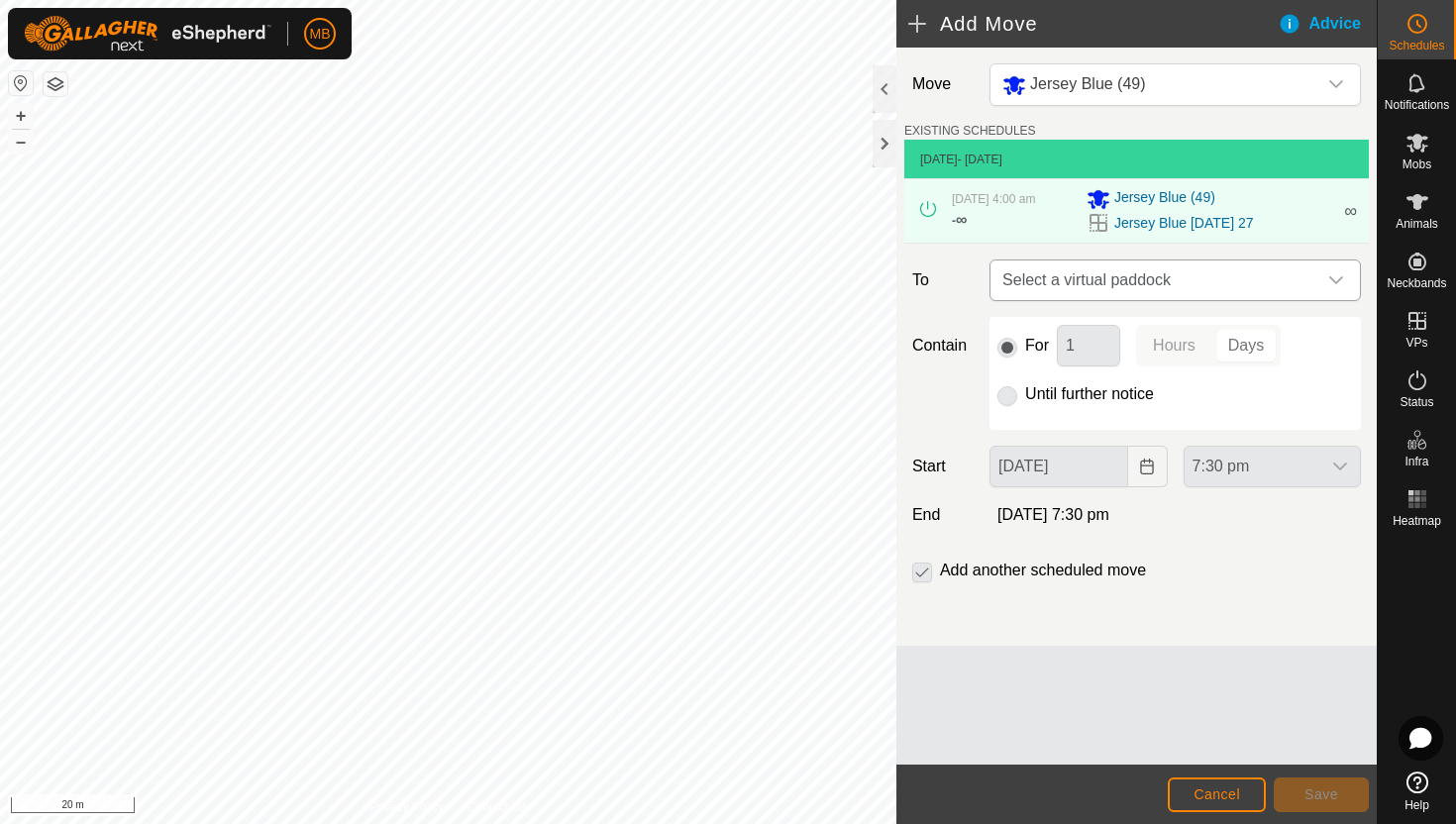 click on "Select a virtual paddock" at bounding box center [1155, 280] 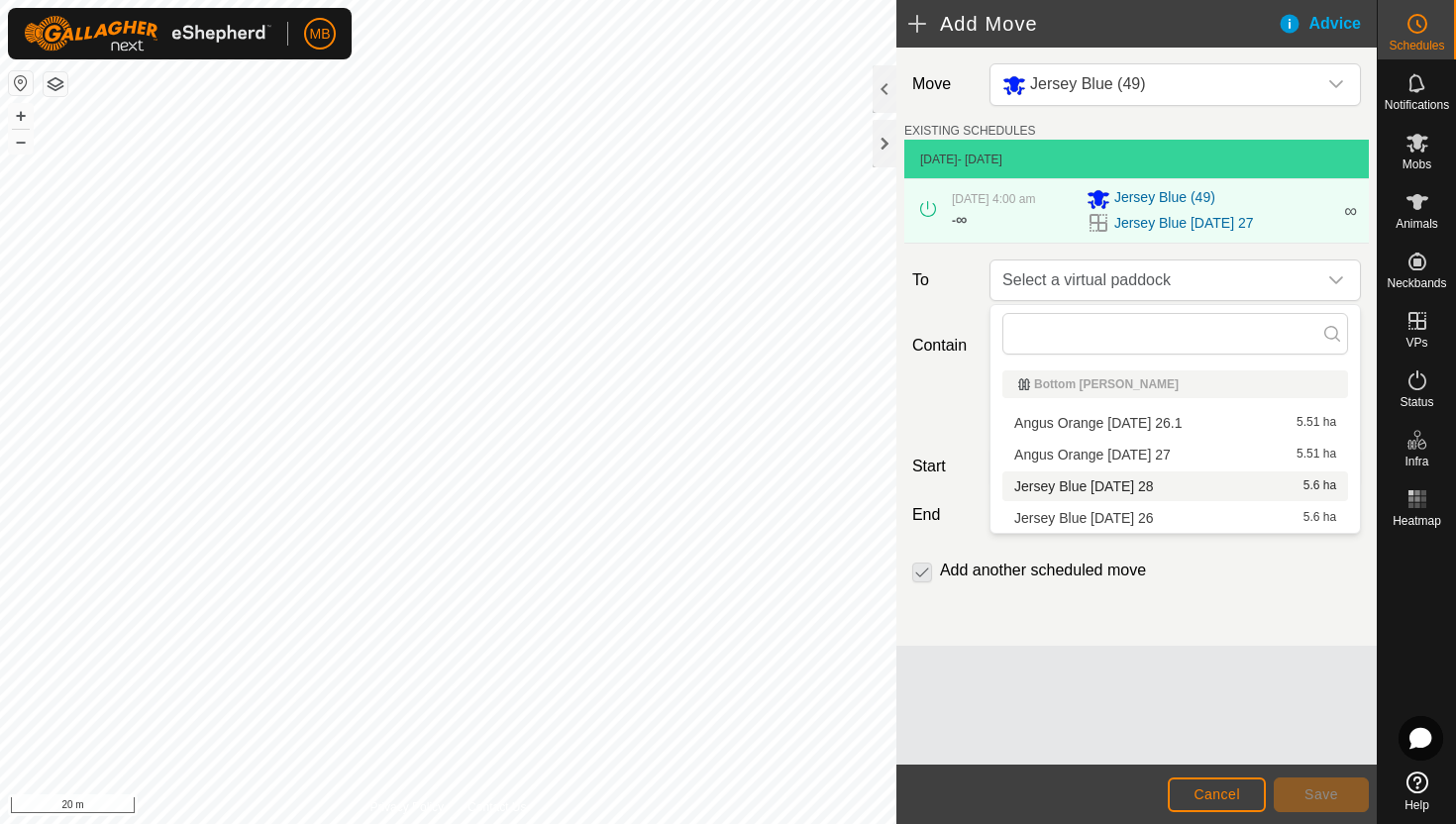 click on "Jersey Blue [DATE] 28  5.6 ha" at bounding box center [1175, 486] 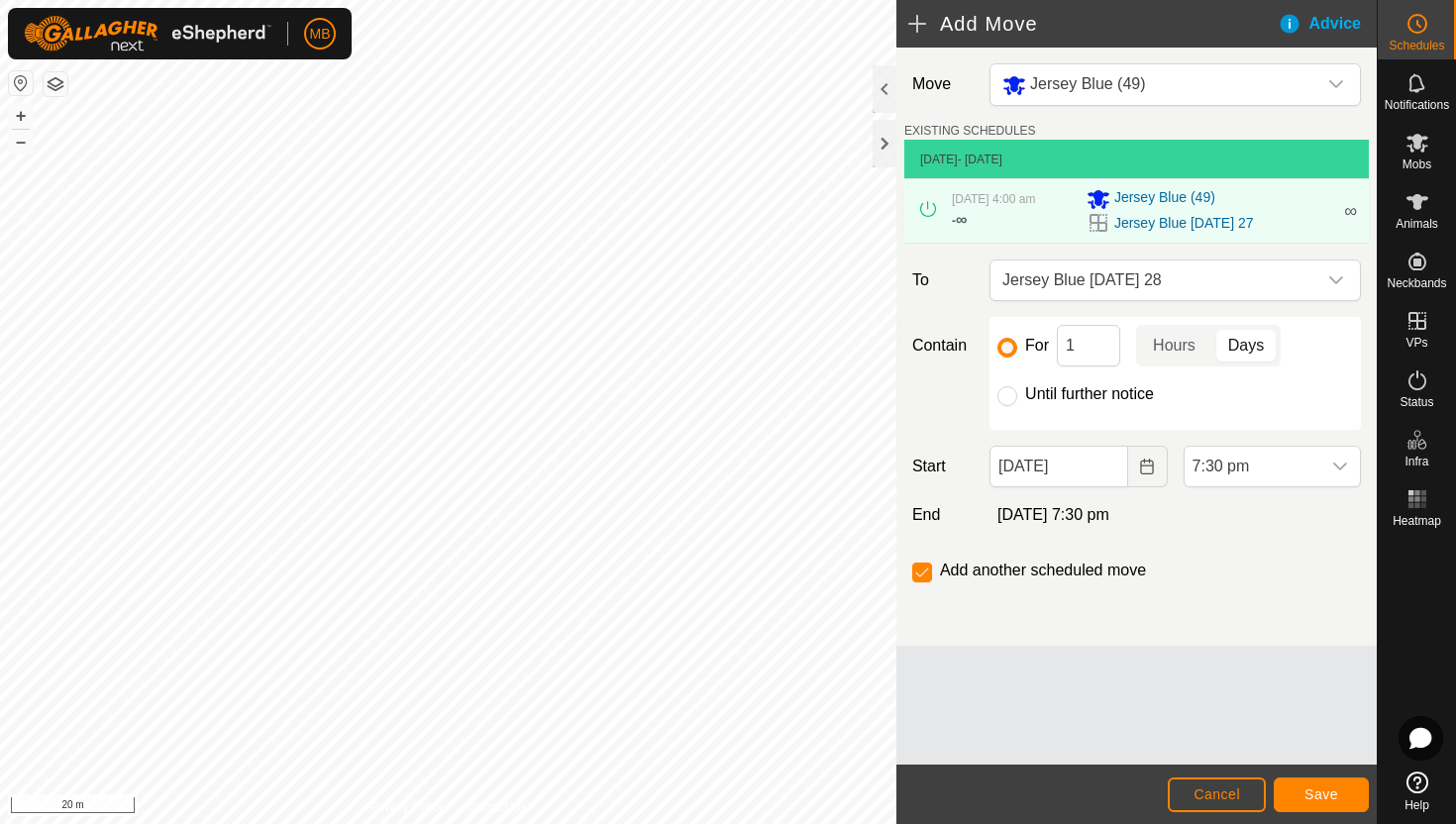 click on "Until further notice" 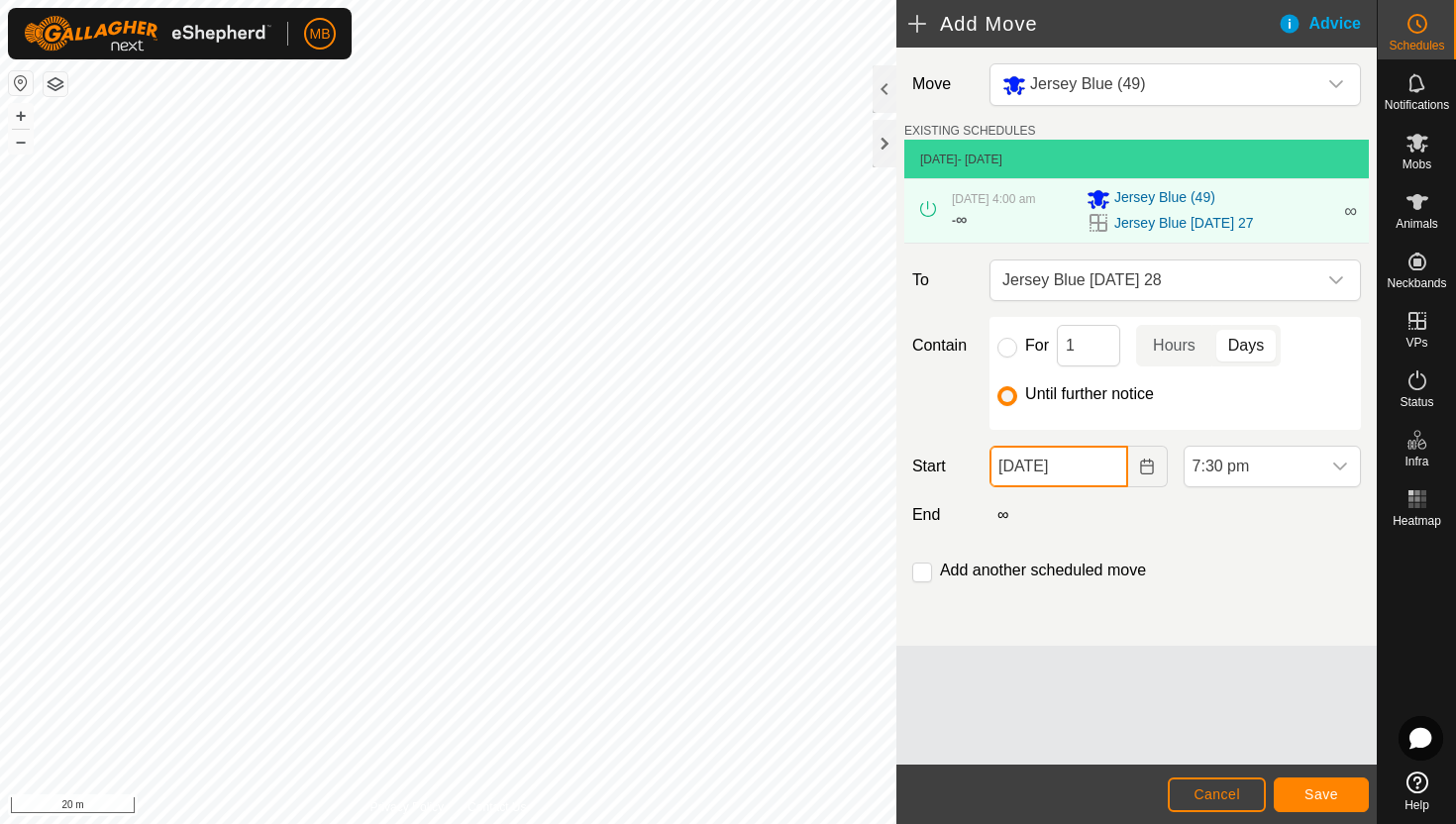 click on "[DATE]" 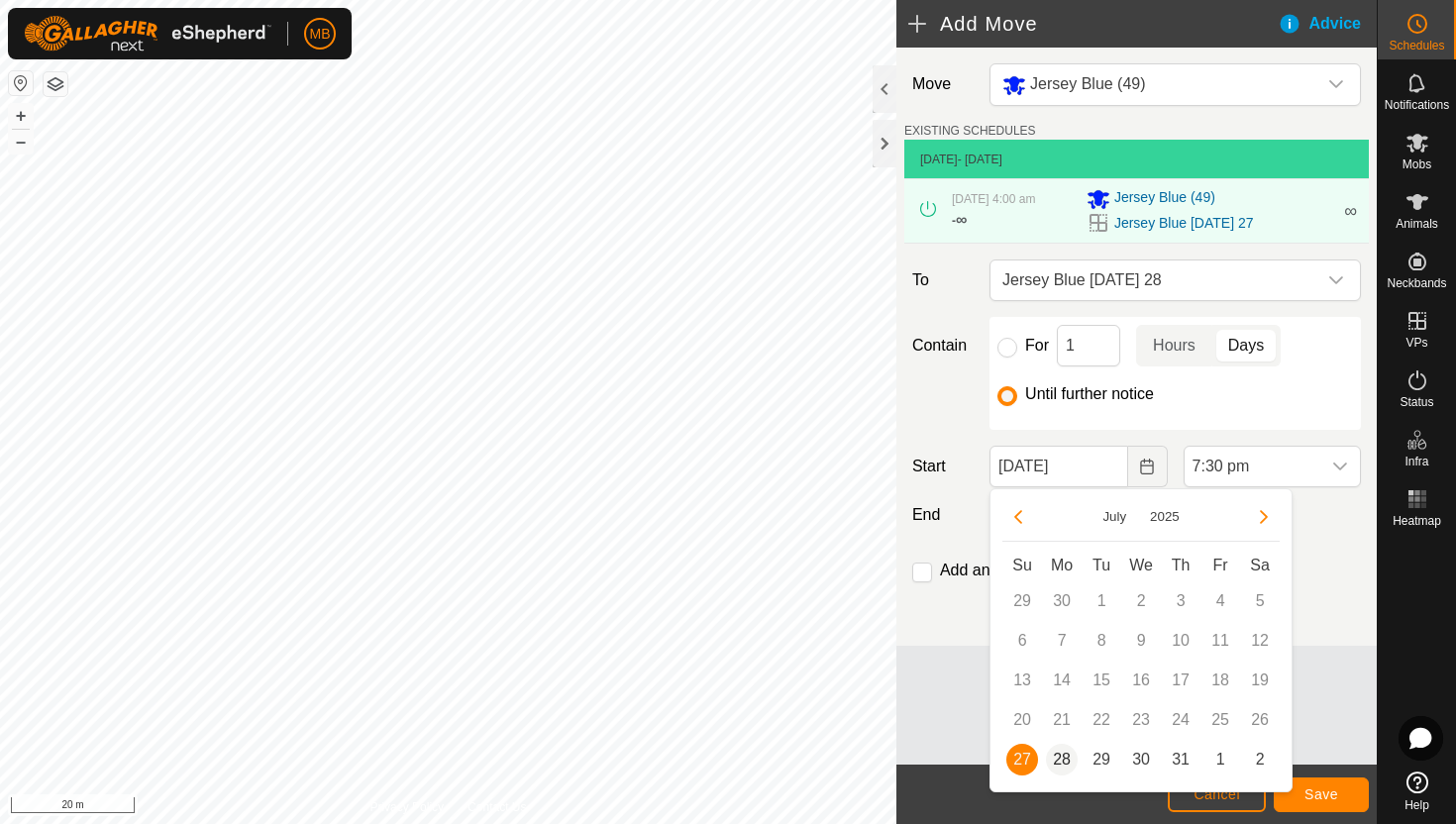 click on "28" at bounding box center [1062, 760] 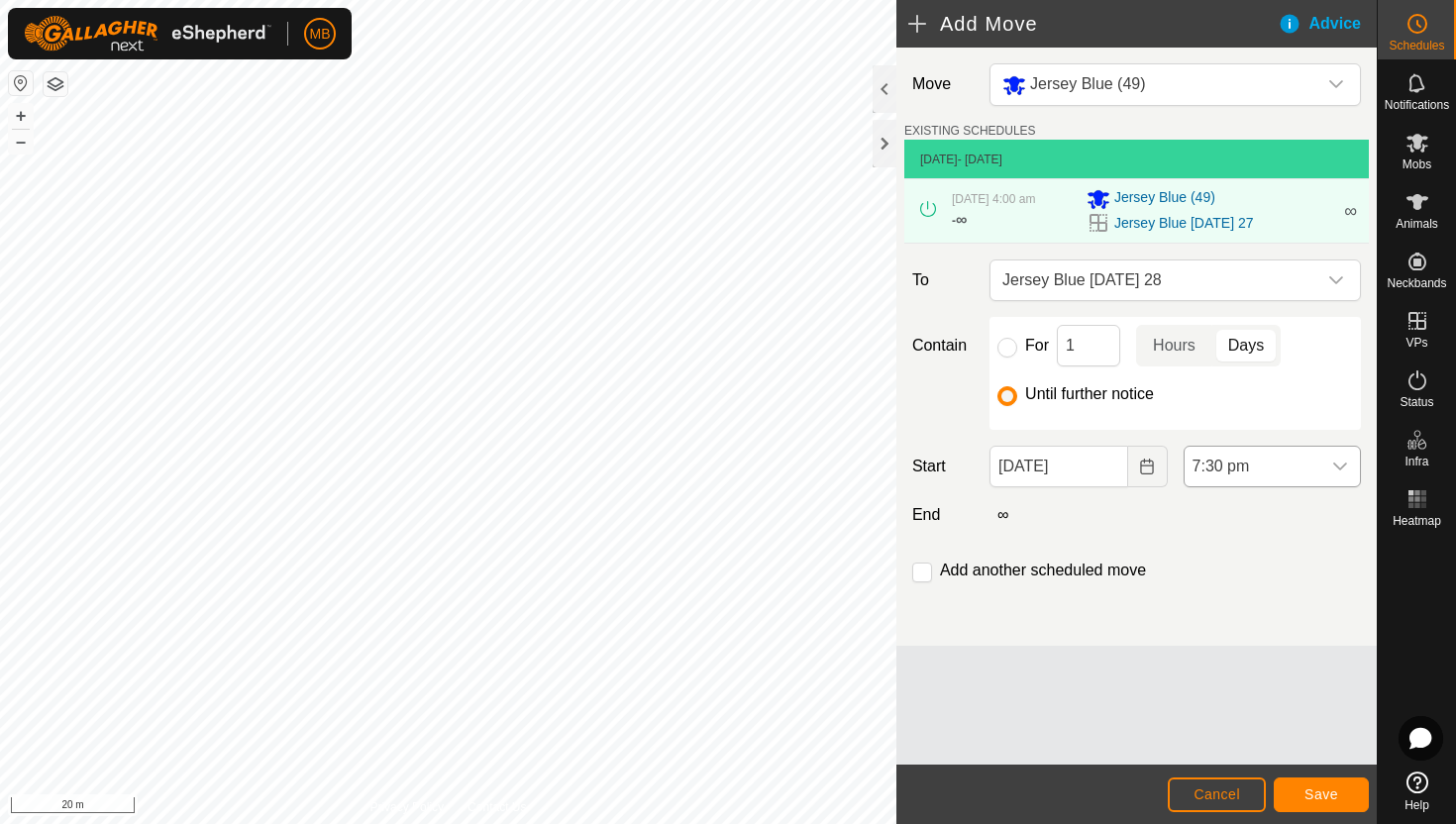 click on "7:30 pm" at bounding box center (1252, 466) 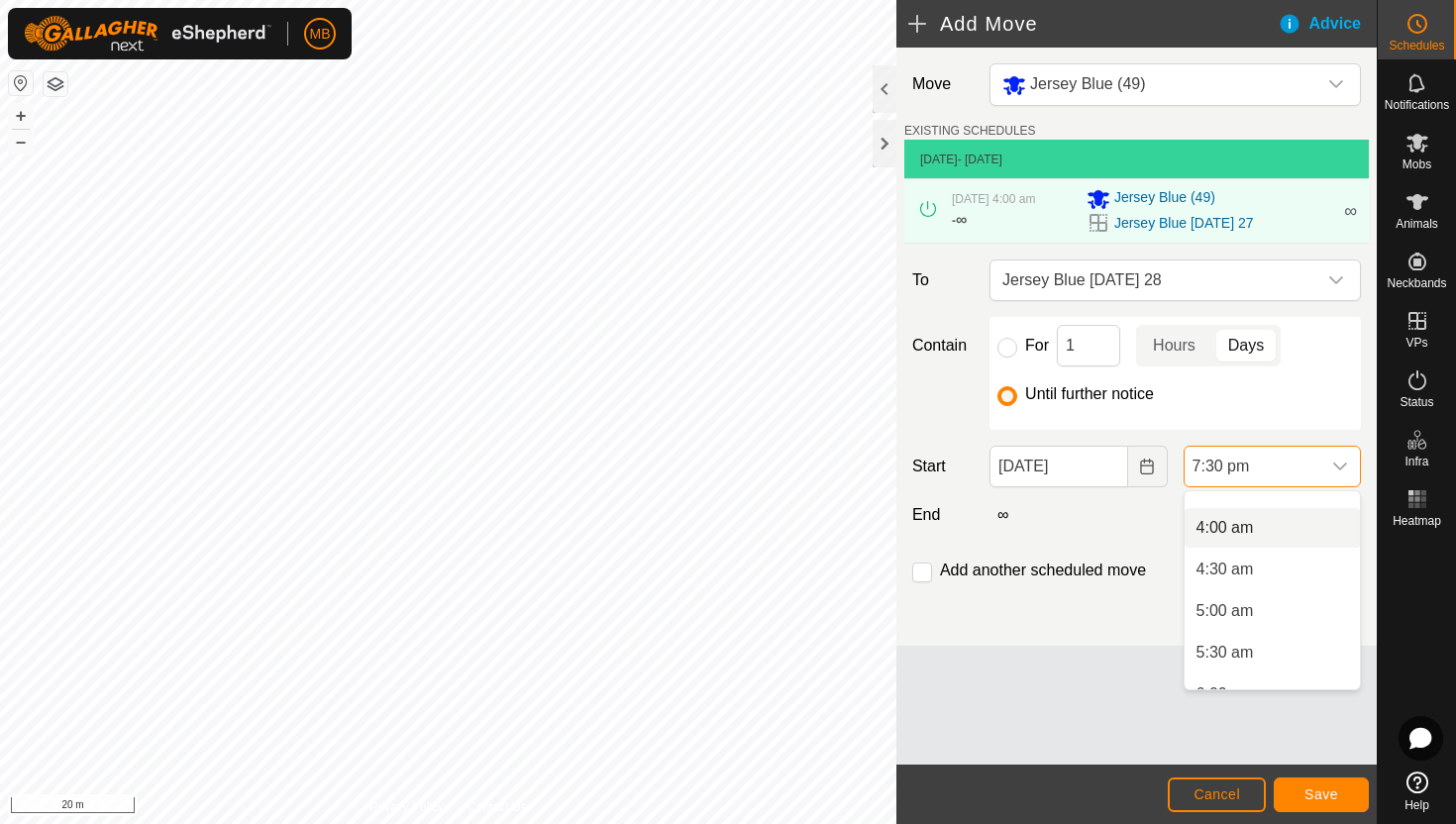scroll, scrollTop: 313, scrollLeft: 0, axis: vertical 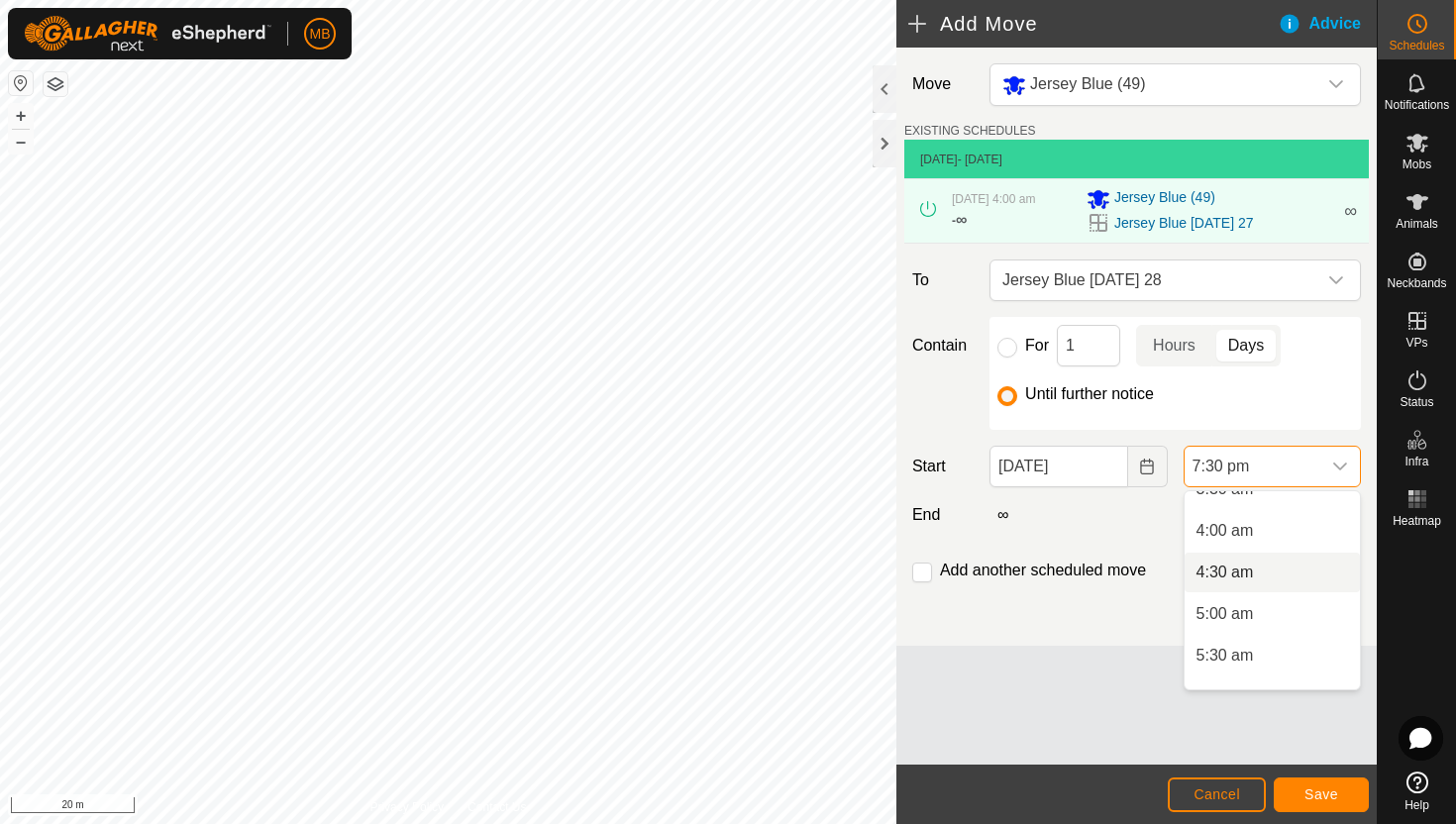 click on "4:30 am" at bounding box center (1272, 572) 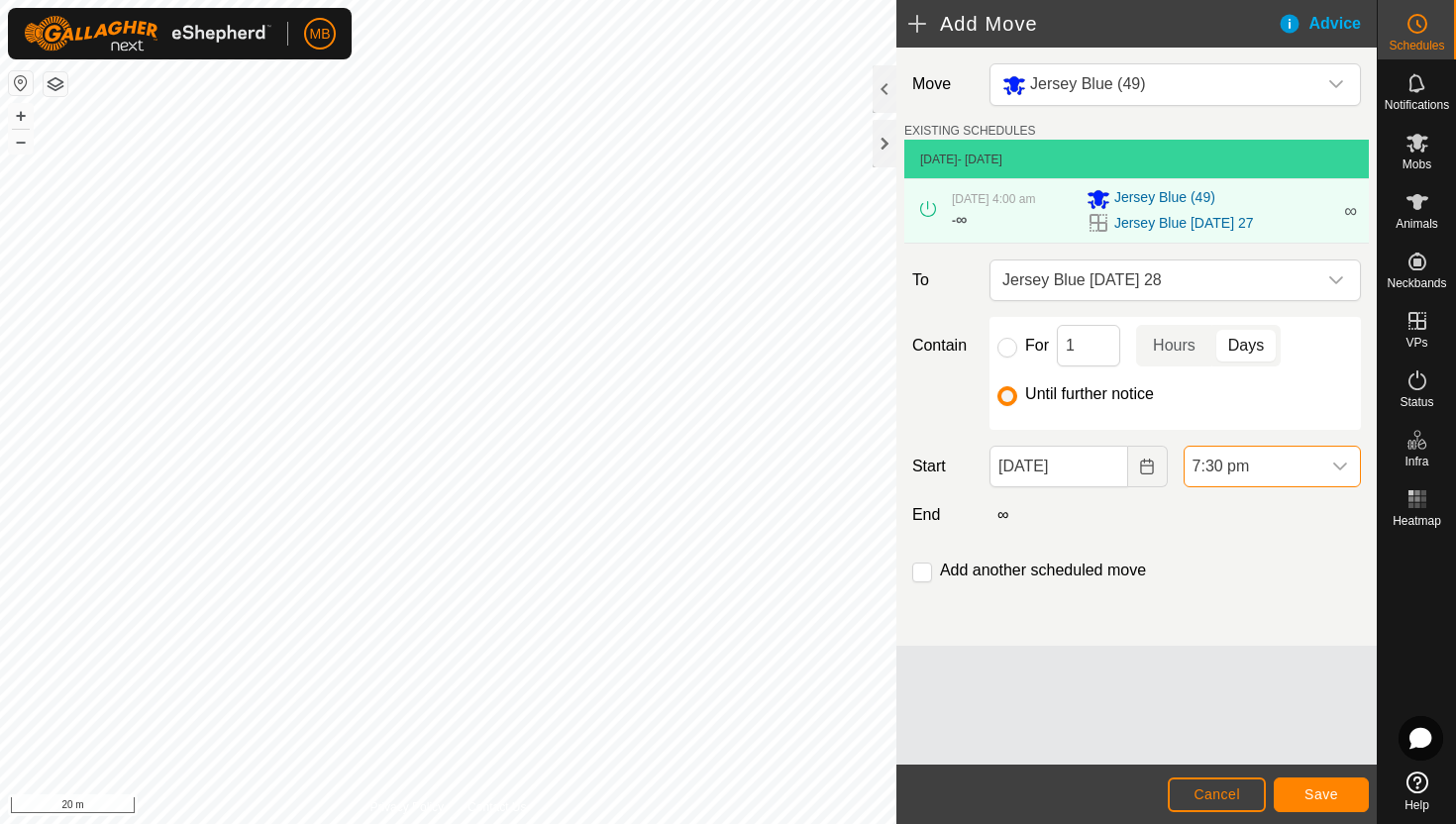scroll, scrollTop: 1464, scrollLeft: 0, axis: vertical 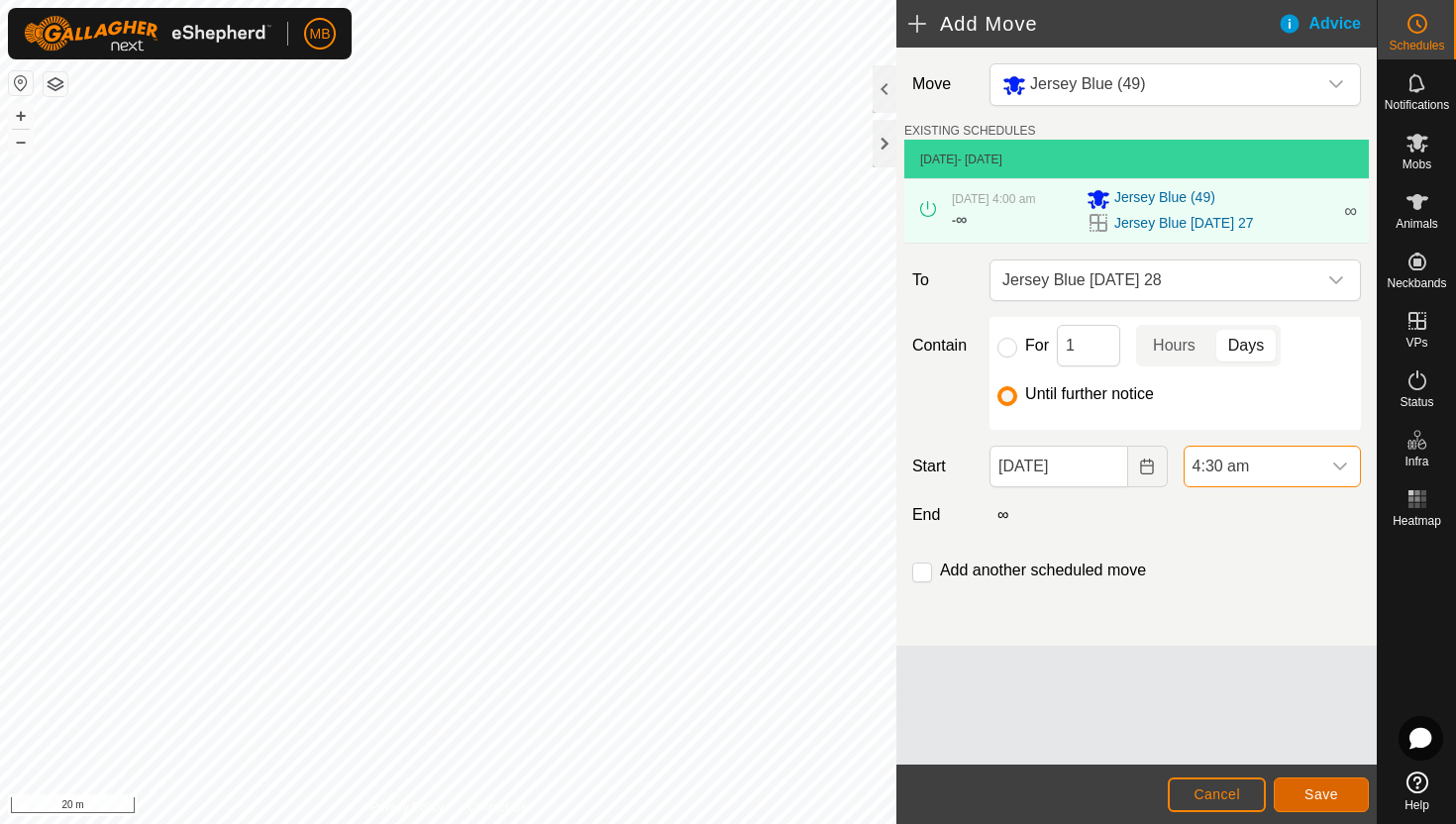 click on "Save" 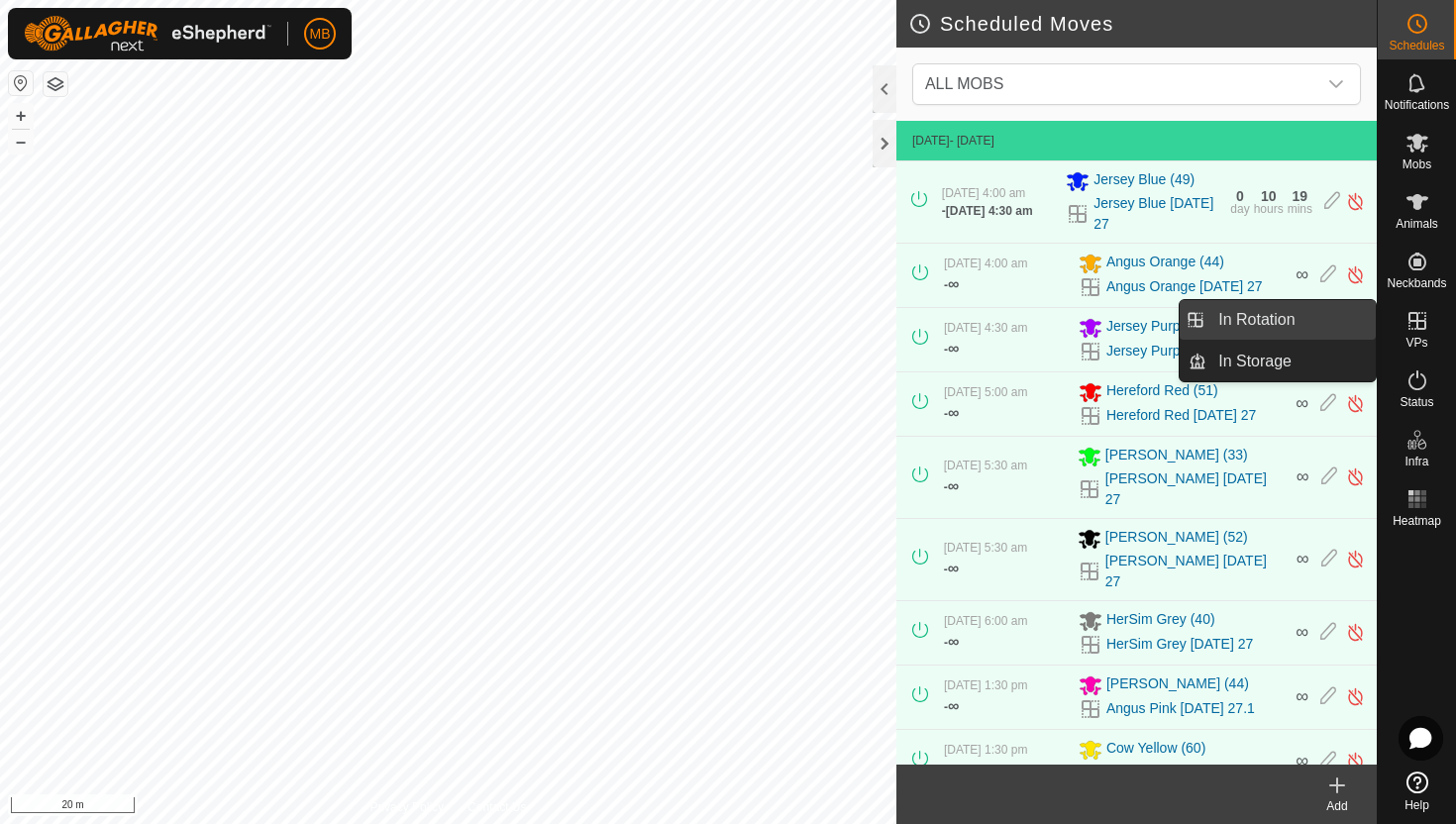 click on "In Rotation" at bounding box center (1291, 320) 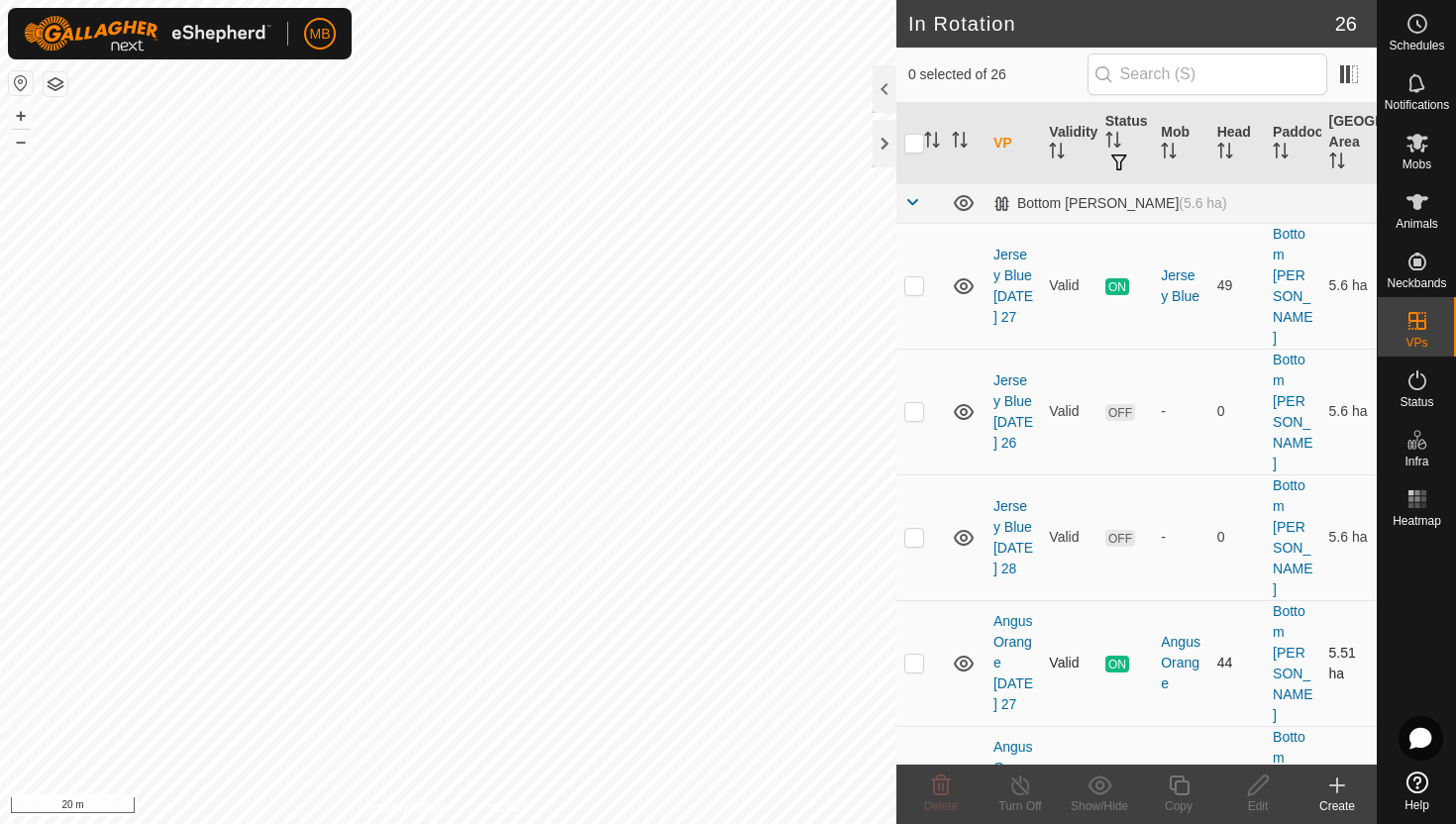 click at bounding box center [914, 663] 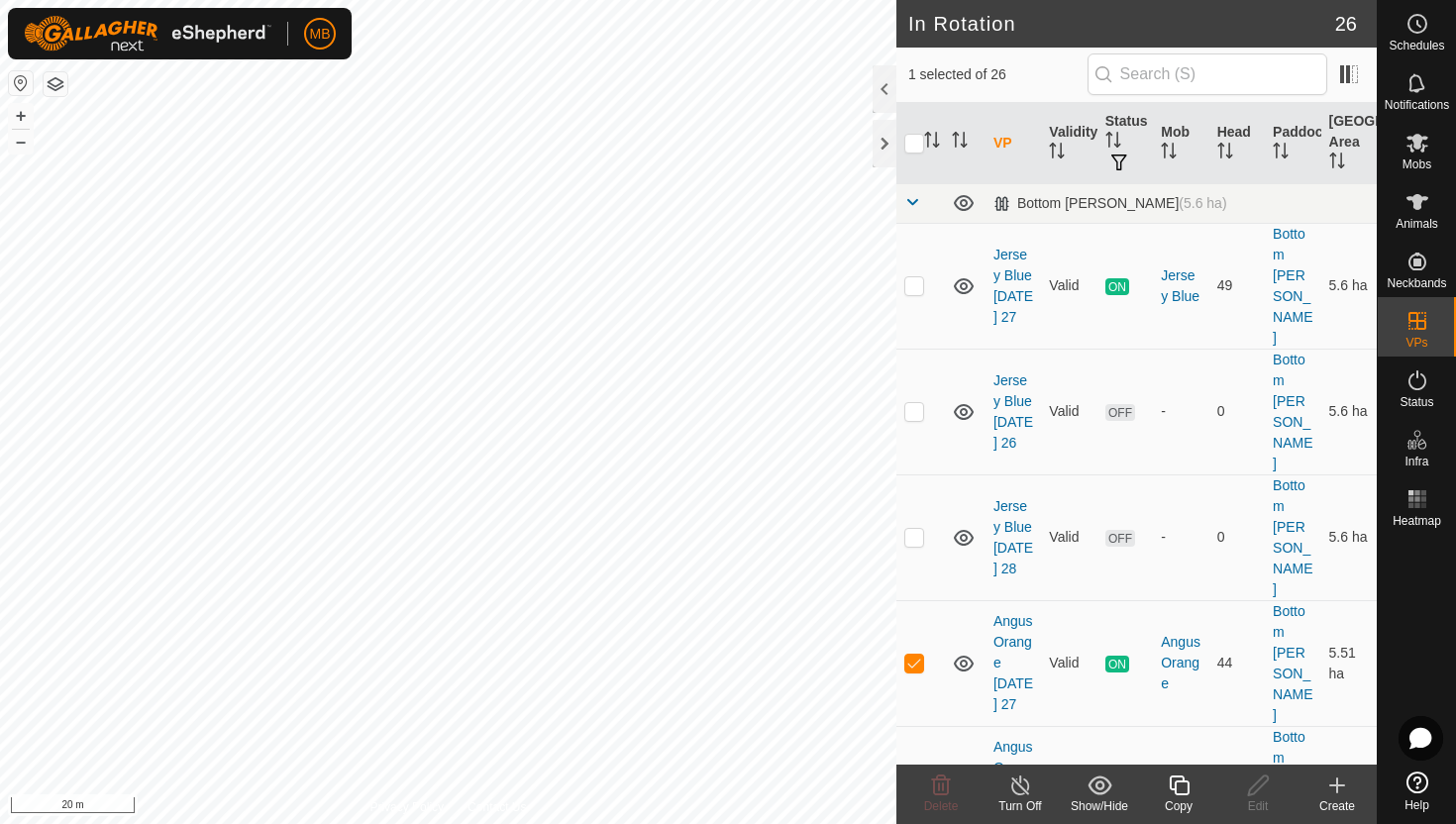 click 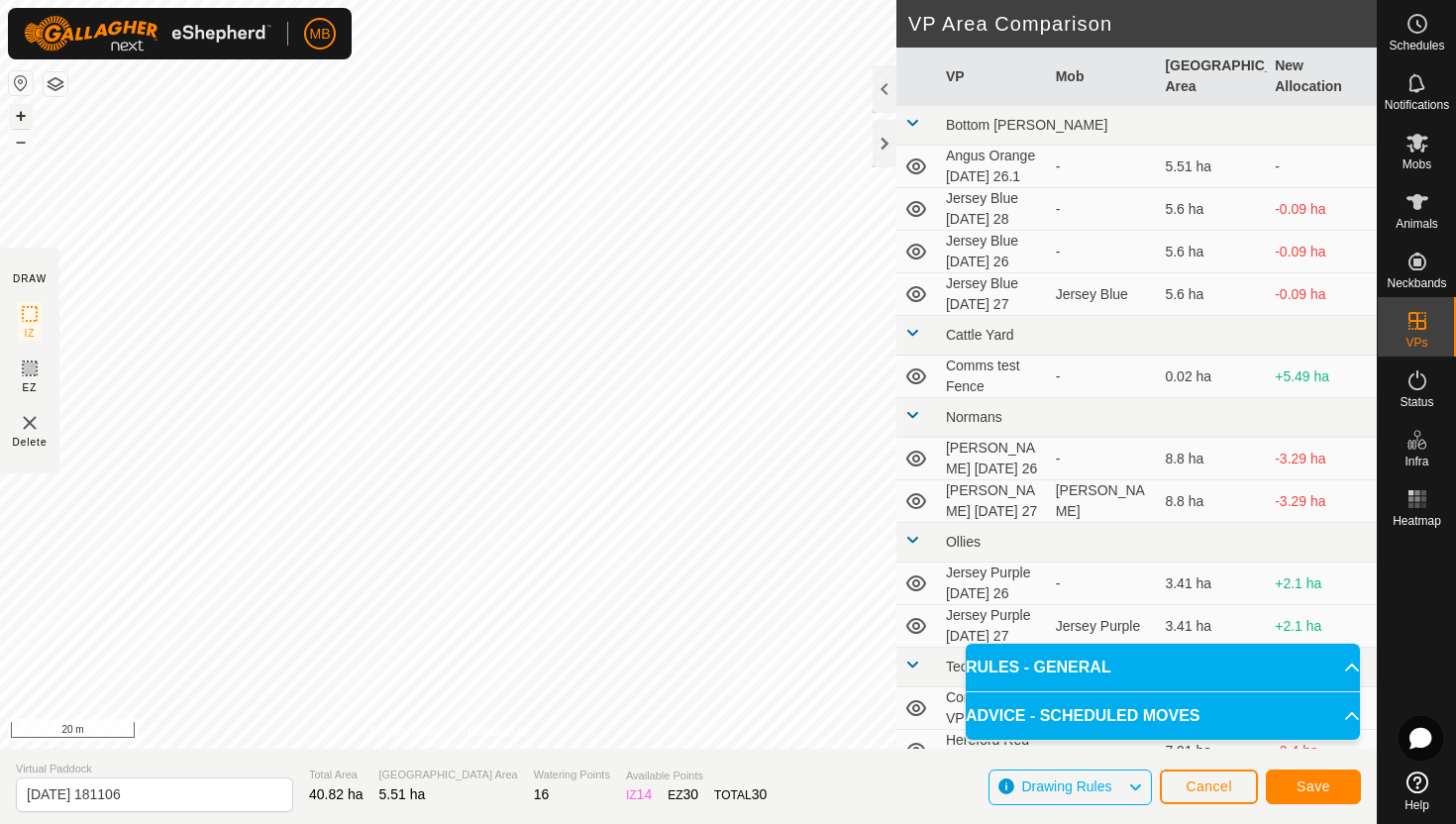 click on "+" at bounding box center (21, 116) 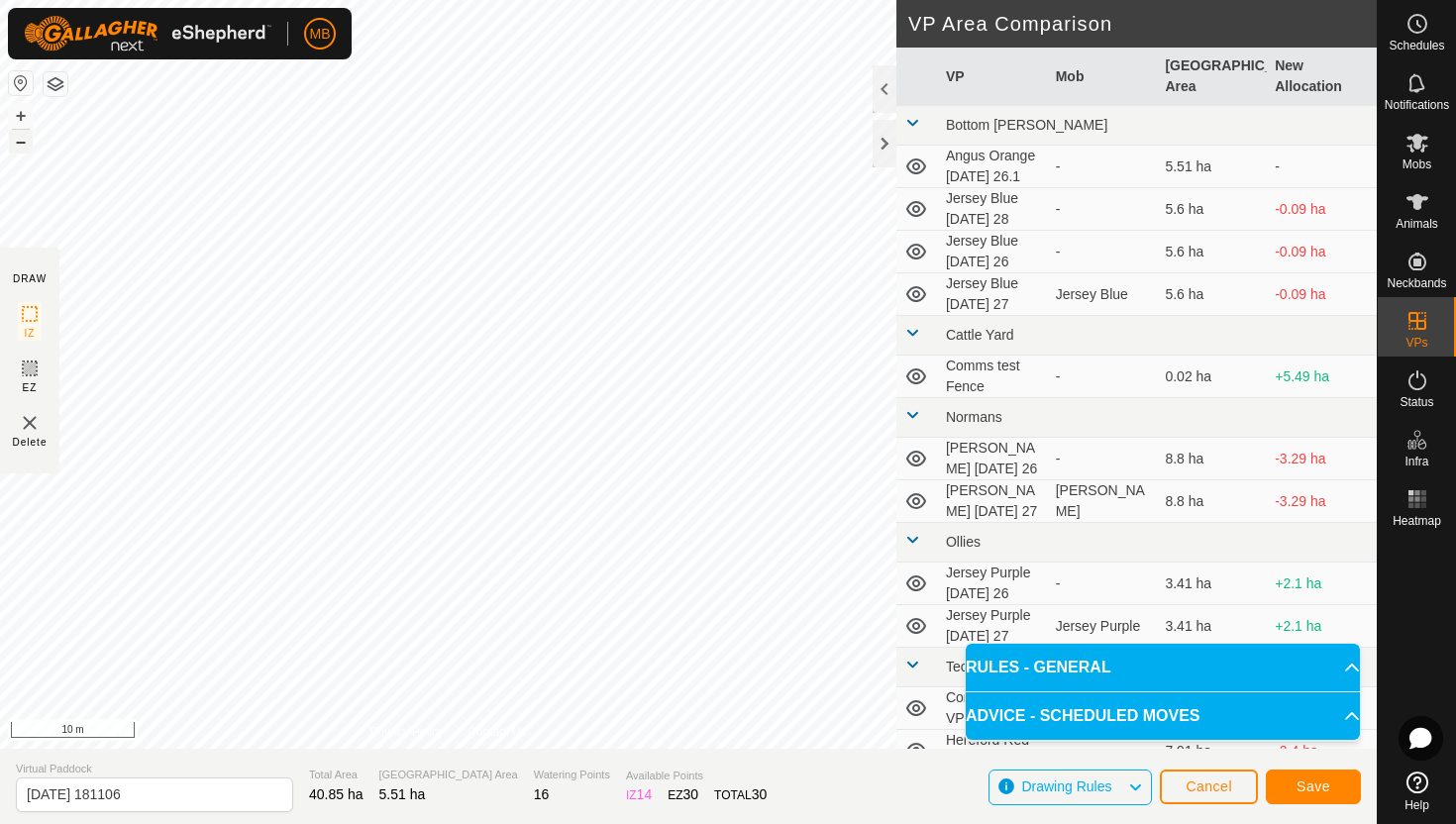 click on "–" at bounding box center [21, 142] 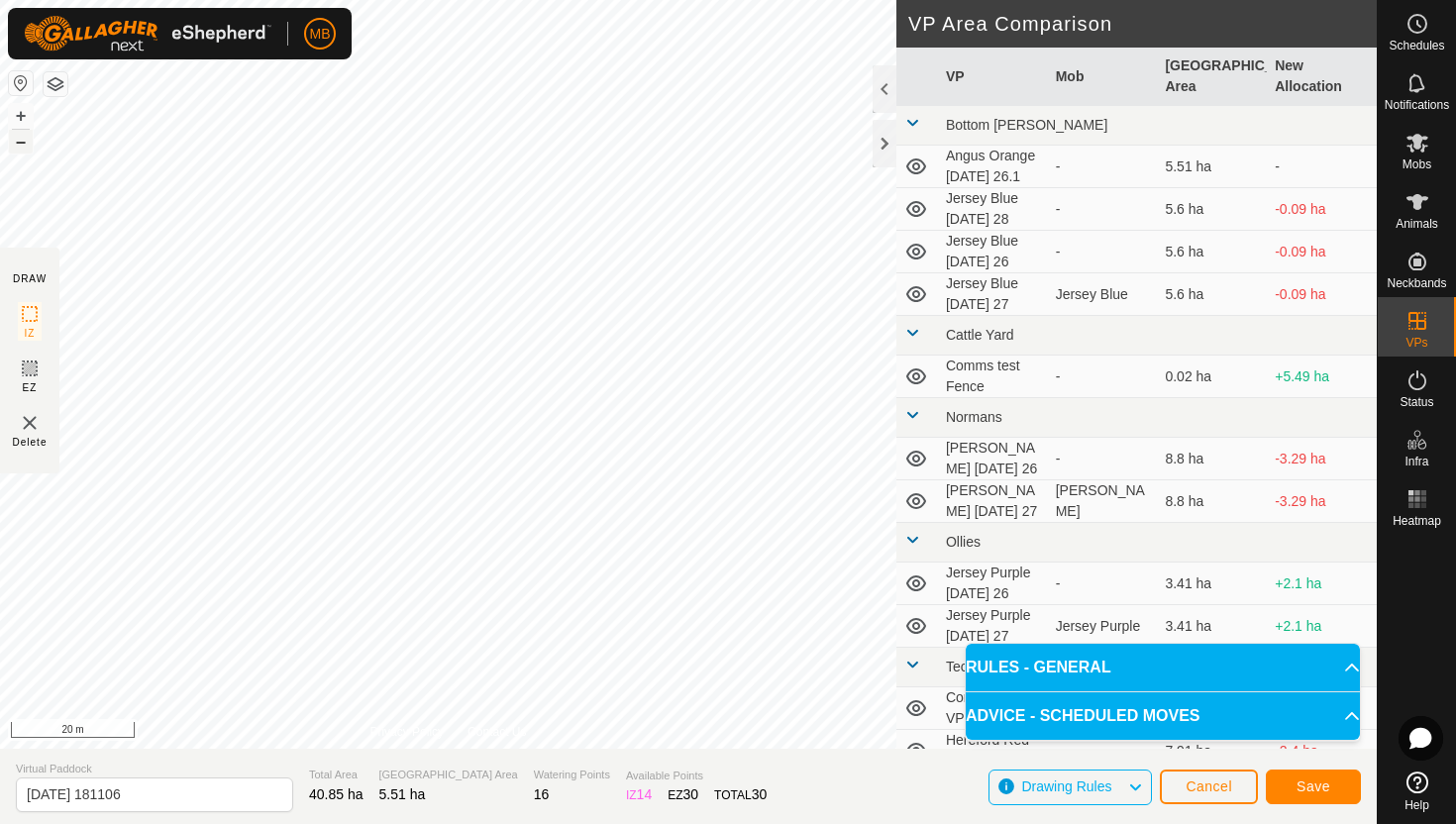 click on "–" at bounding box center [21, 142] 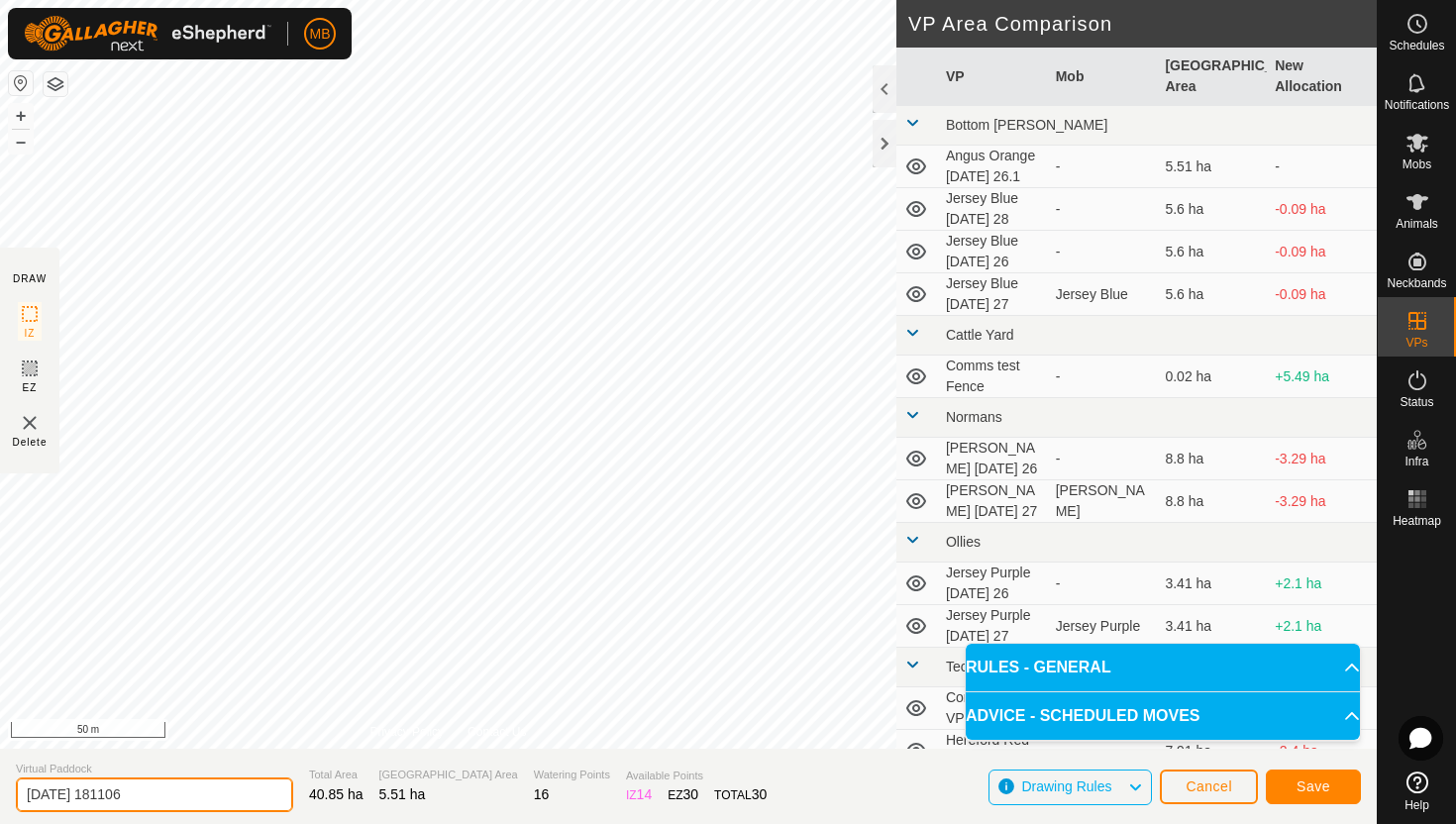 click on "[DATE] 181106" 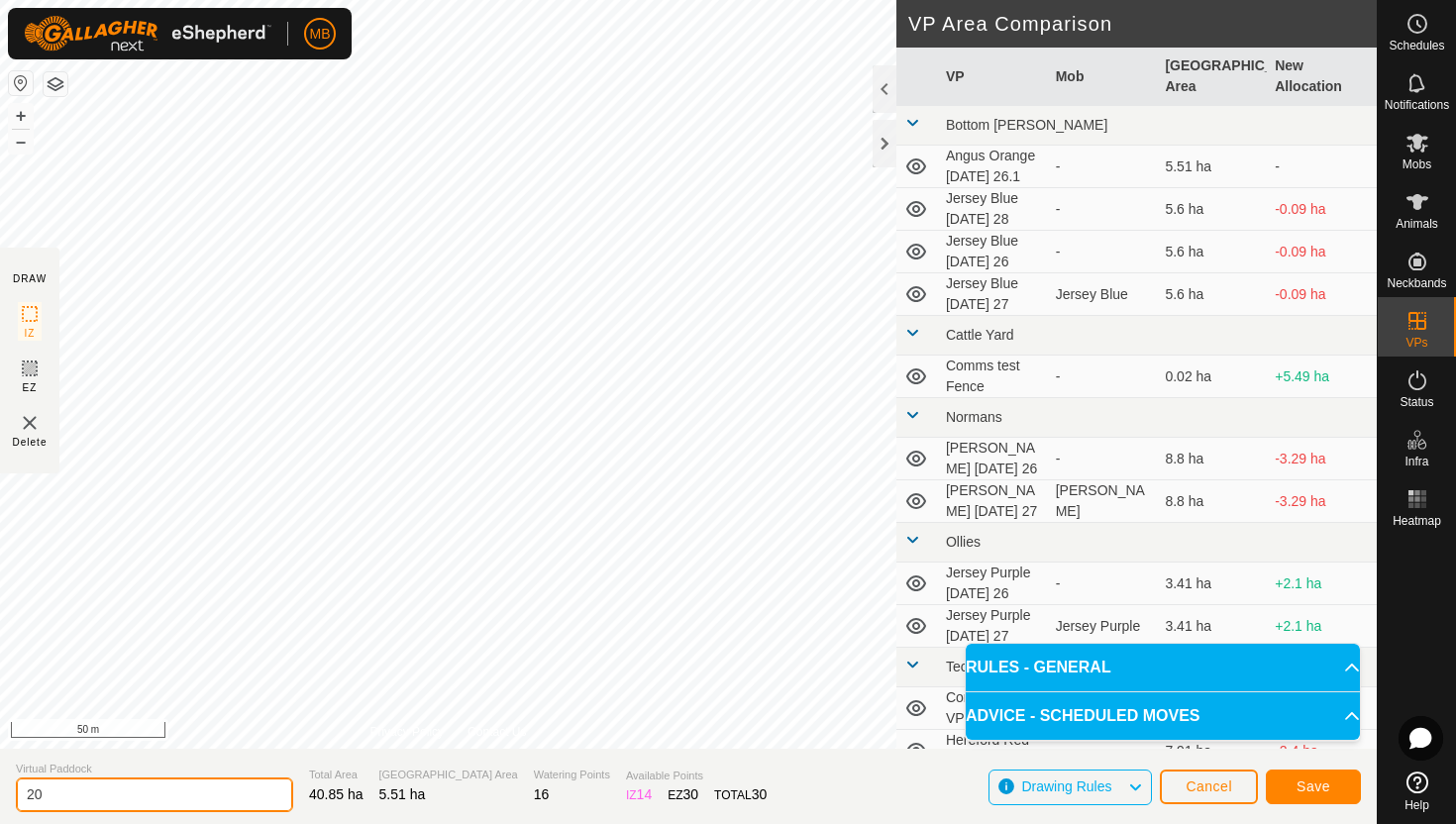 type on "2" 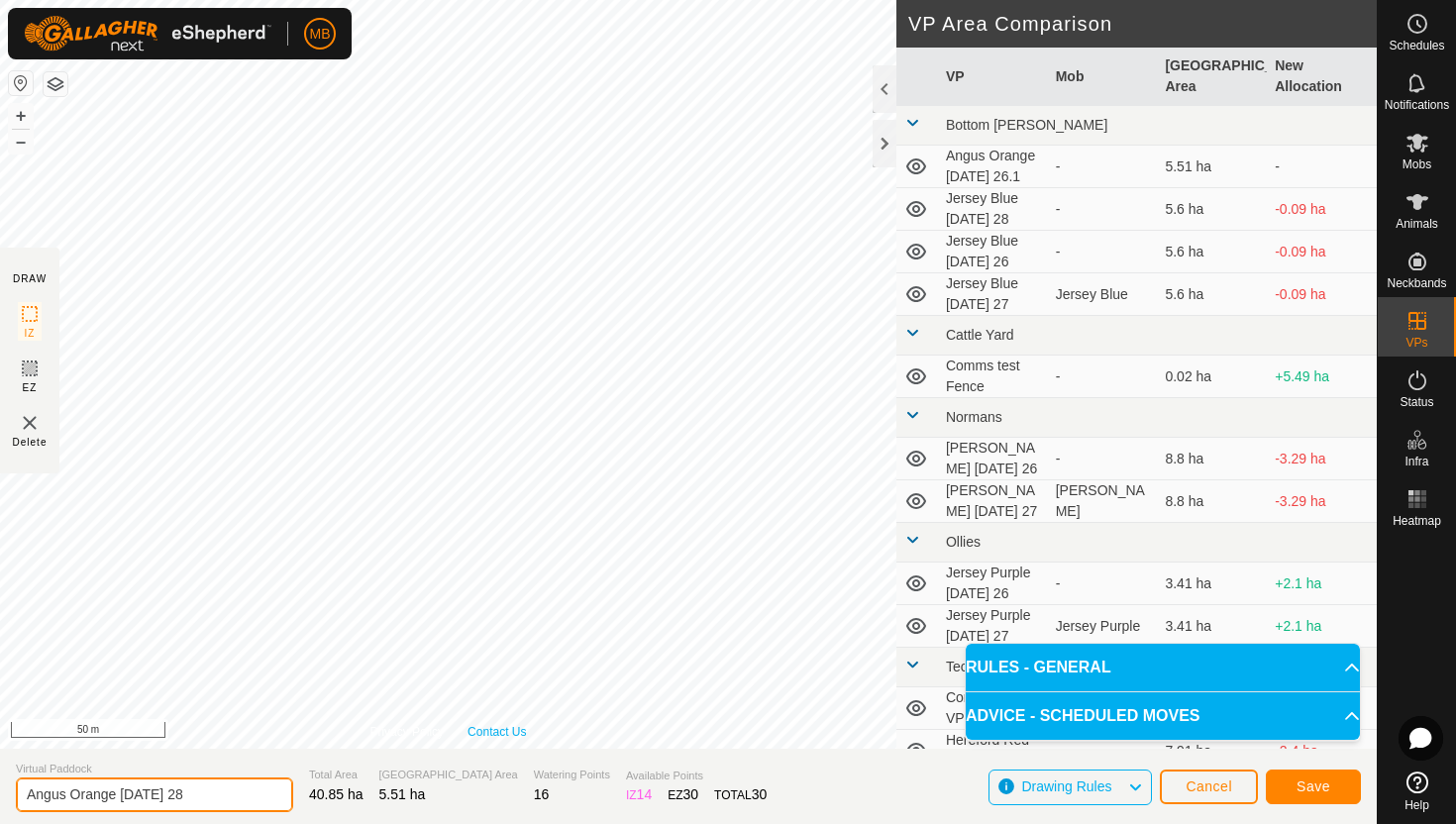 type on "Angus Orange [DATE] 28" 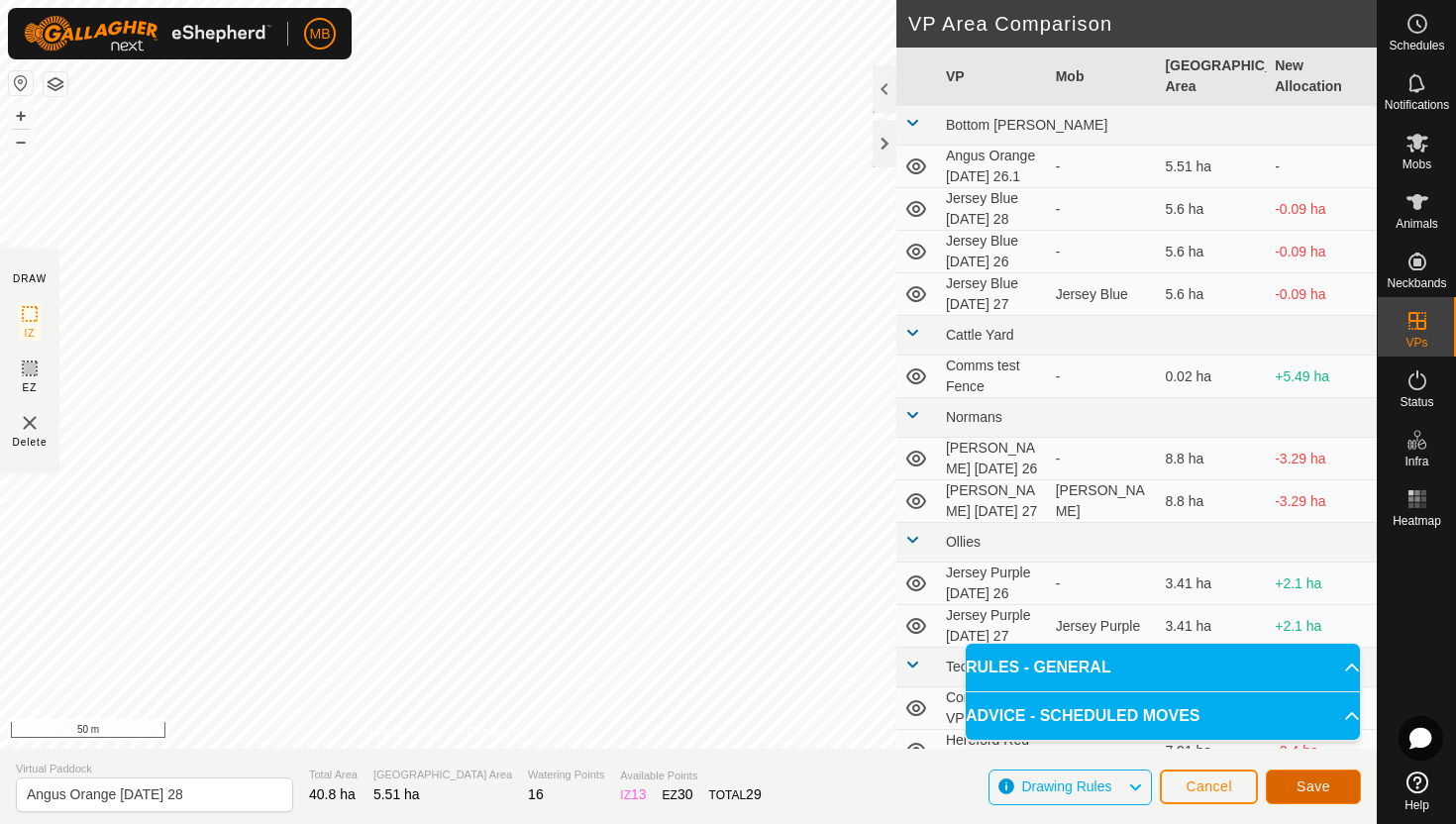 click on "Save" 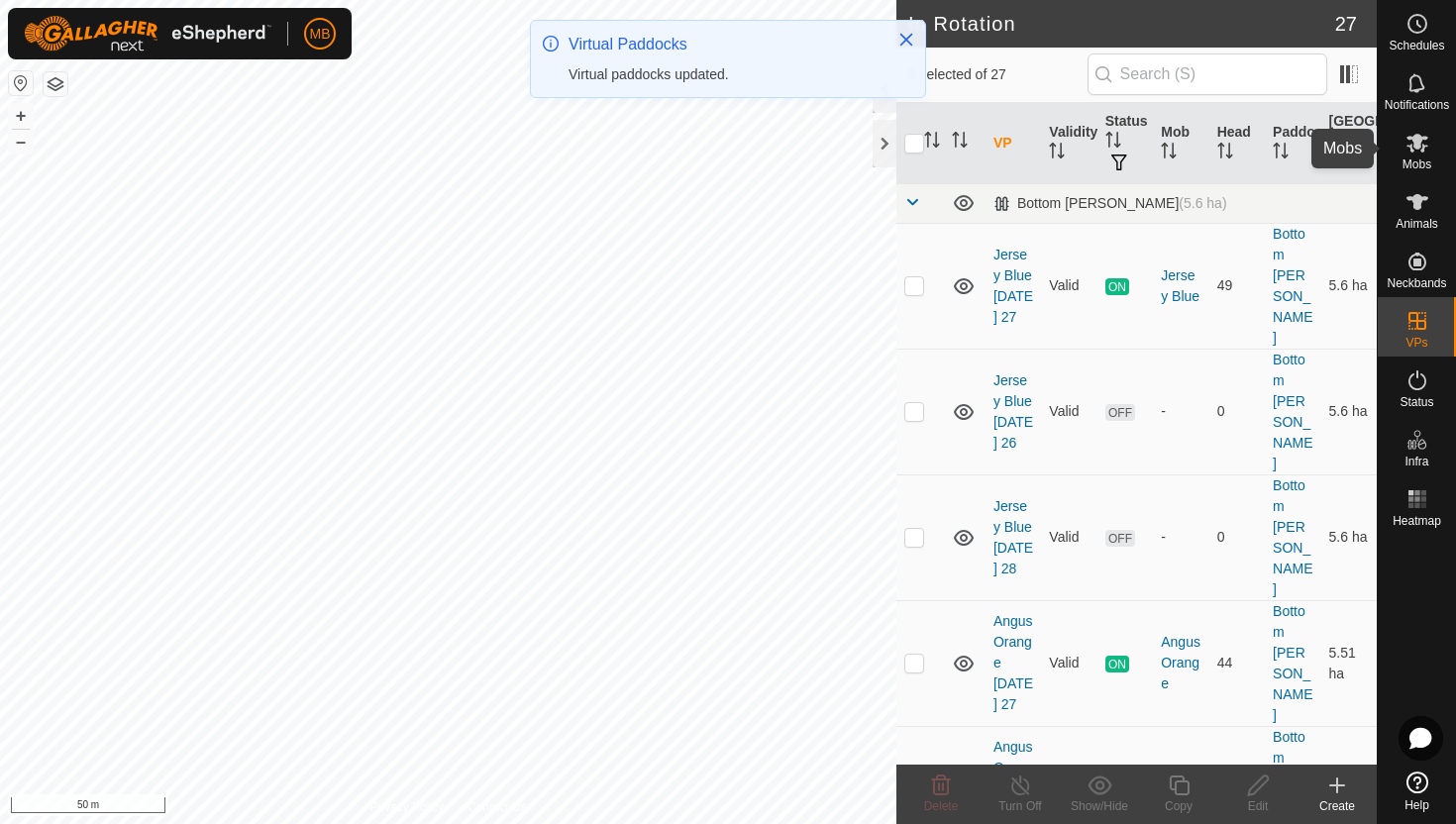 click 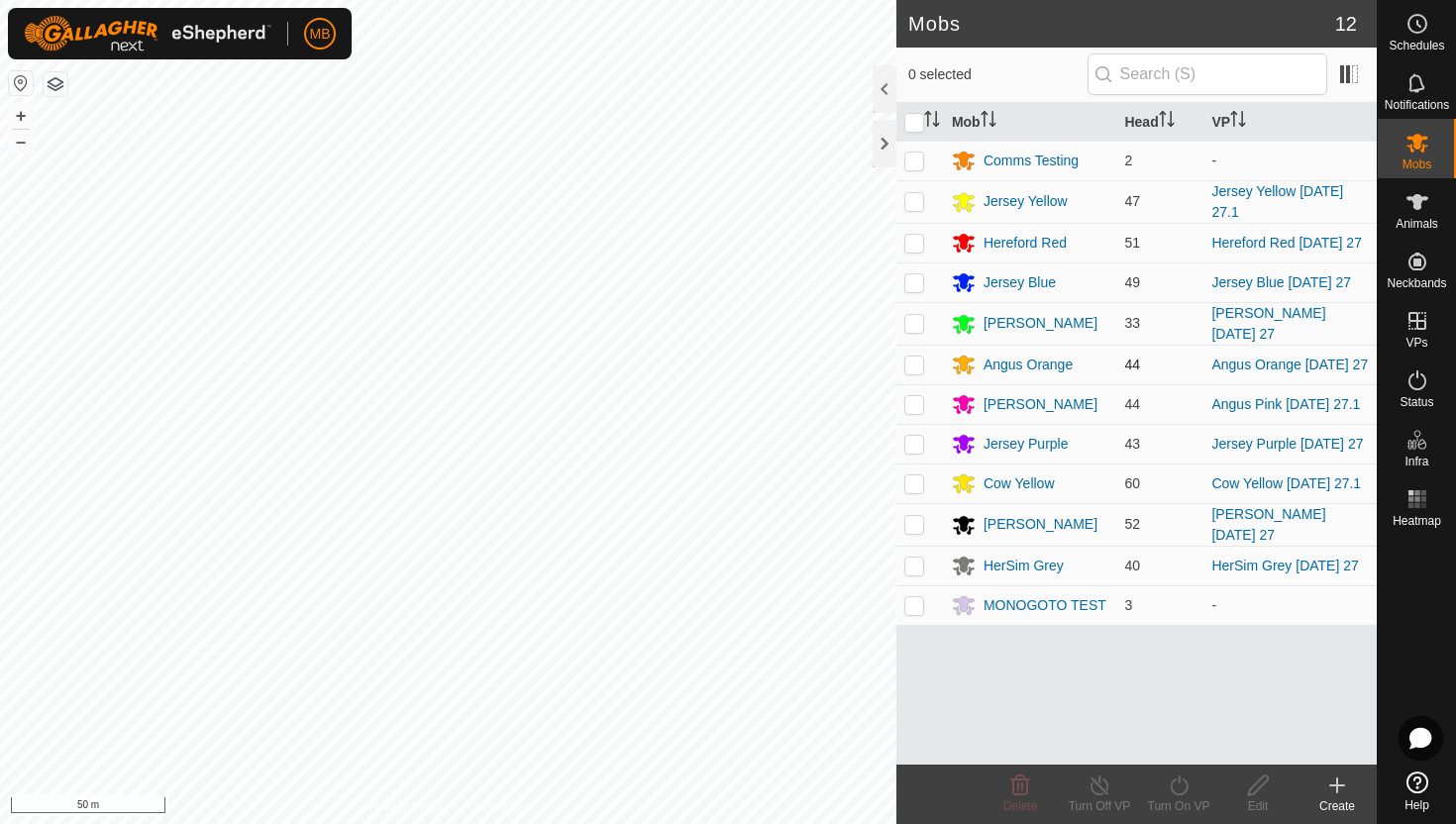 click at bounding box center (914, 364) 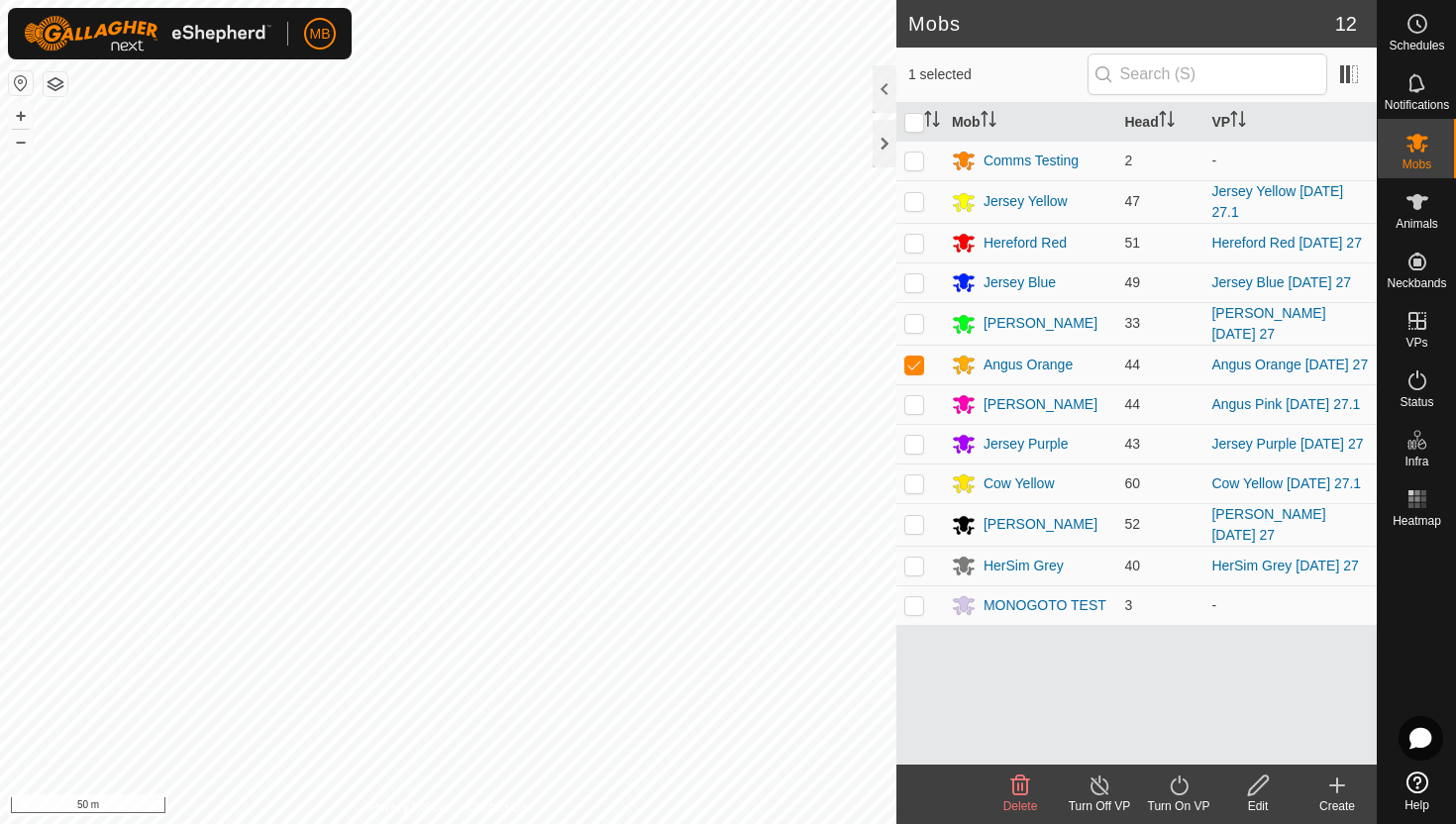 click 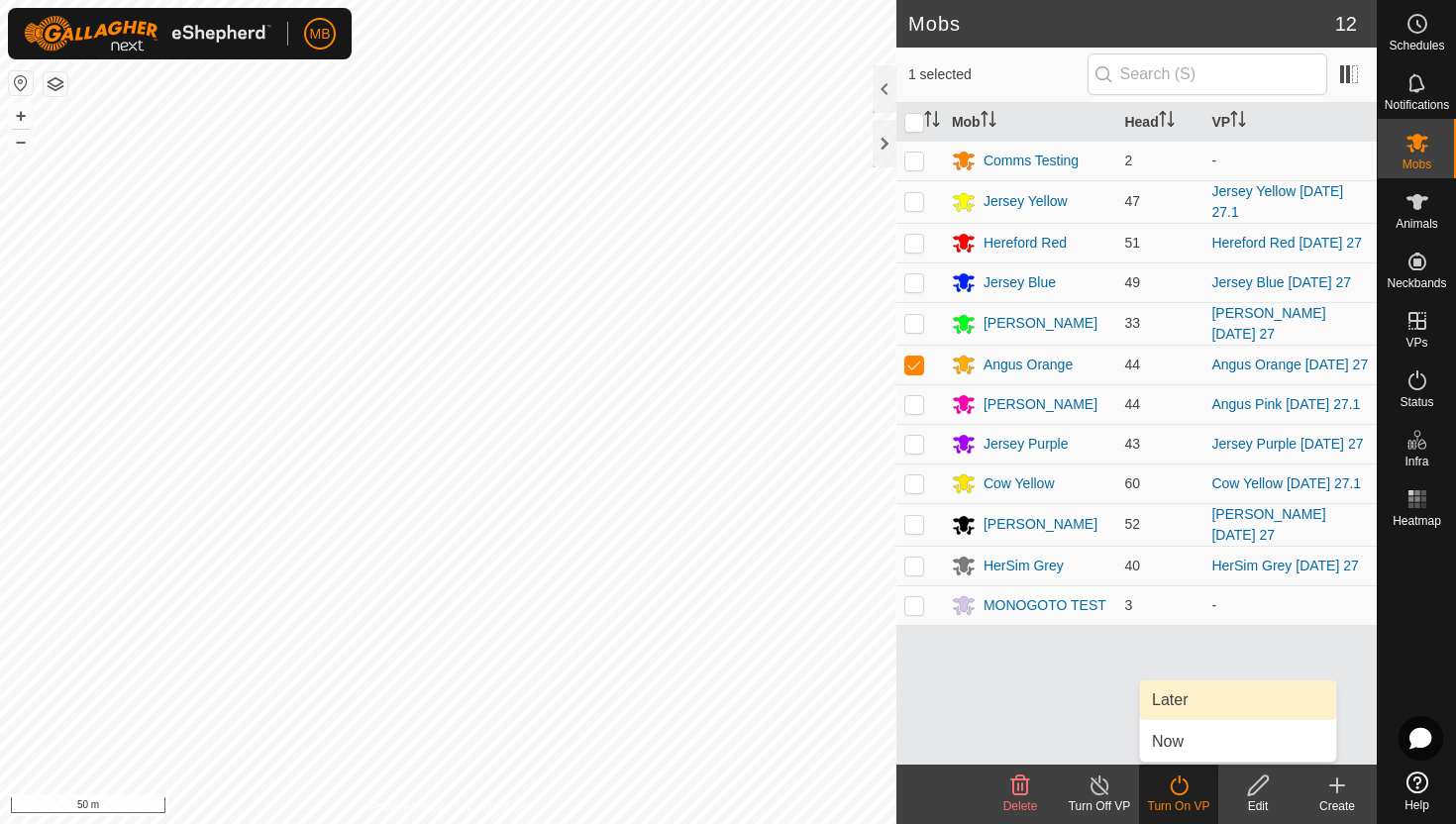 click on "Later" at bounding box center [1238, 700] 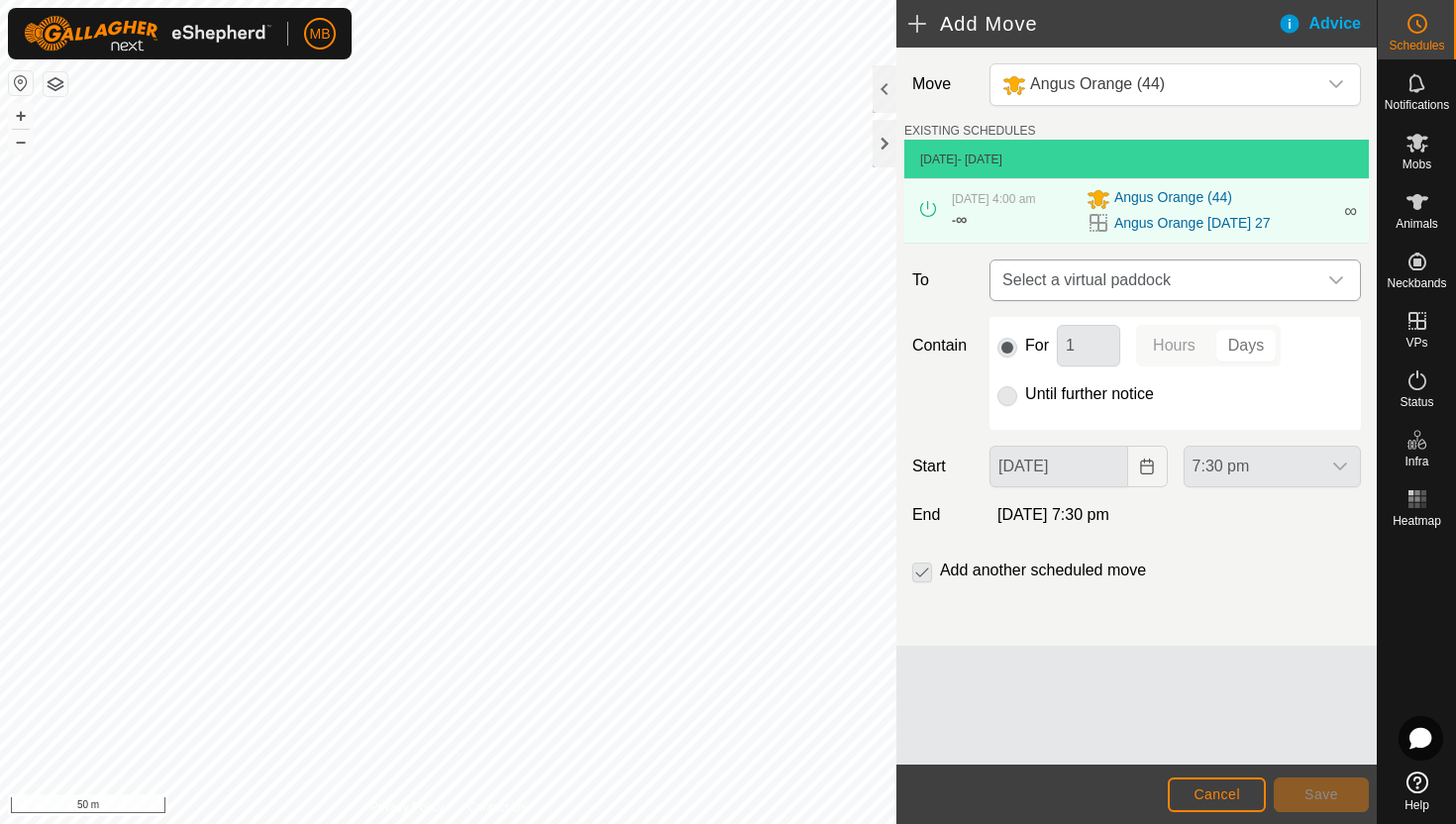 click on "Select a virtual paddock" at bounding box center [1155, 280] 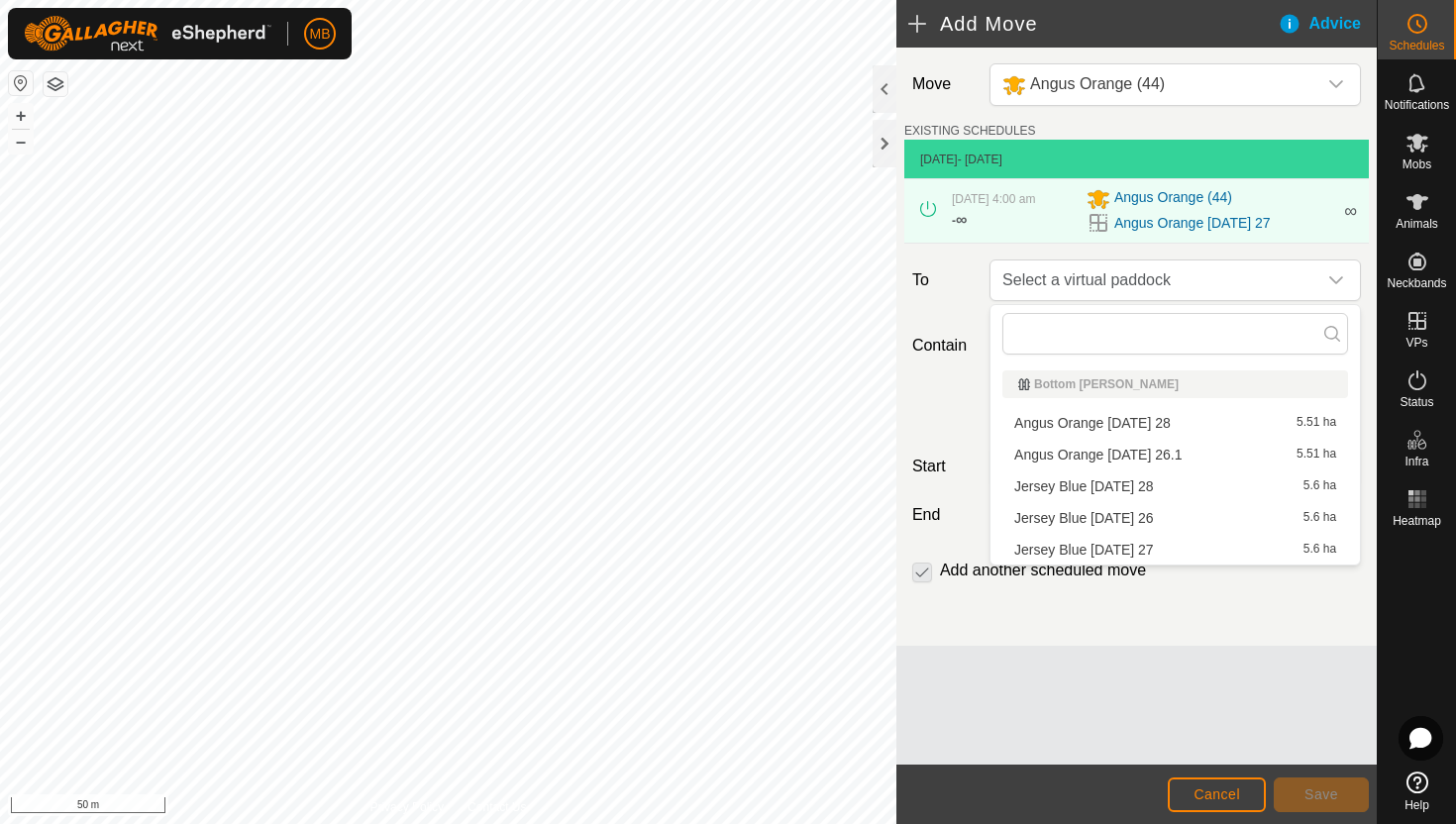click on "Angus Orange [DATE] 28  5.51 ha" at bounding box center [1175, 423] 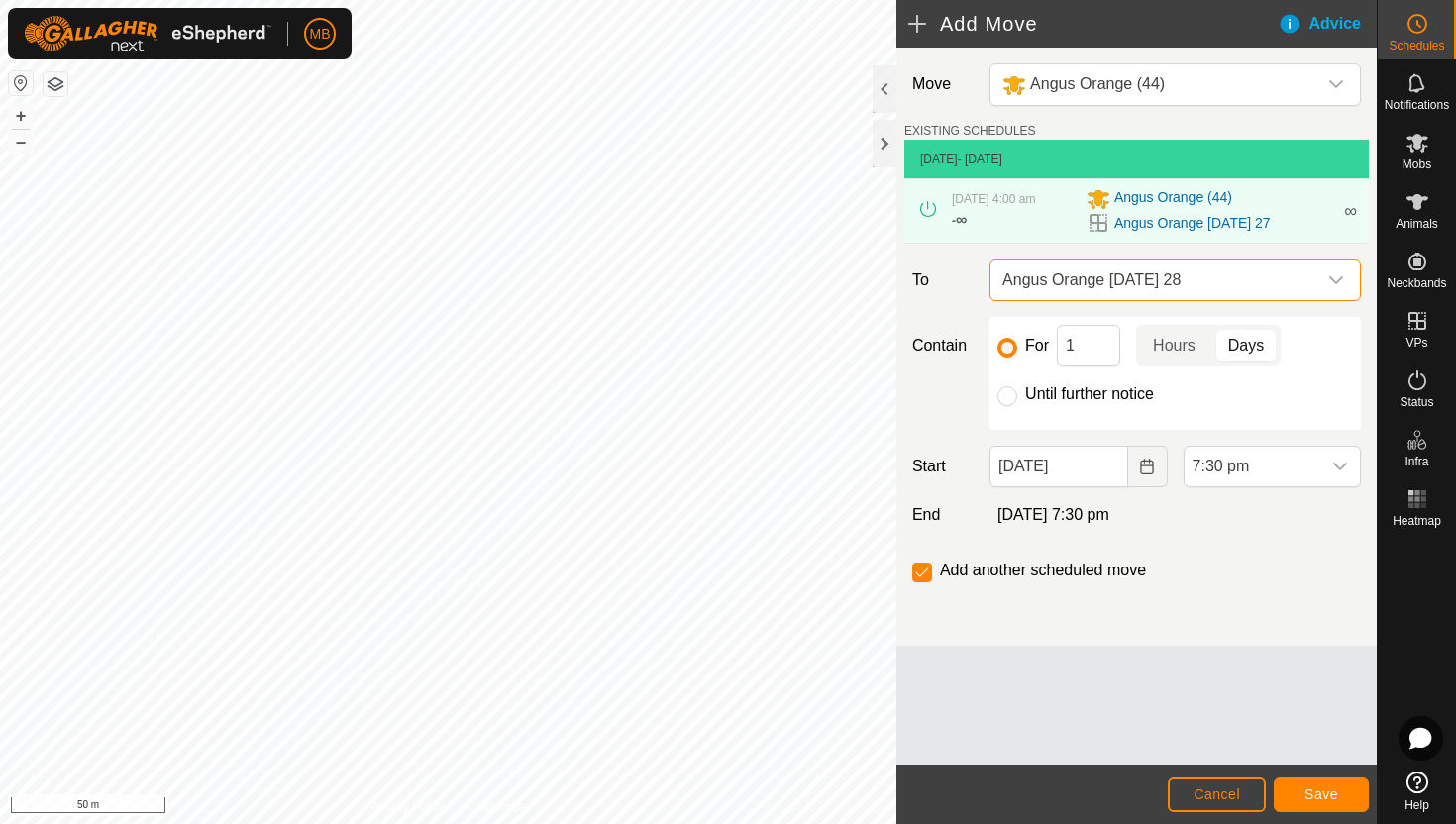 click on "Until further notice" 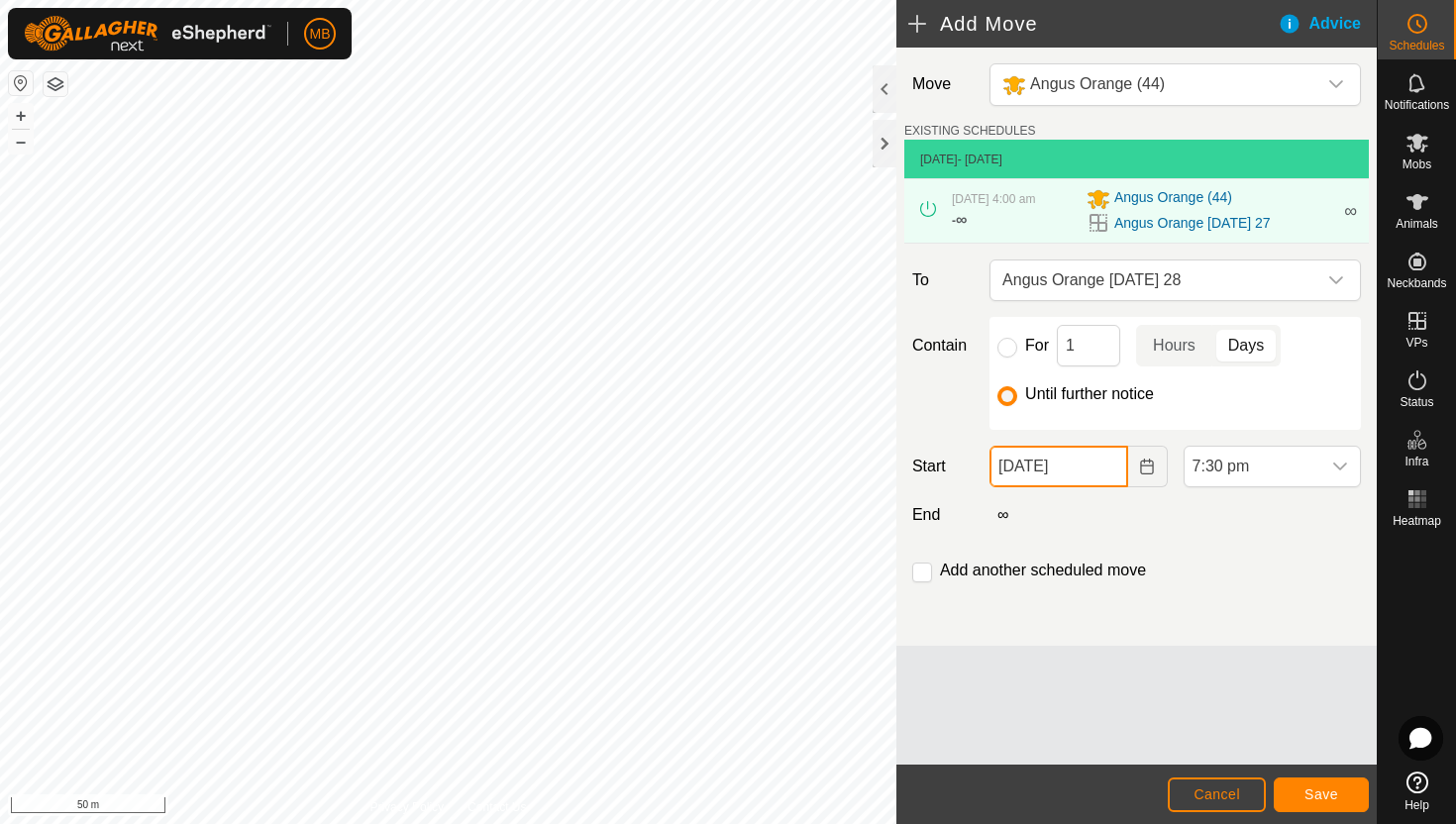 click on "[DATE]" 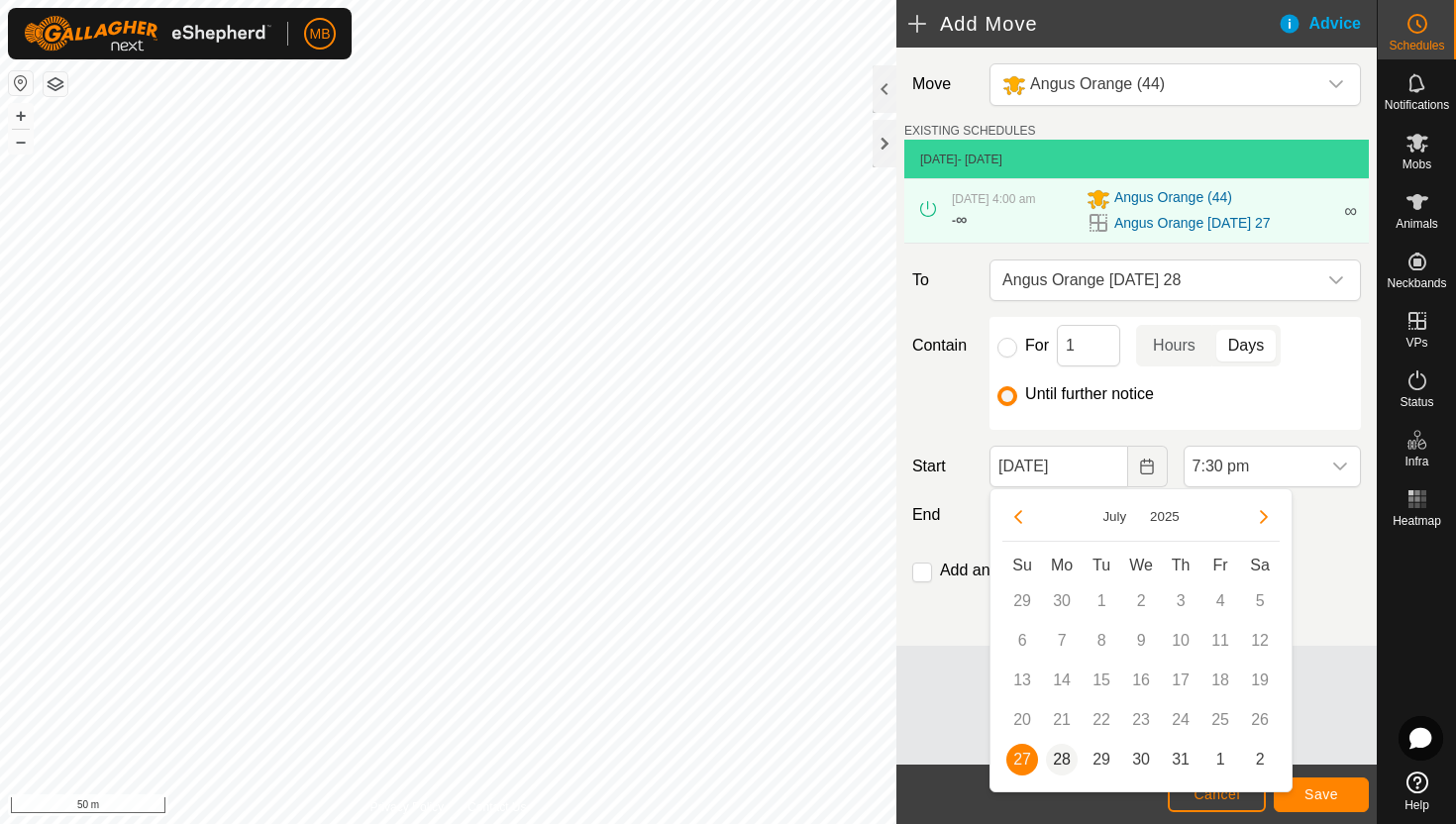 click on "28" at bounding box center (1062, 760) 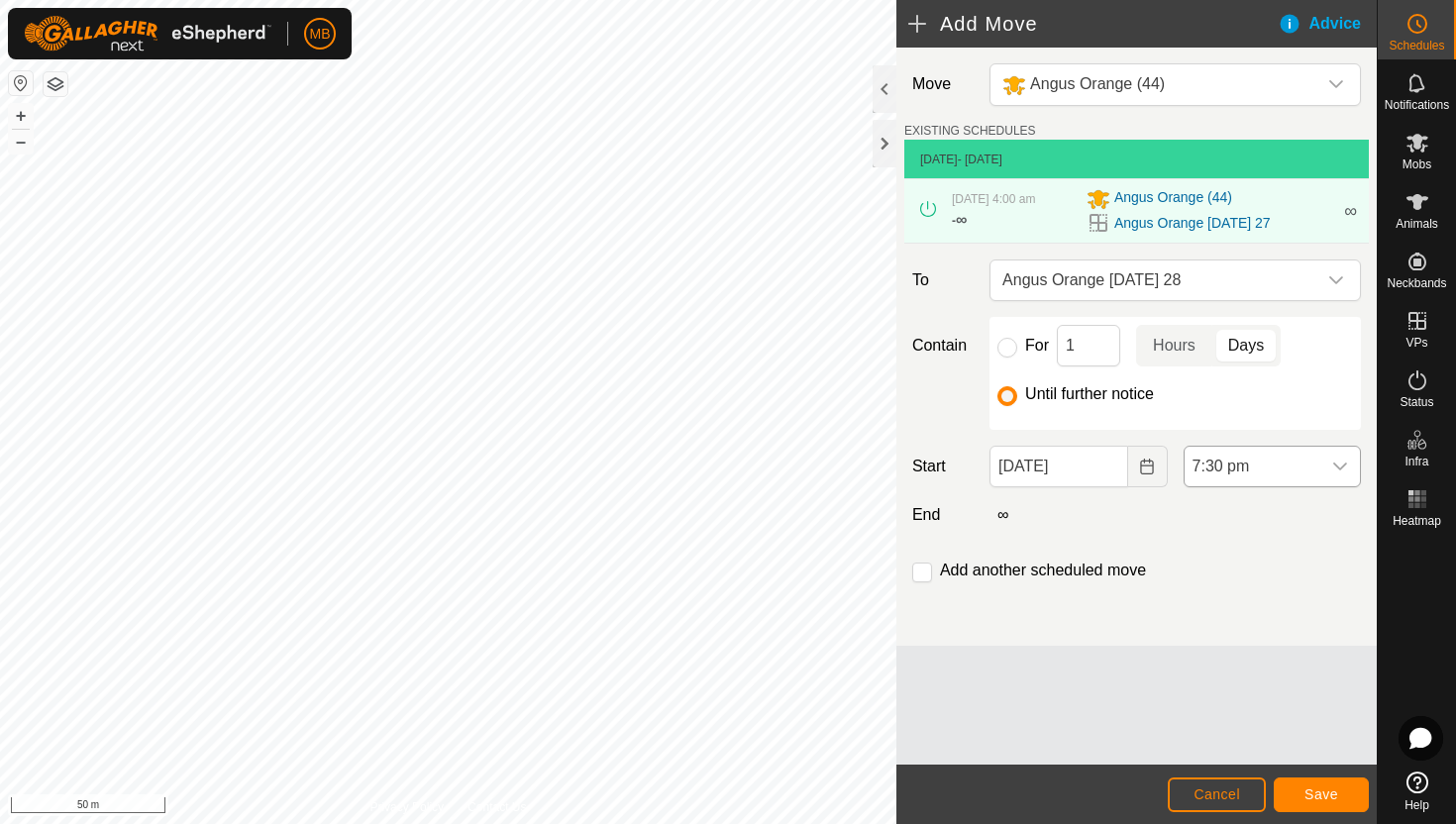 click on "7:30 pm" at bounding box center [1252, 466] 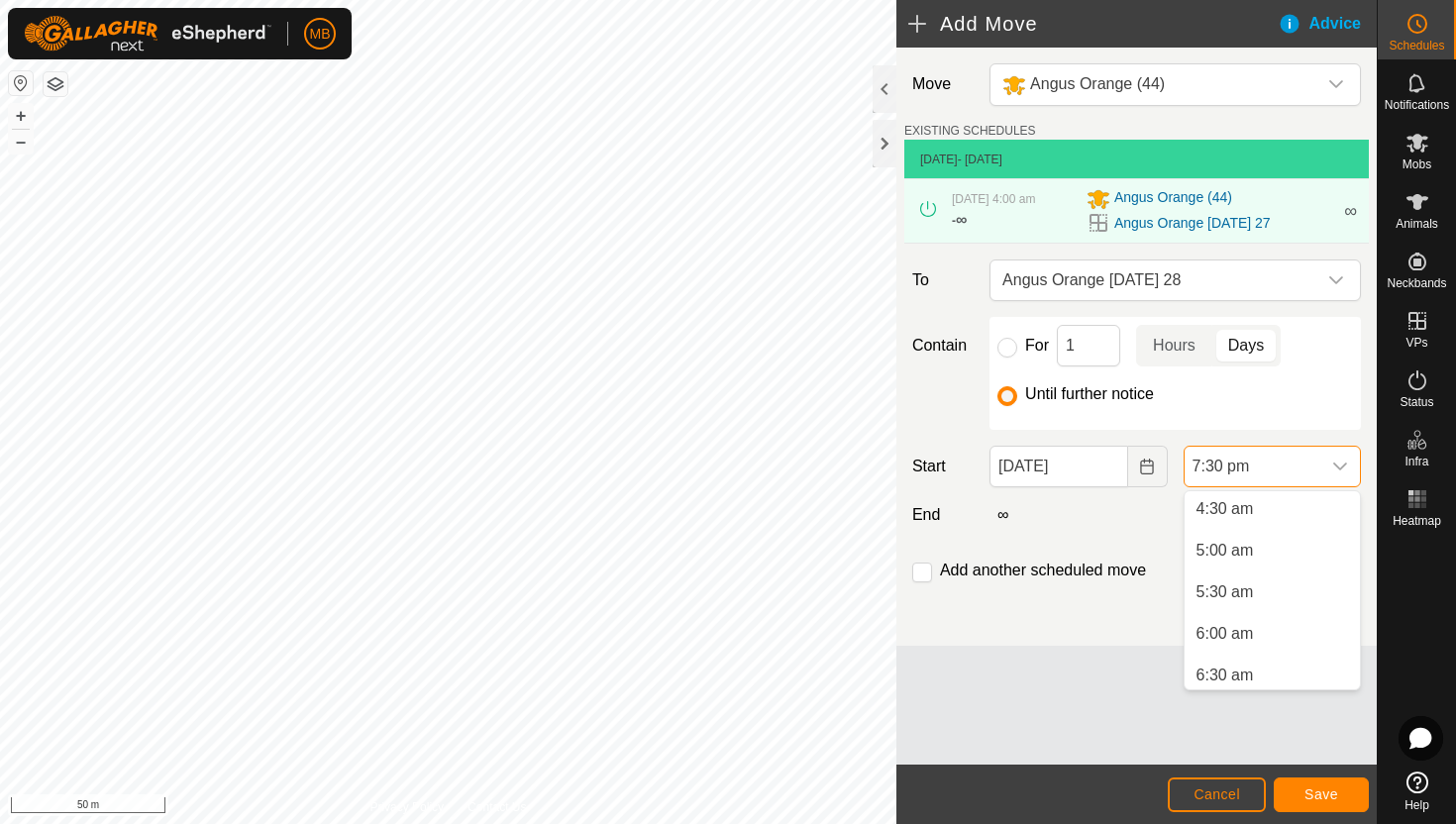 scroll, scrollTop: 372, scrollLeft: 0, axis: vertical 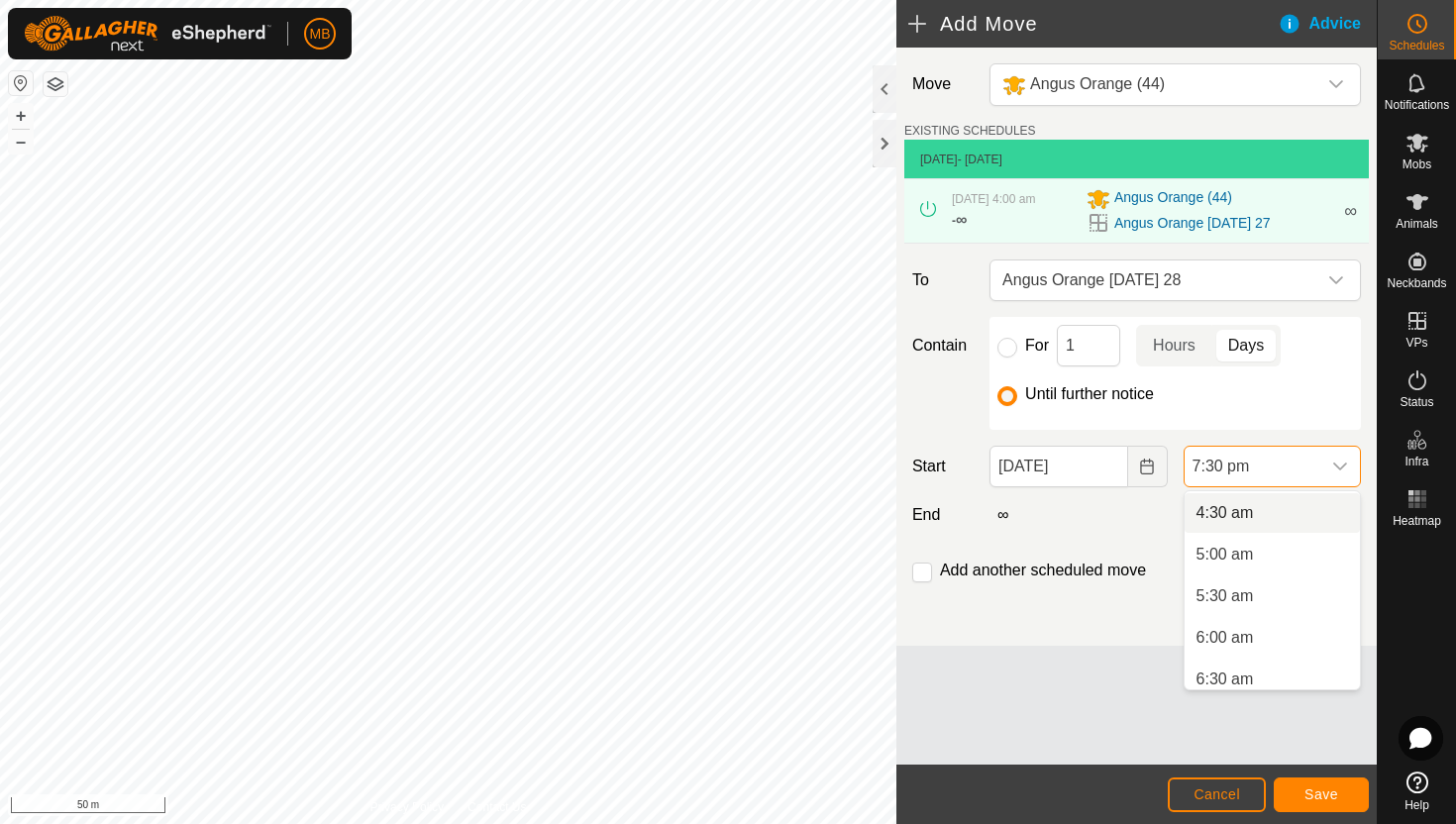 click on "4:30 am" at bounding box center [1272, 513] 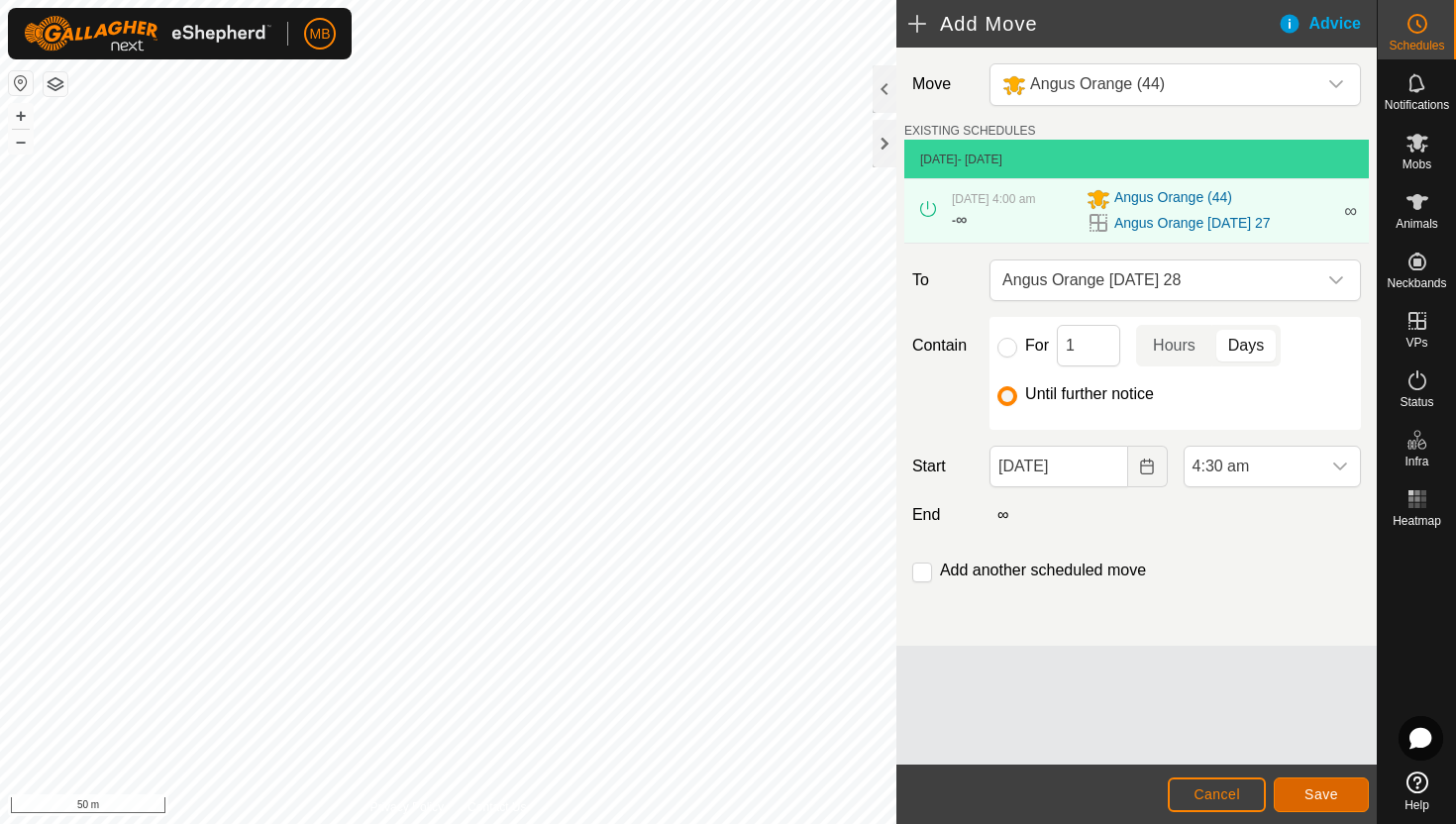click on "Save" 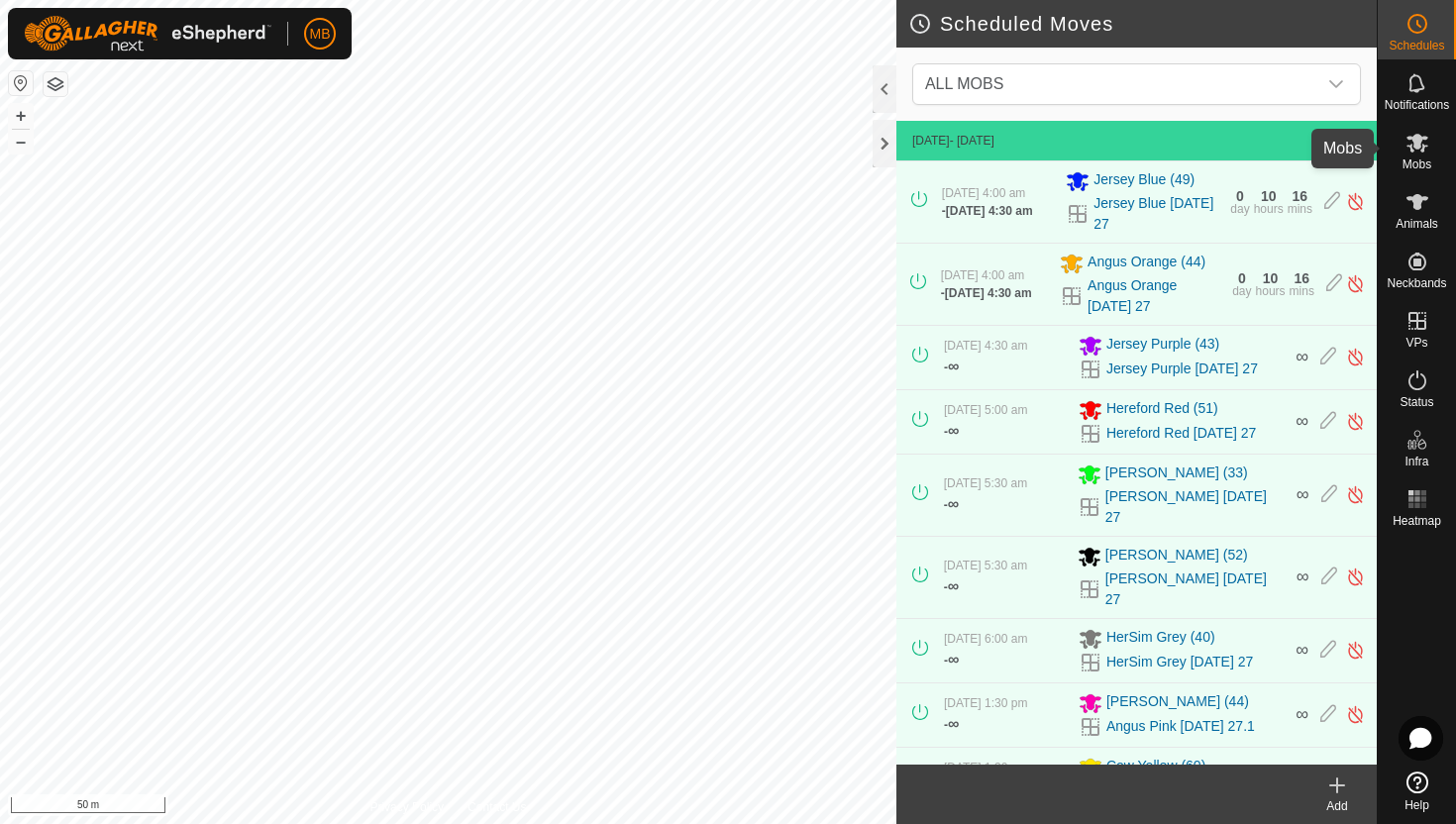 click 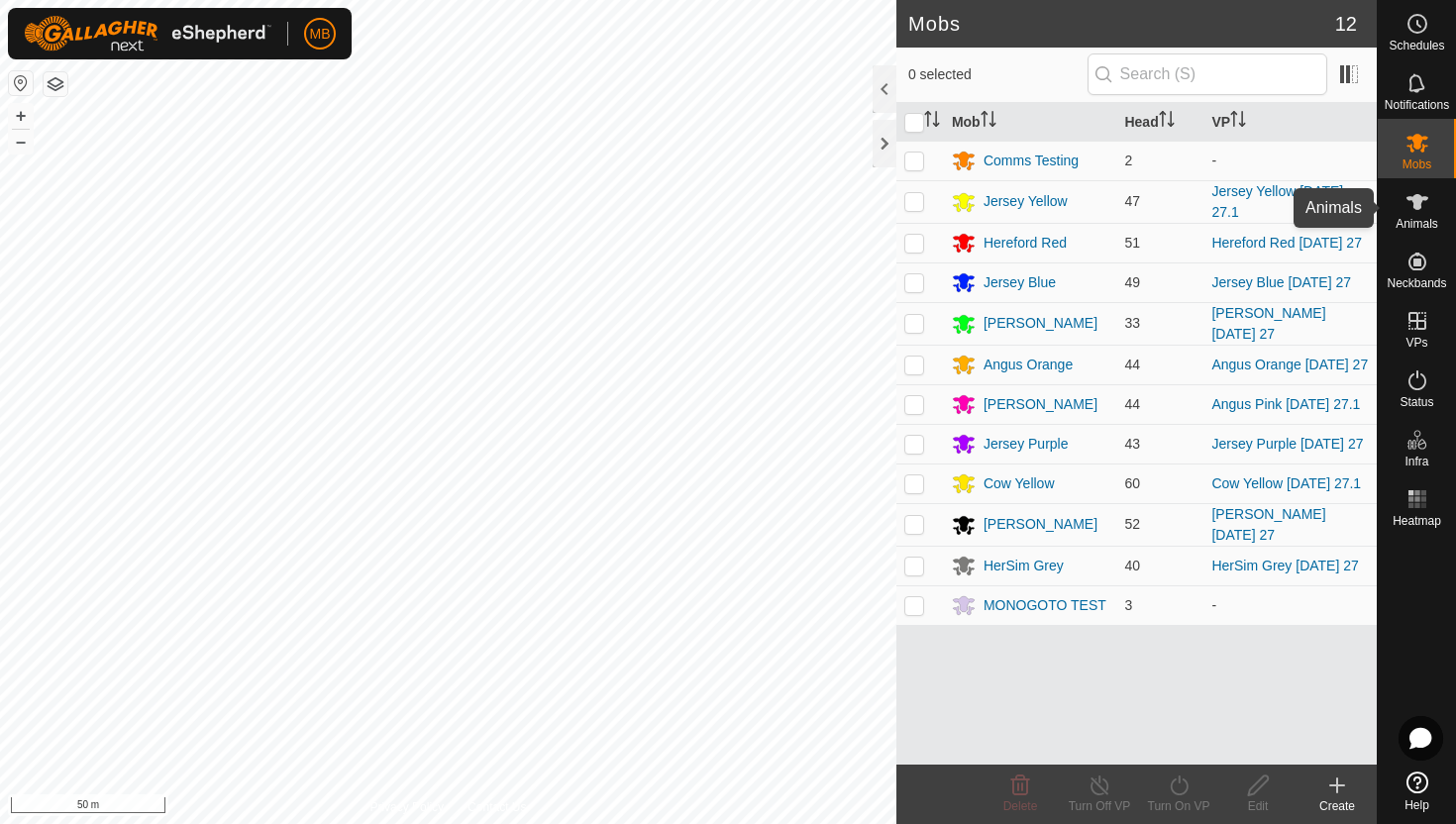 click 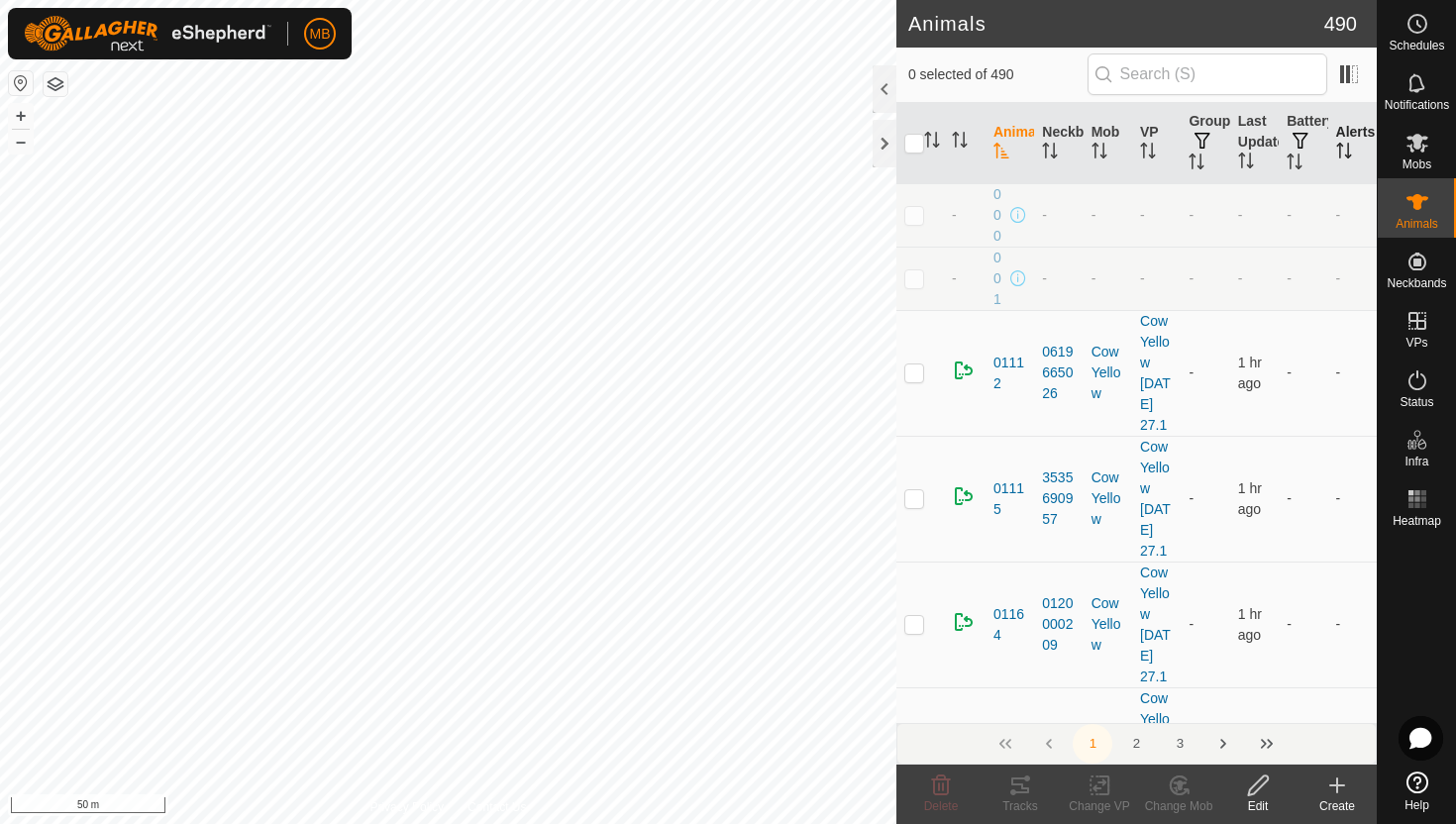 click 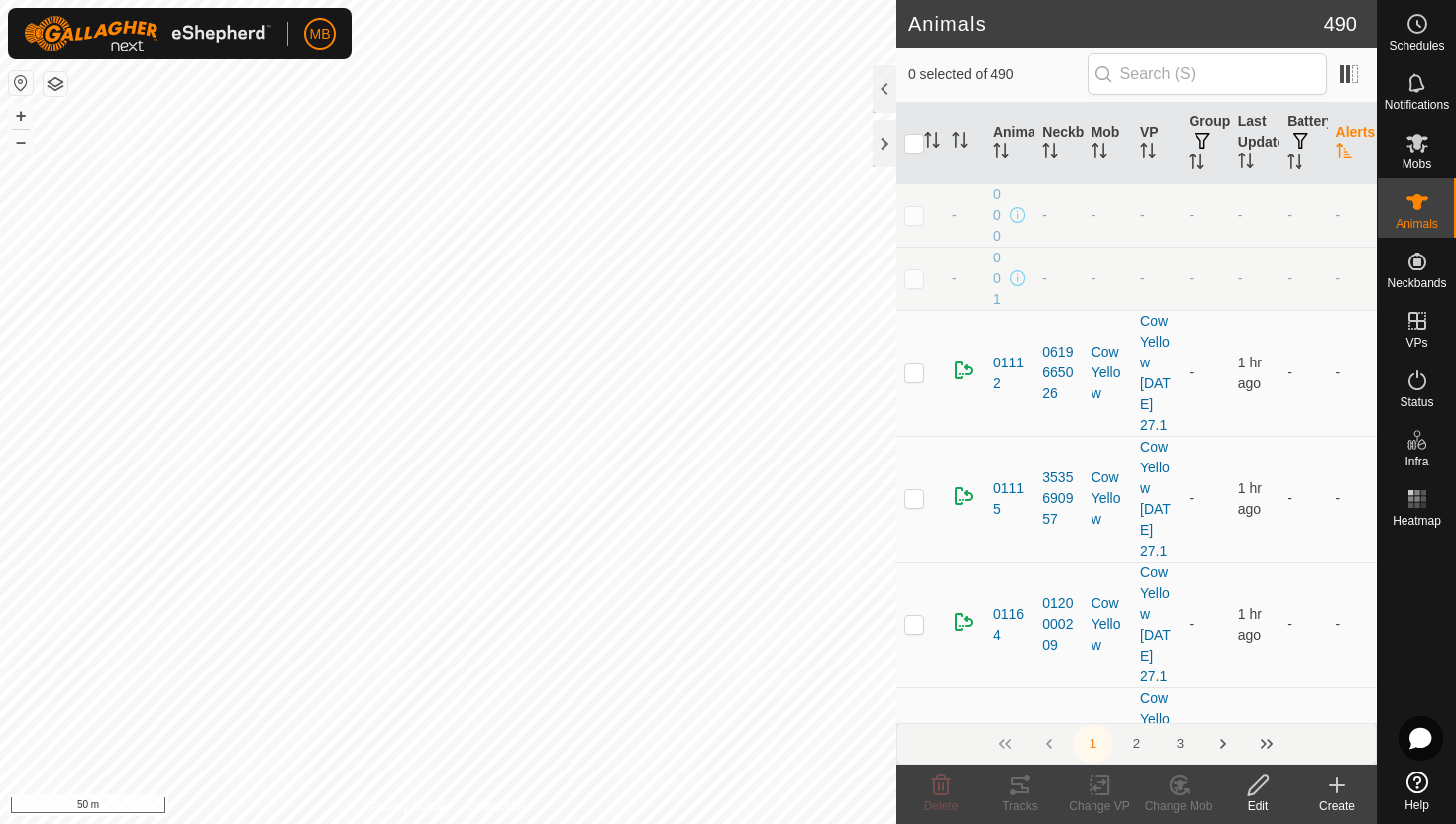 click 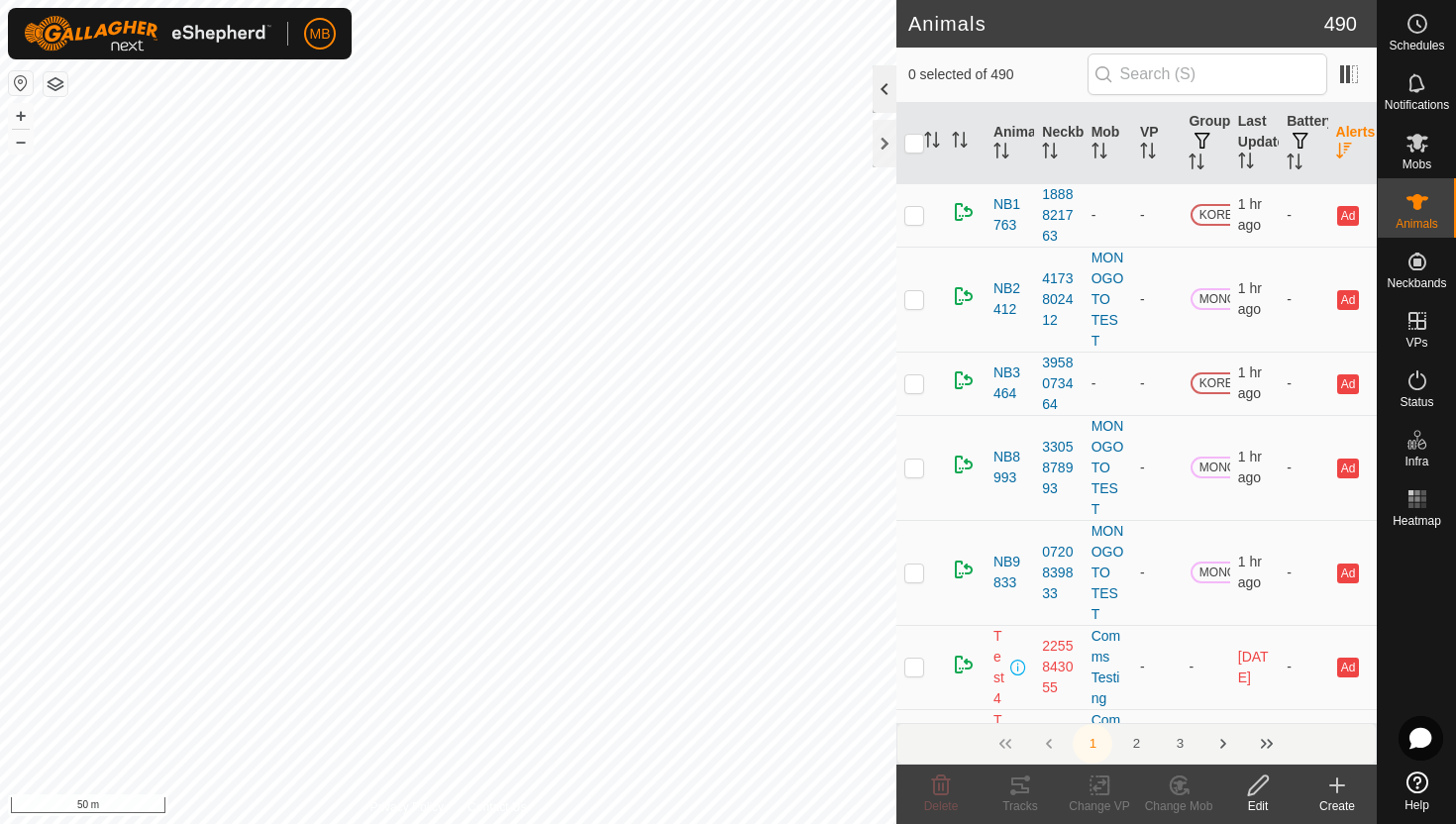 click 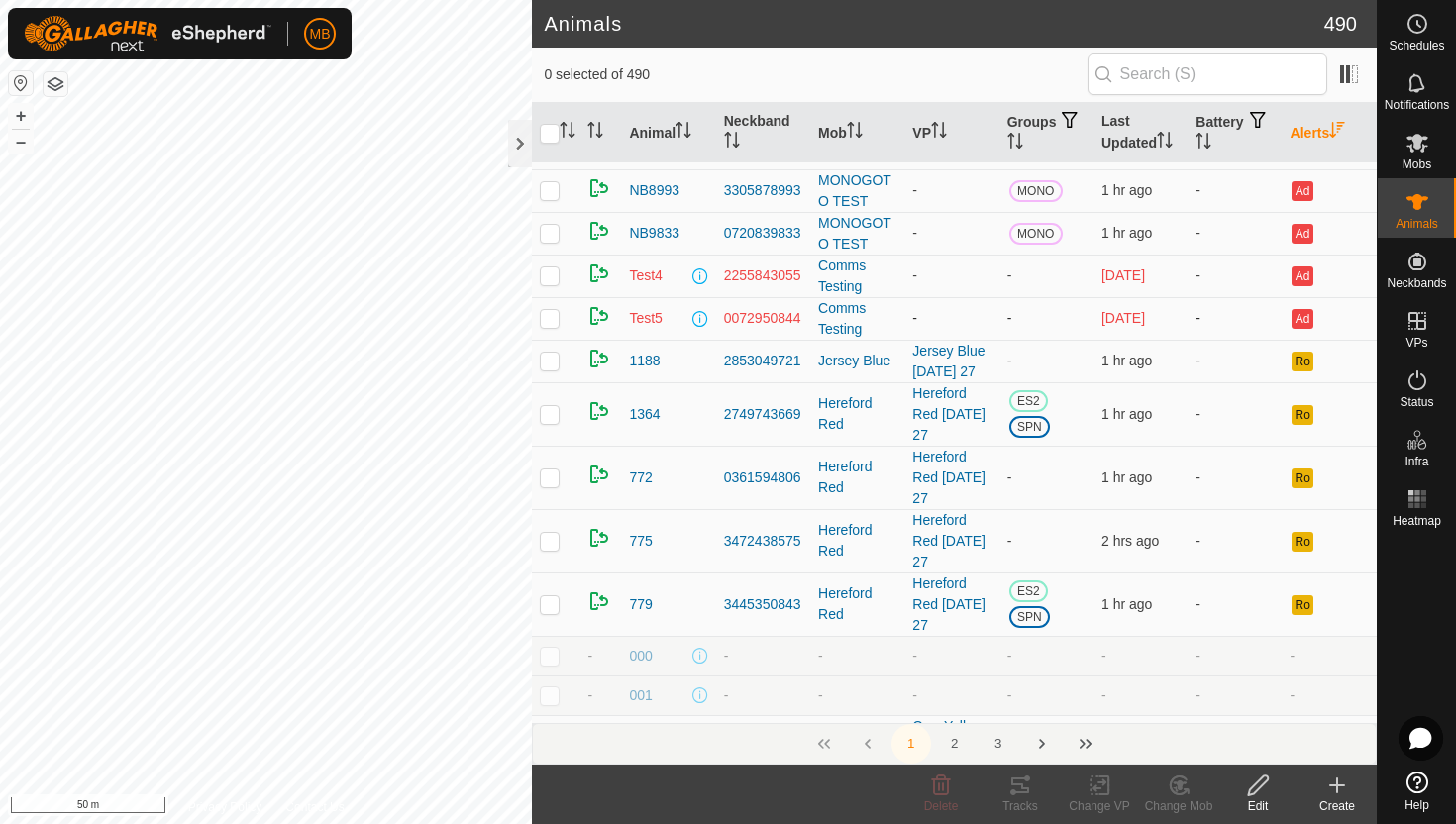 scroll, scrollTop: 83, scrollLeft: 0, axis: vertical 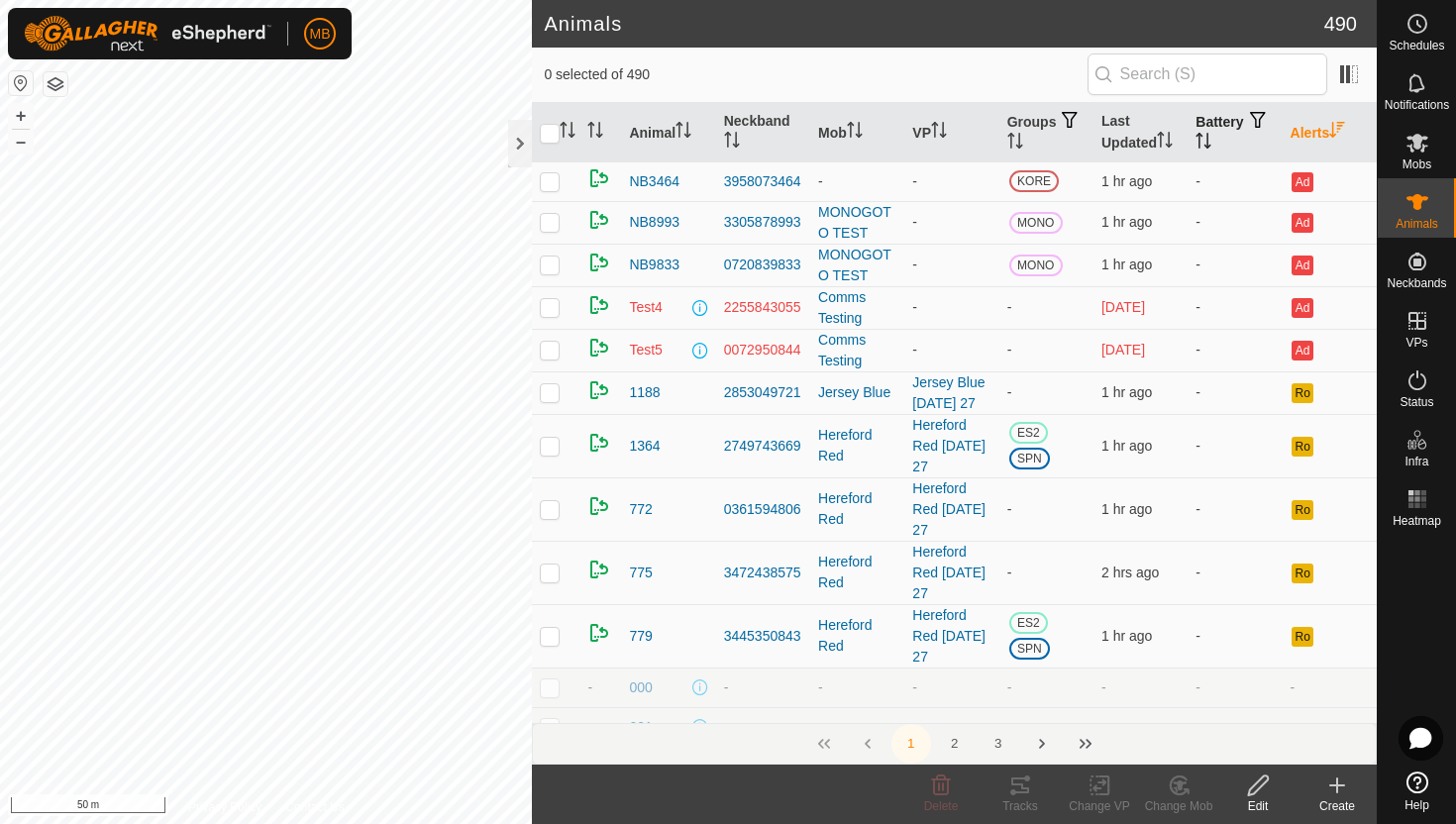 click 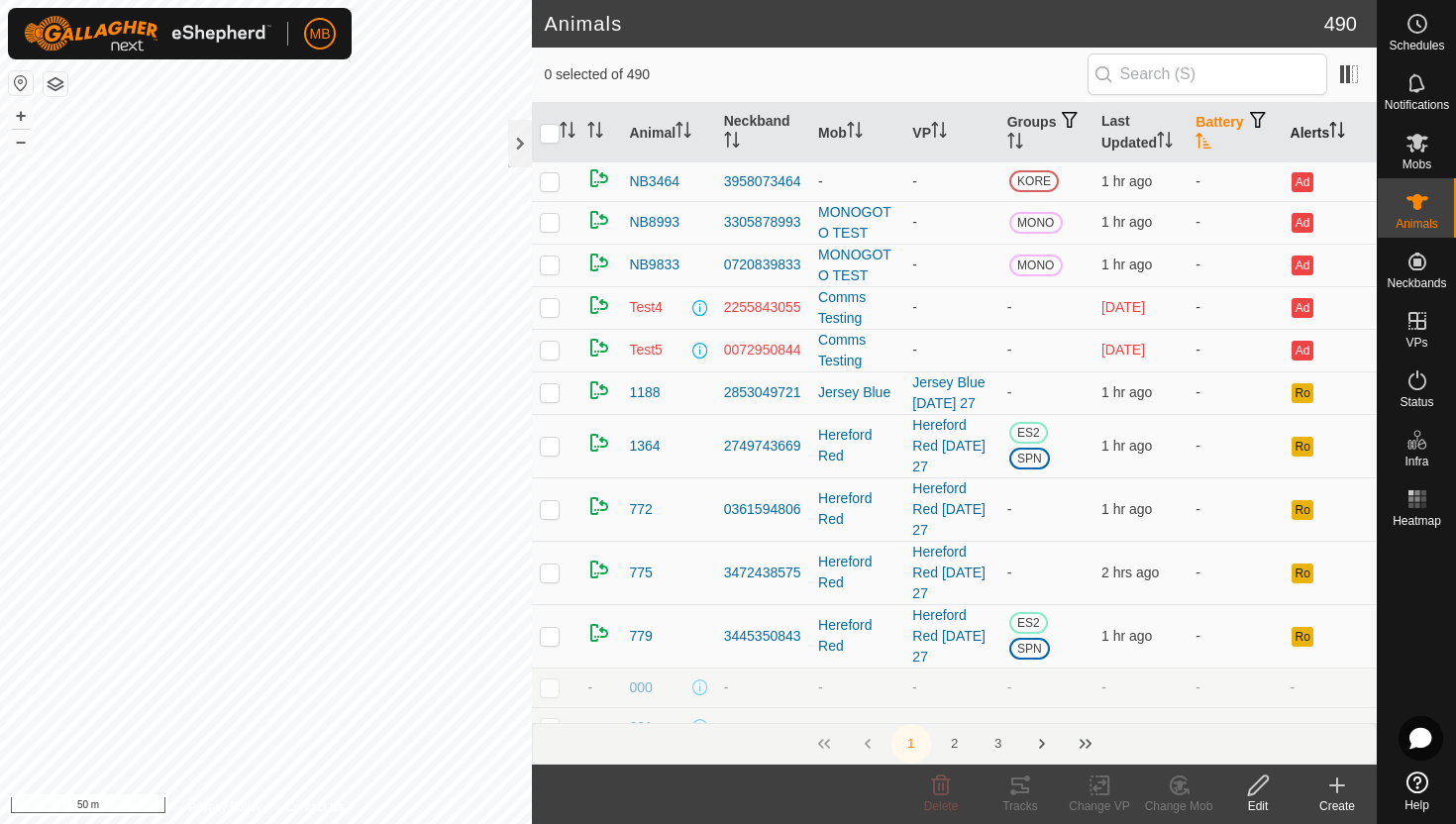 scroll, scrollTop: 0, scrollLeft: 0, axis: both 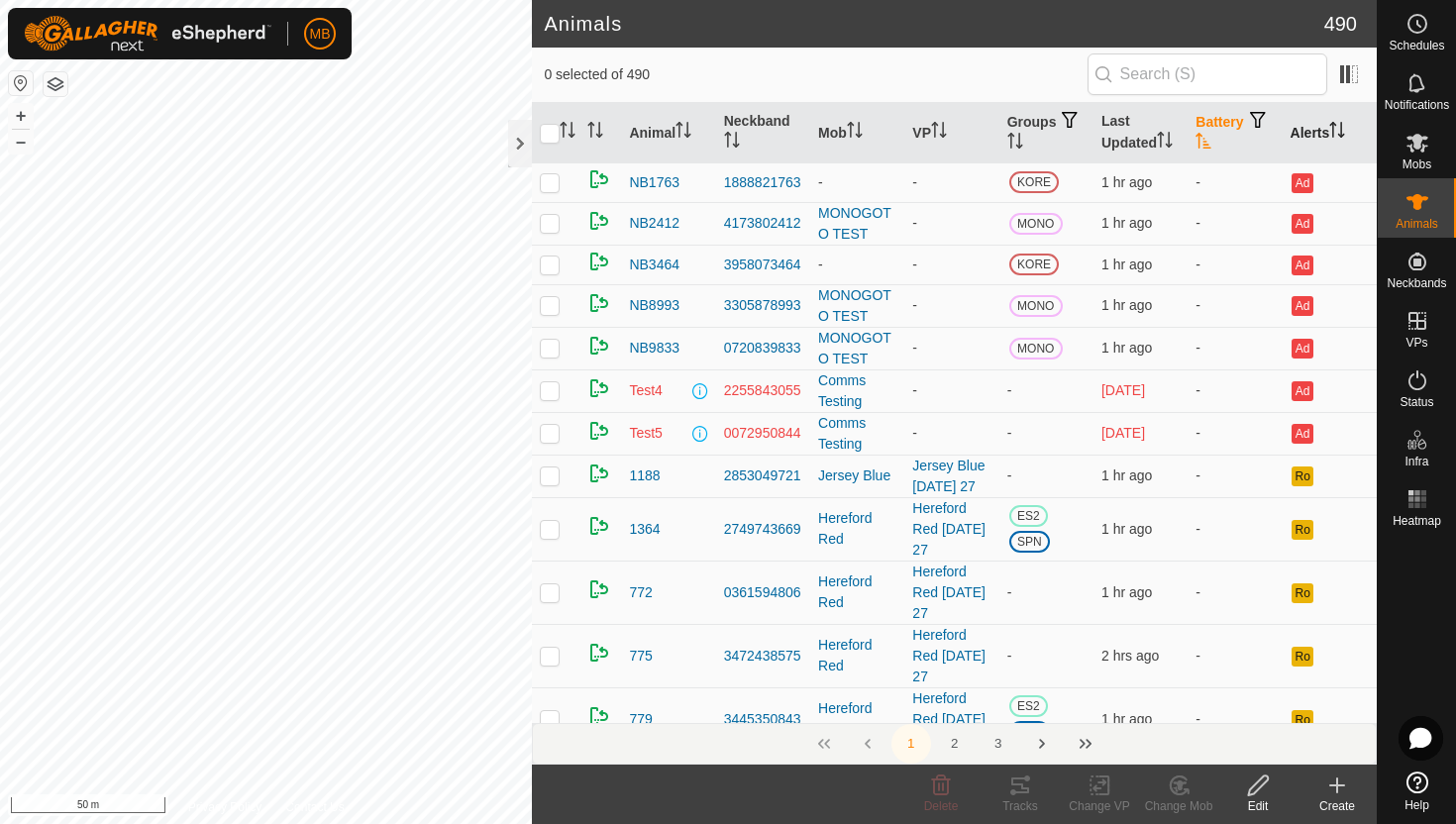 click 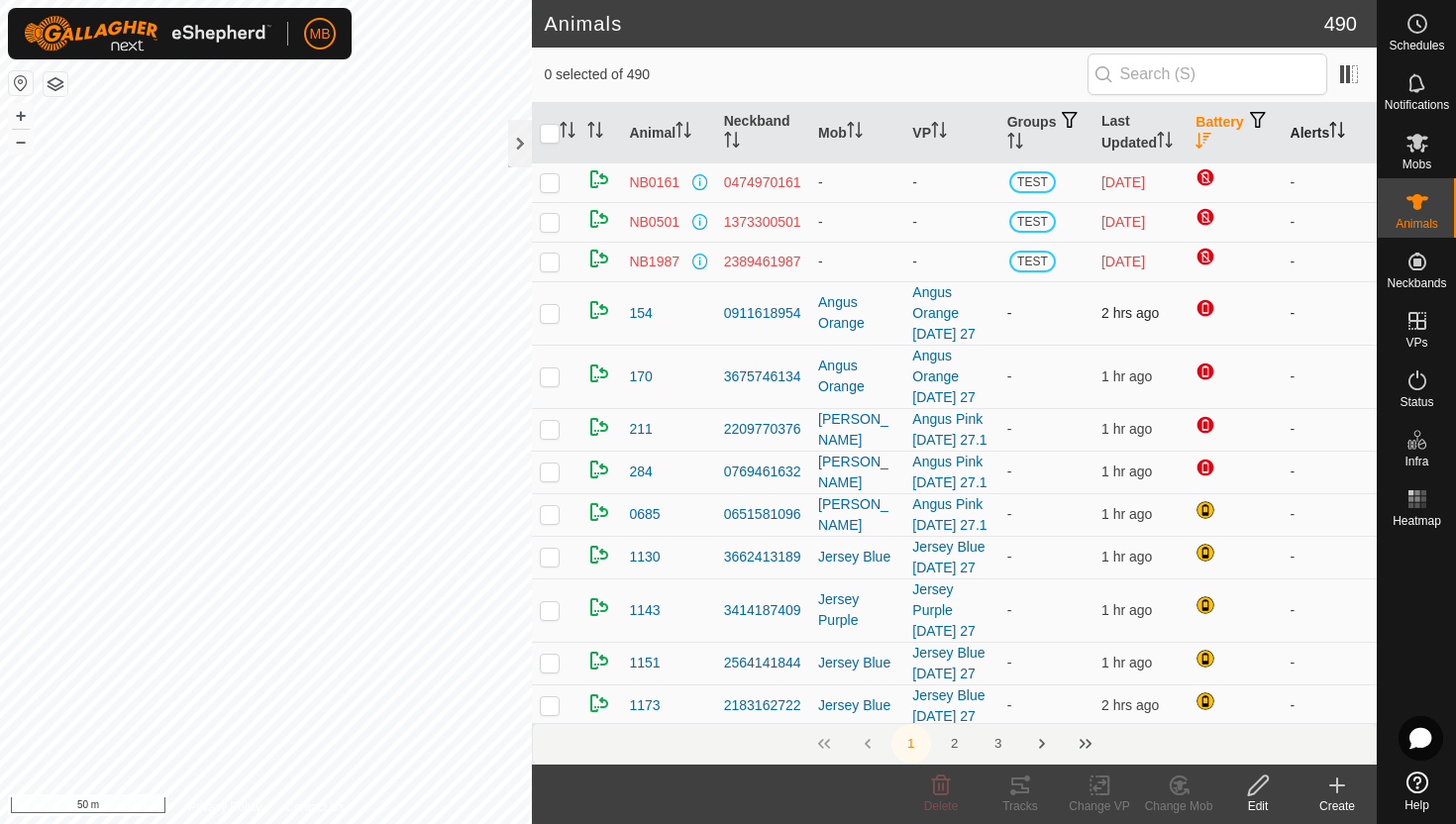 click at bounding box center (550, 313) 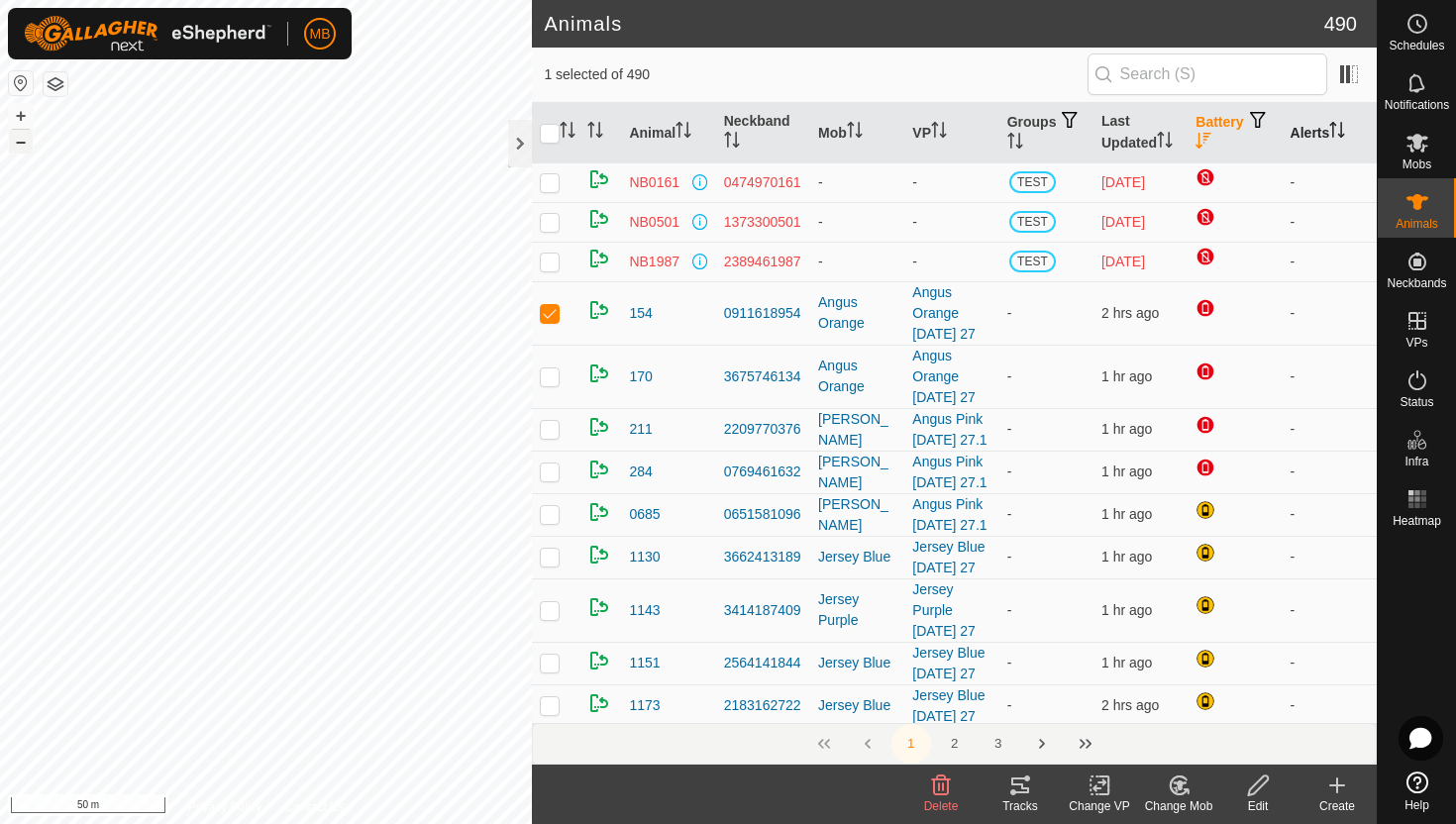 click on "–" at bounding box center (21, 142) 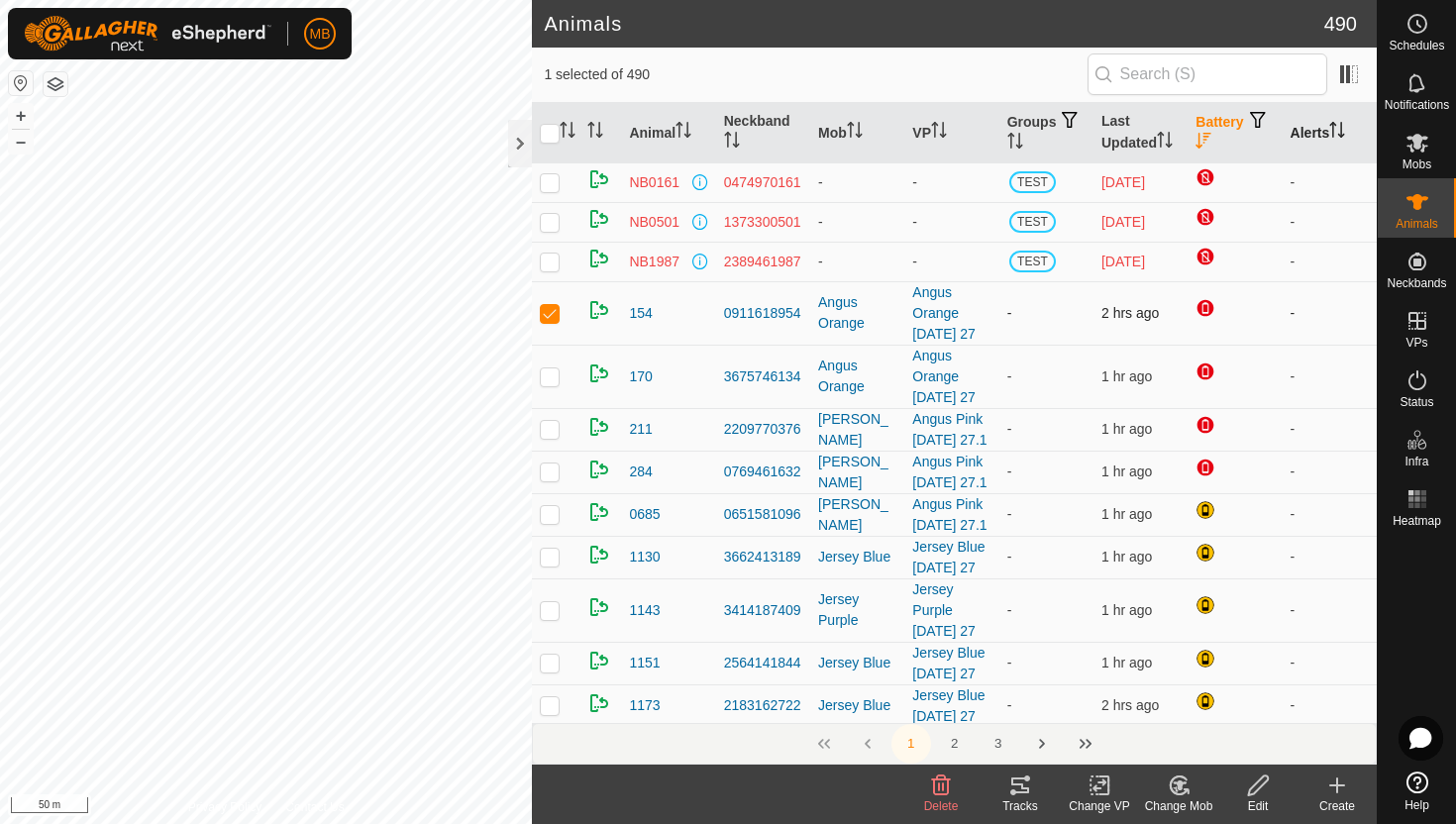 click at bounding box center (550, 313) 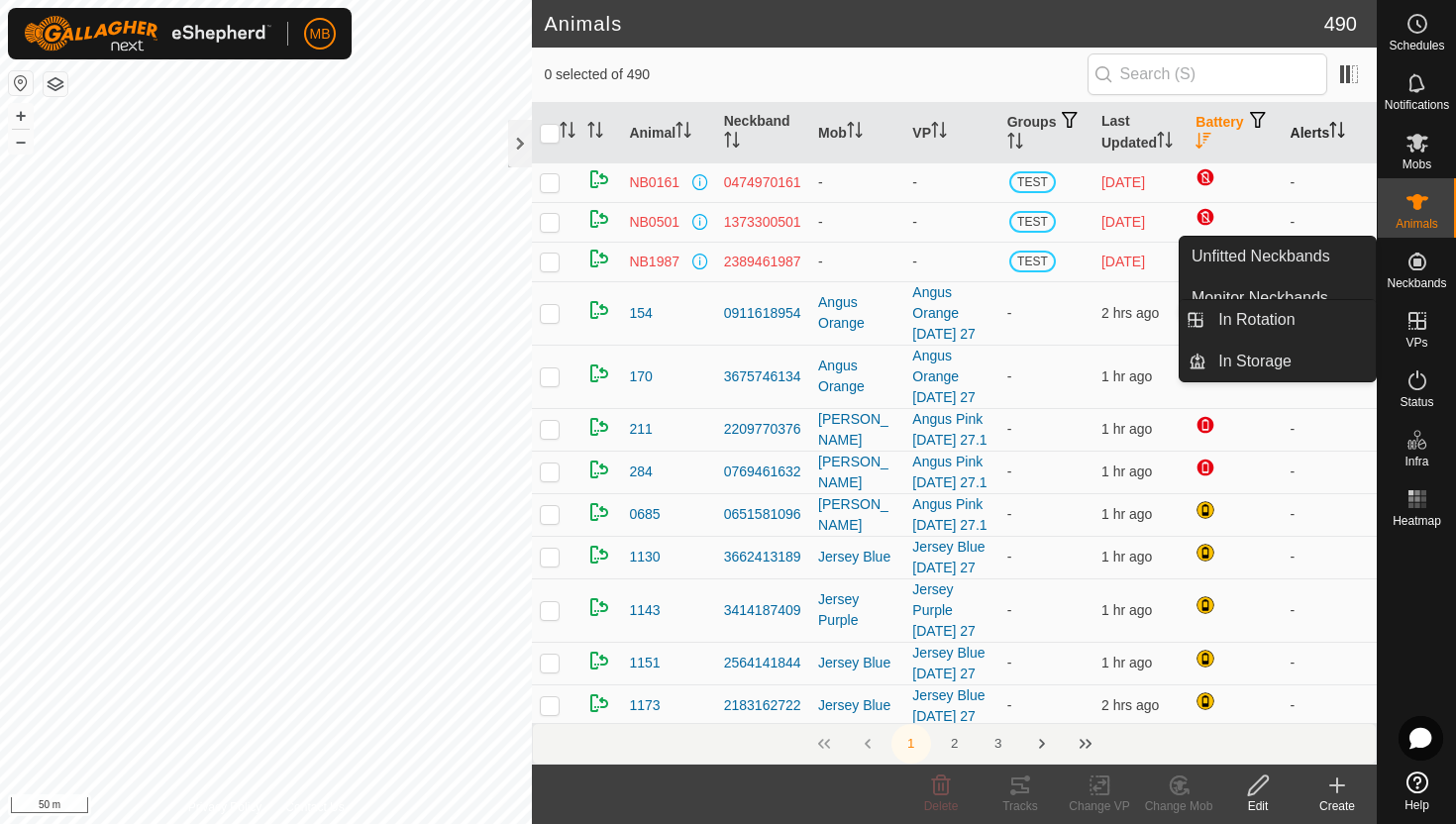 click 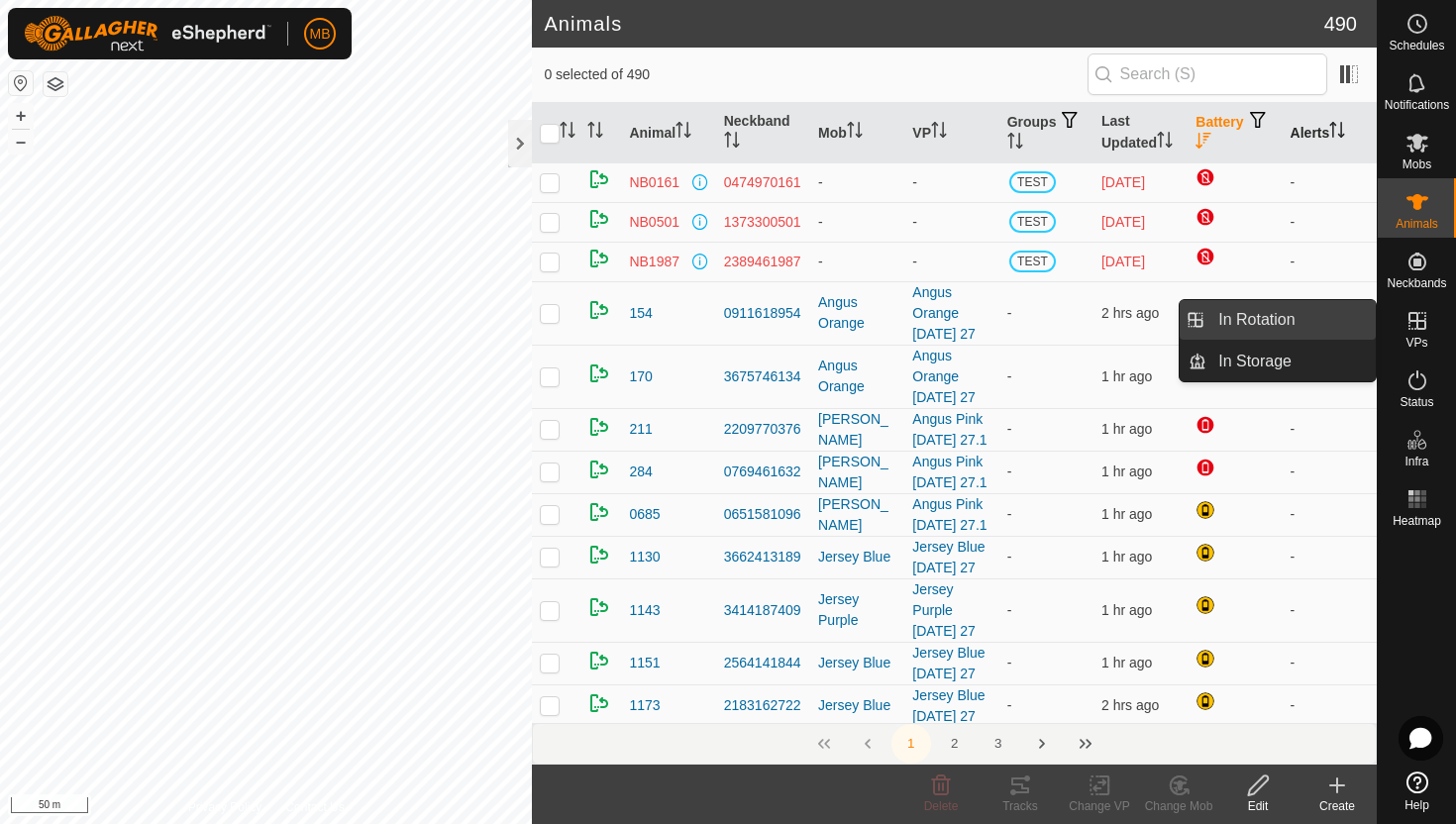 click on "In Rotation" at bounding box center [1291, 320] 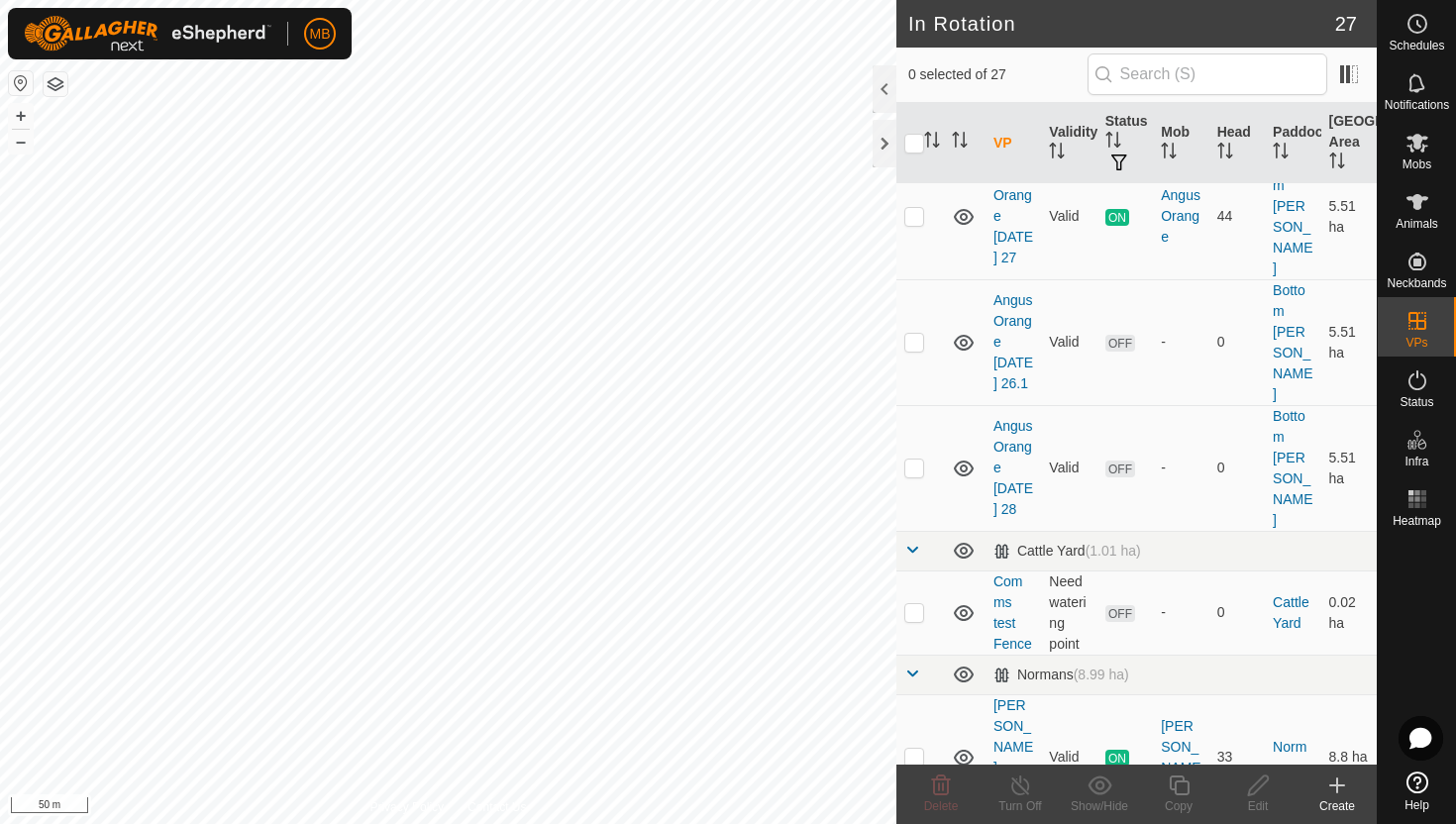 scroll, scrollTop: 449, scrollLeft: 0, axis: vertical 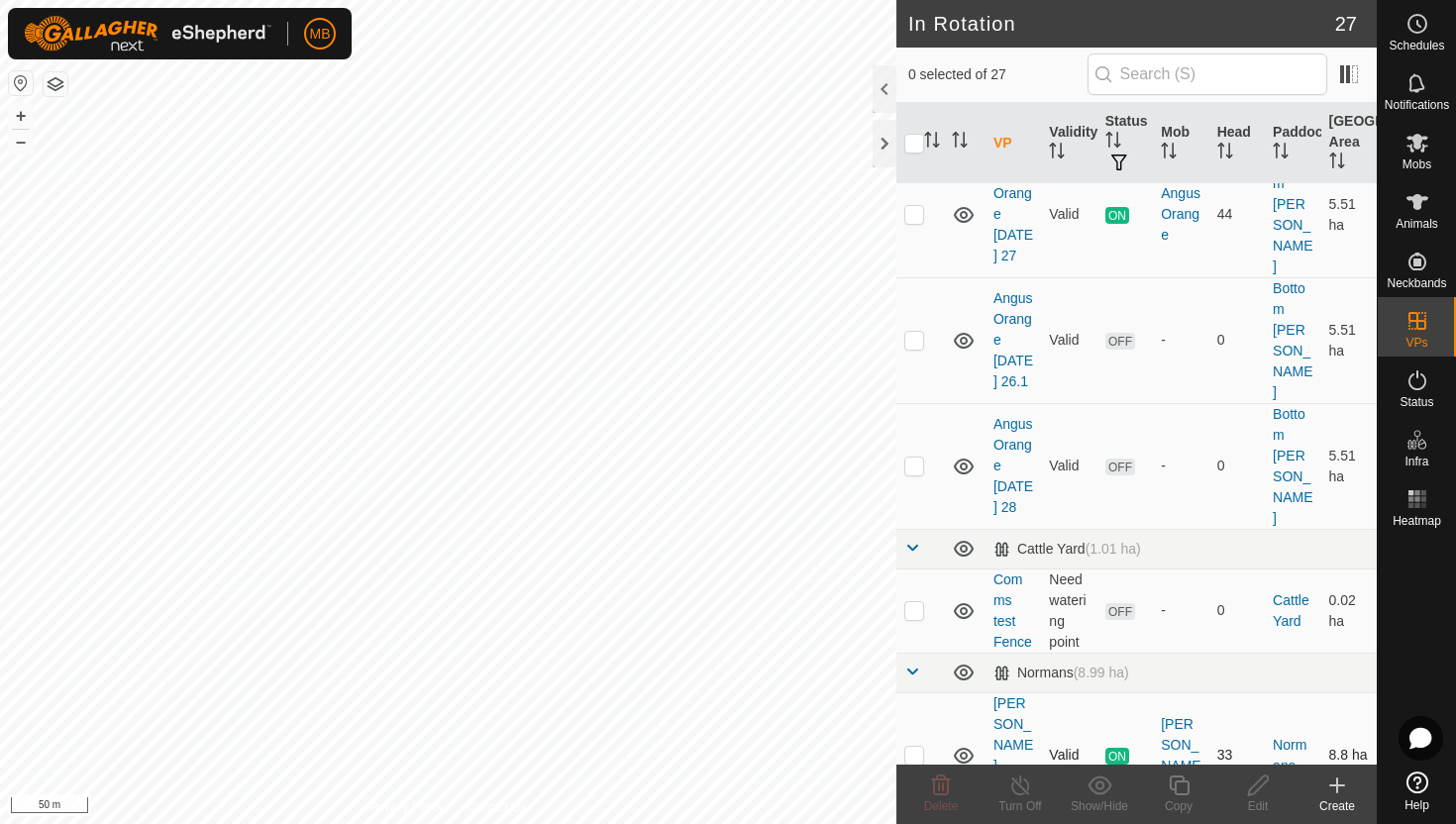 click at bounding box center [914, 755] 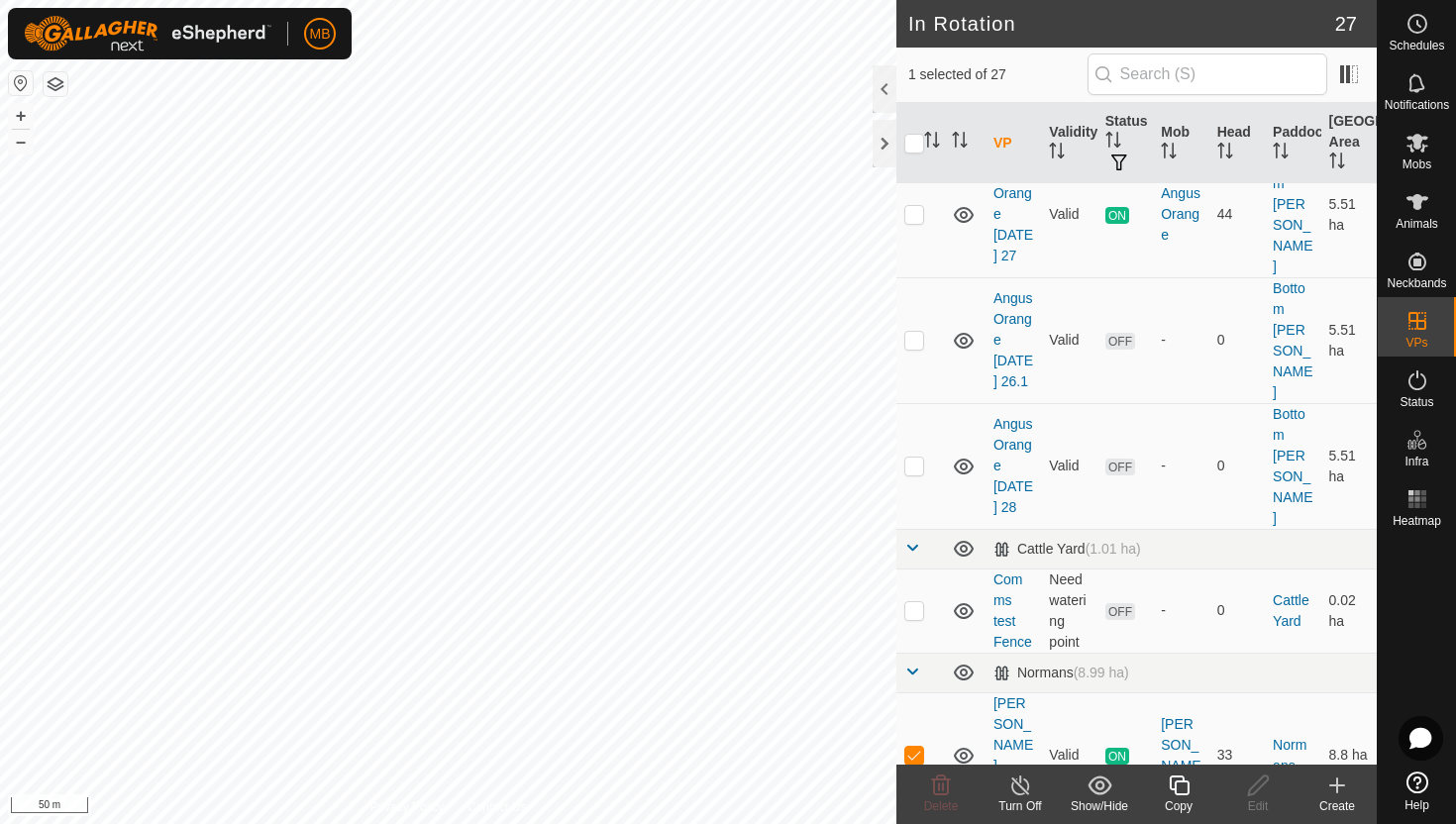 click 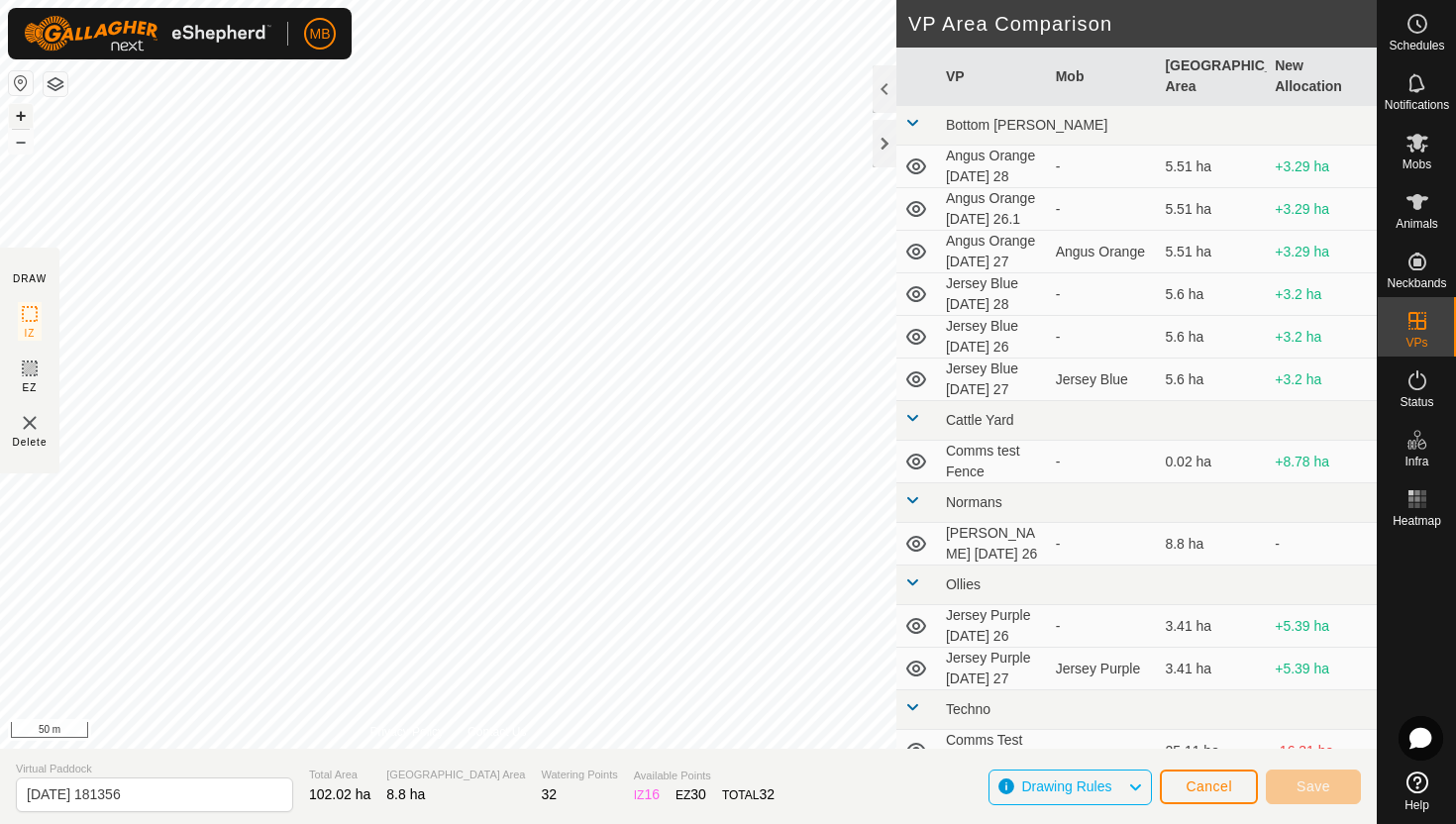 click on "+" at bounding box center (21, 116) 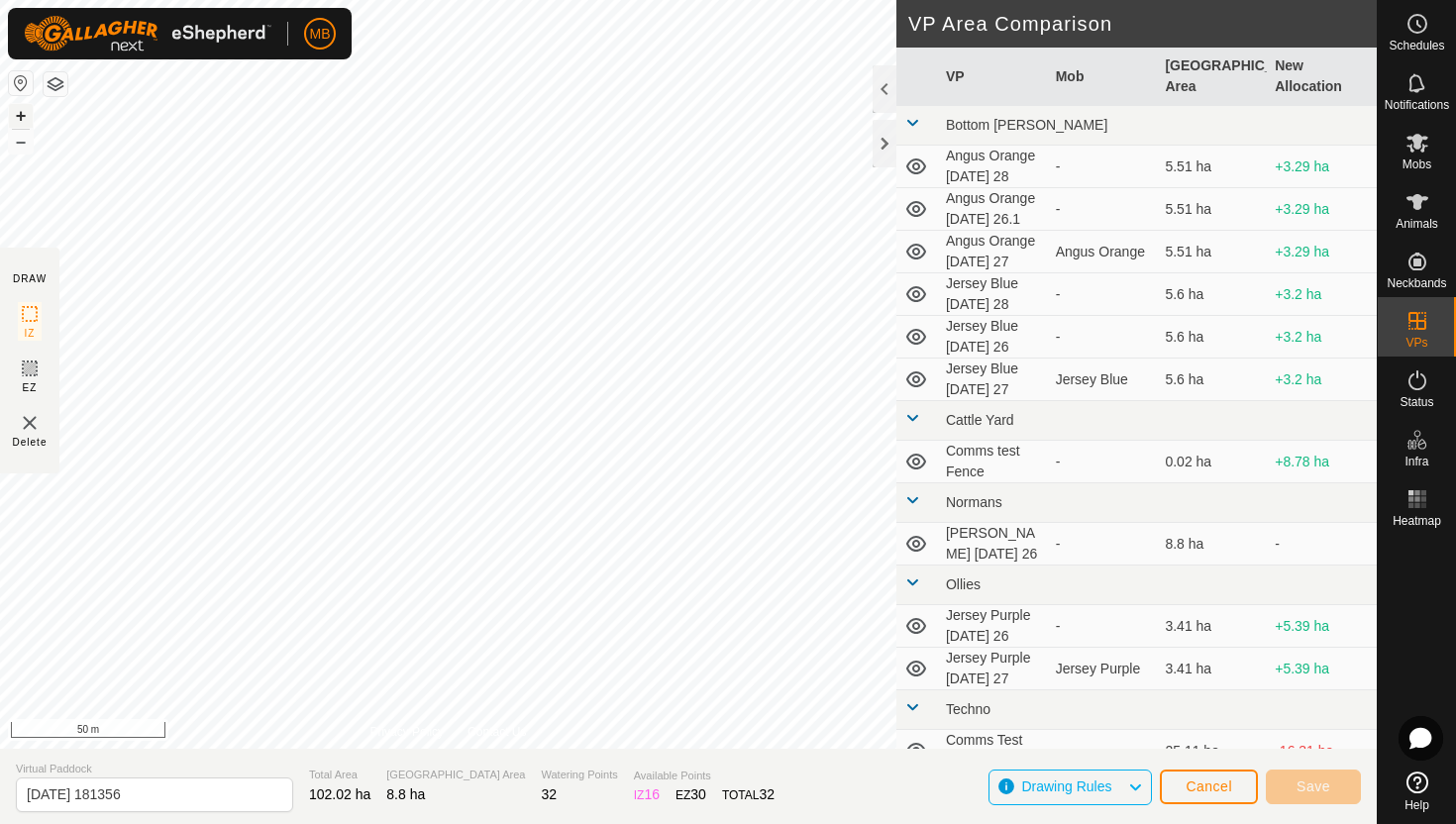 click on "+" at bounding box center (21, 116) 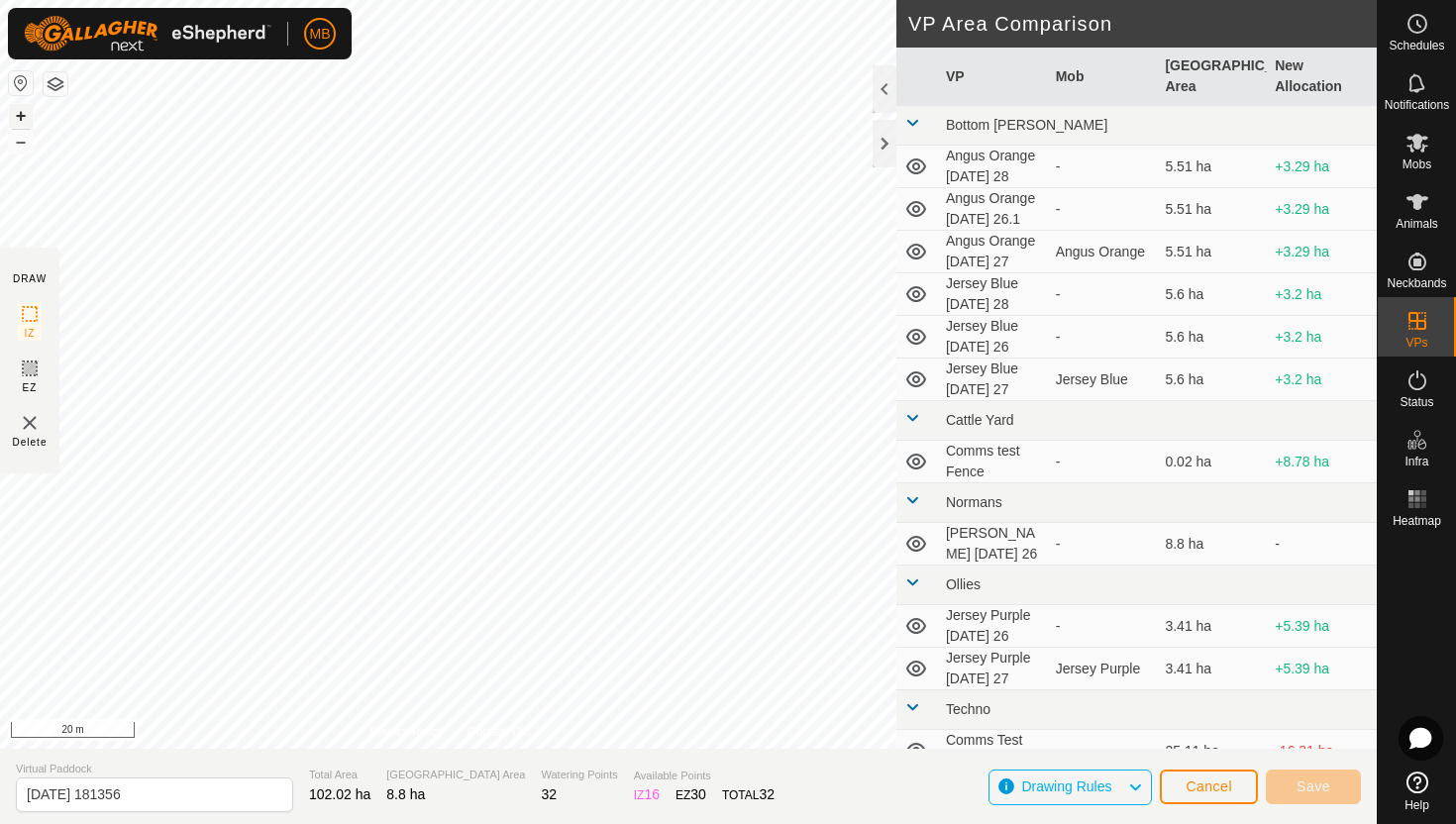 click on "+" at bounding box center (21, 116) 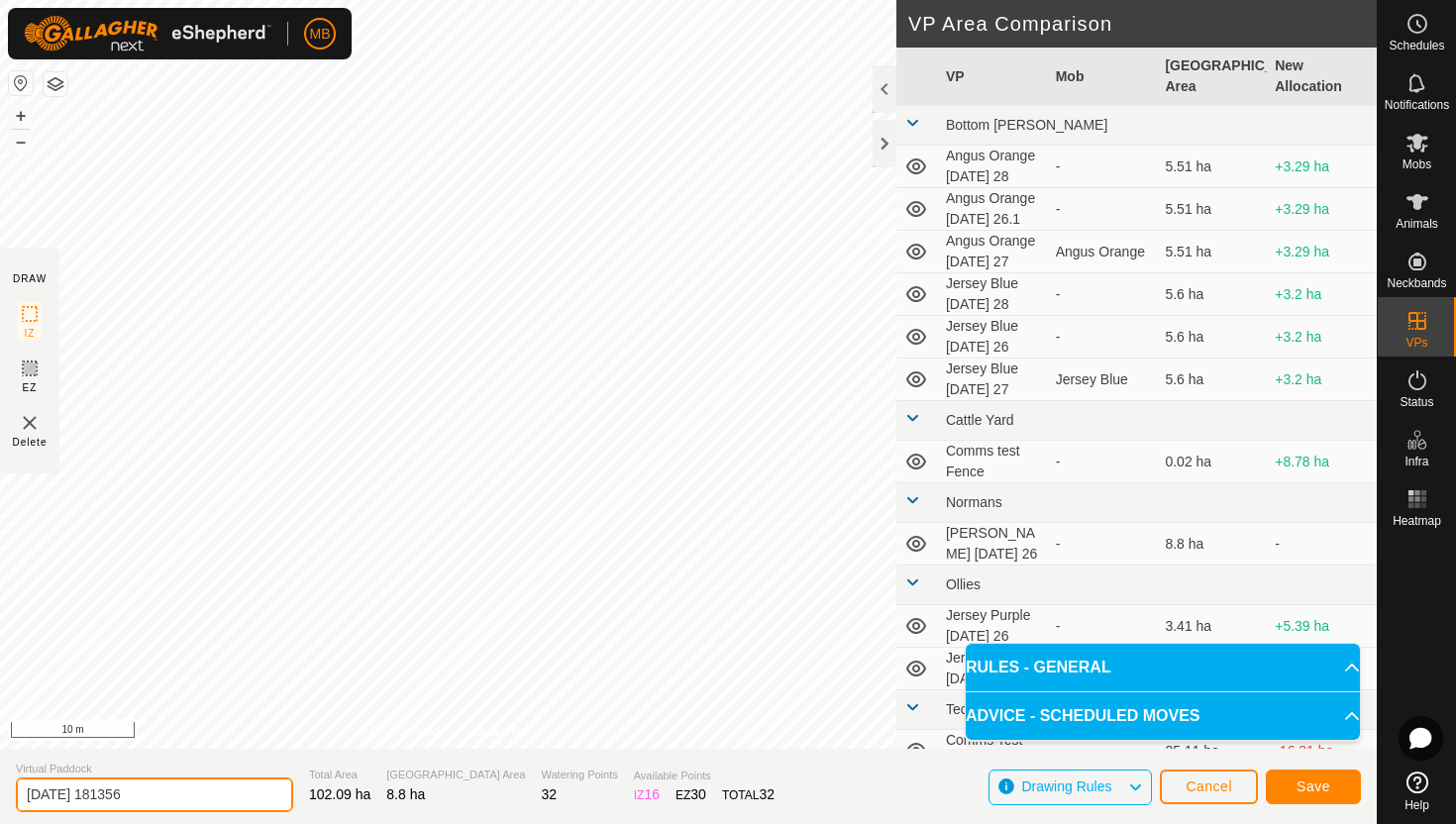 click on "[DATE] 181356" 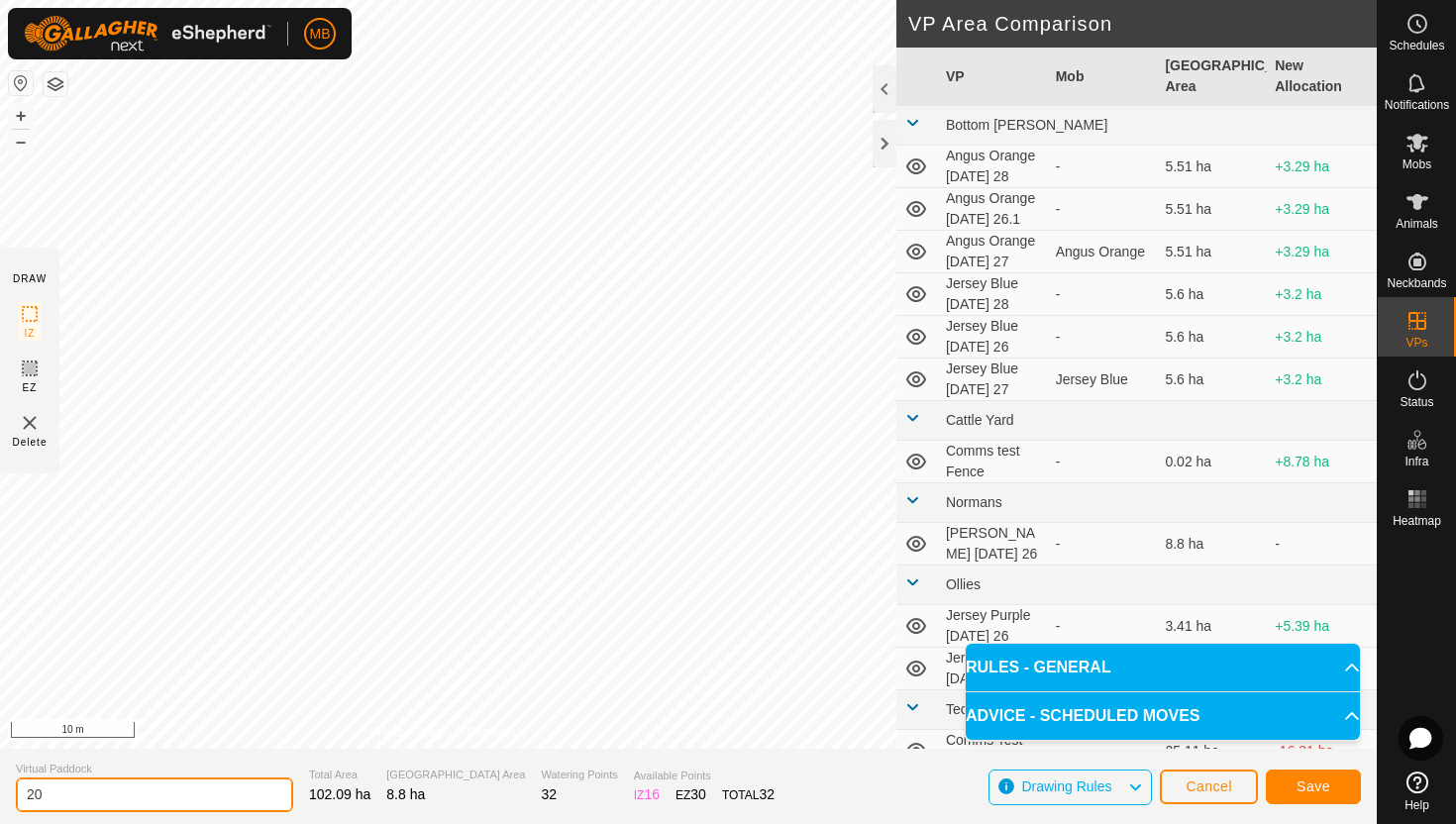 type on "2" 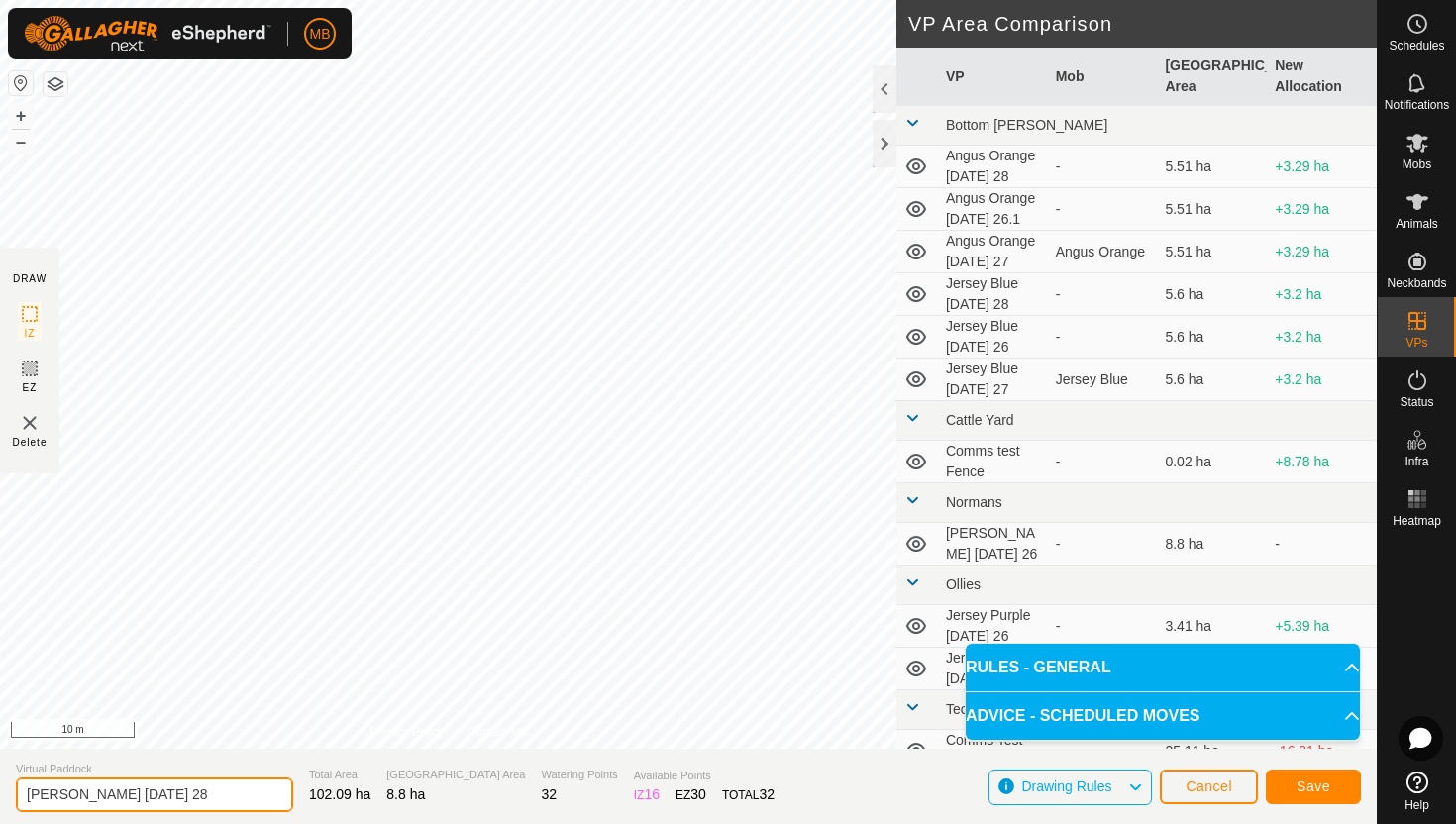 type on "[PERSON_NAME] [DATE] 28" 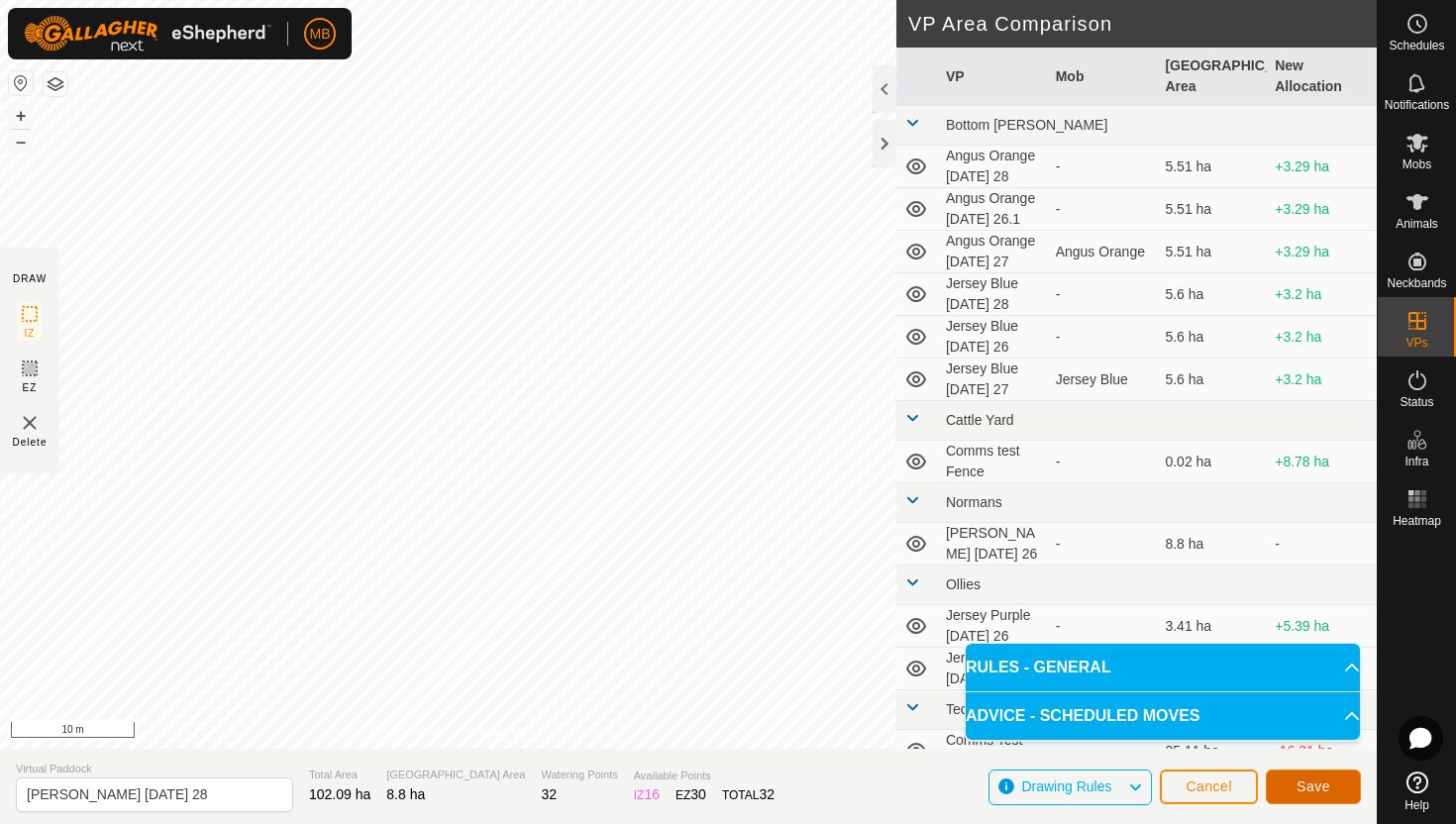 click on "Save" 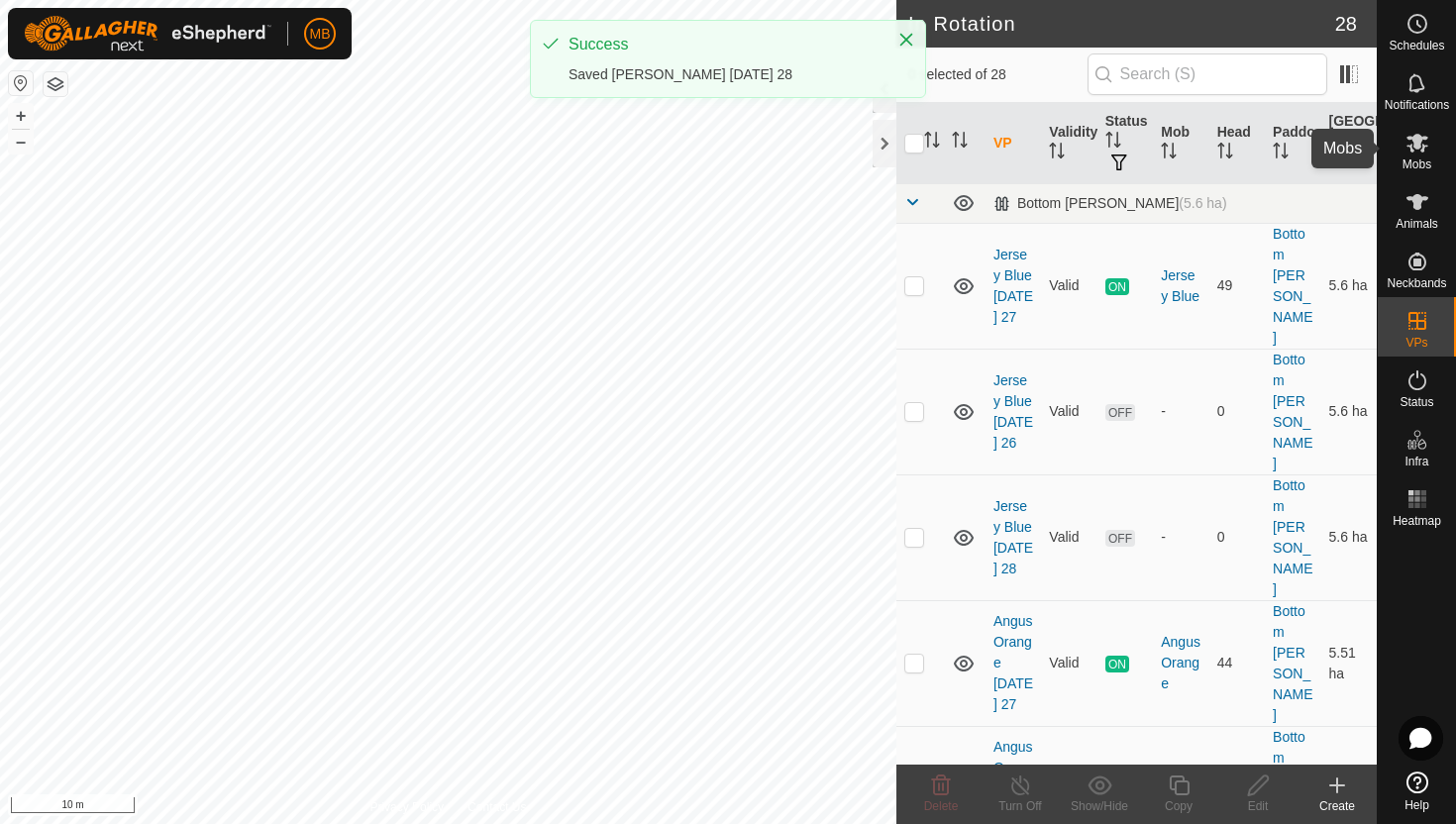click 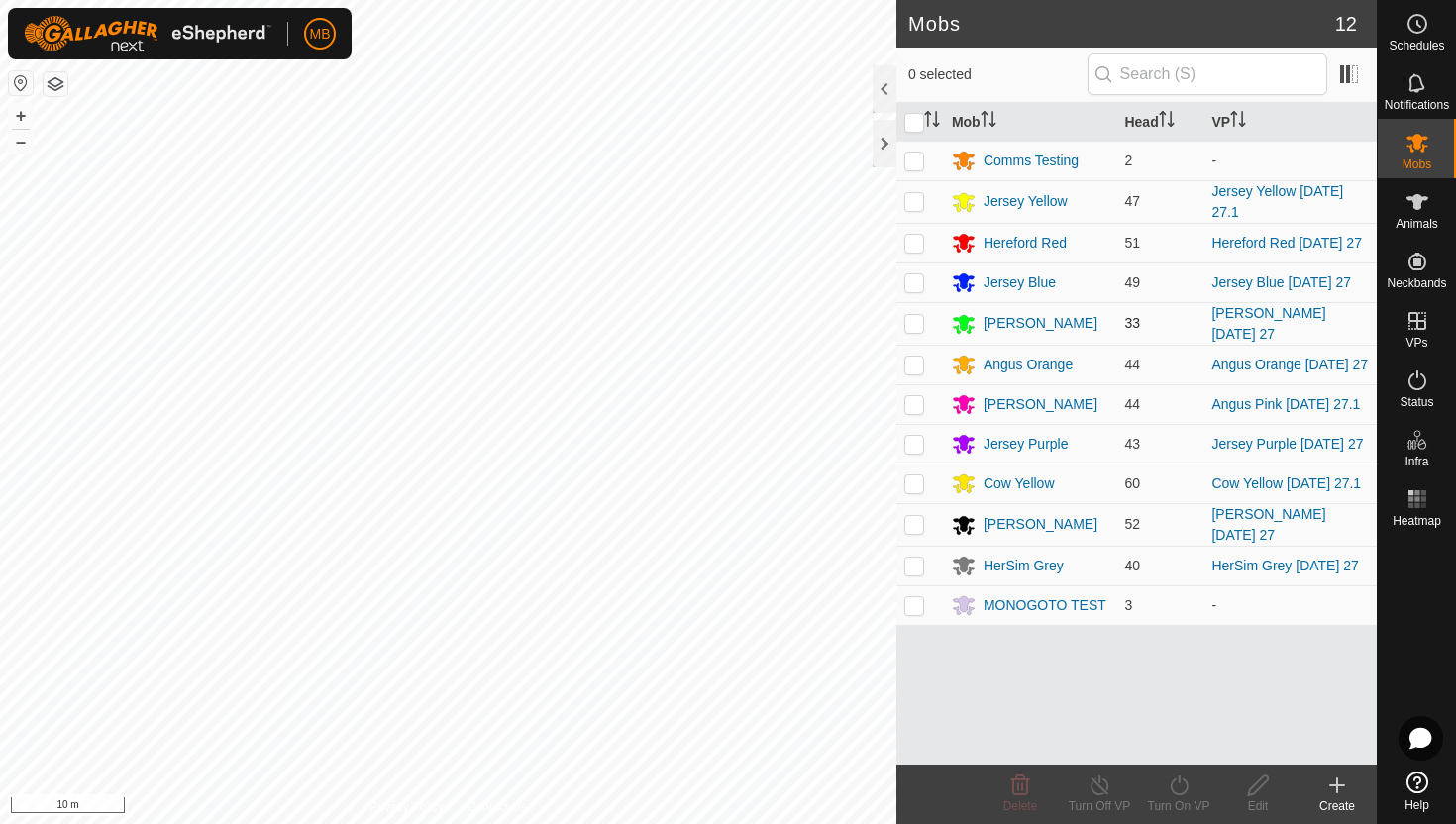 click at bounding box center (914, 323) 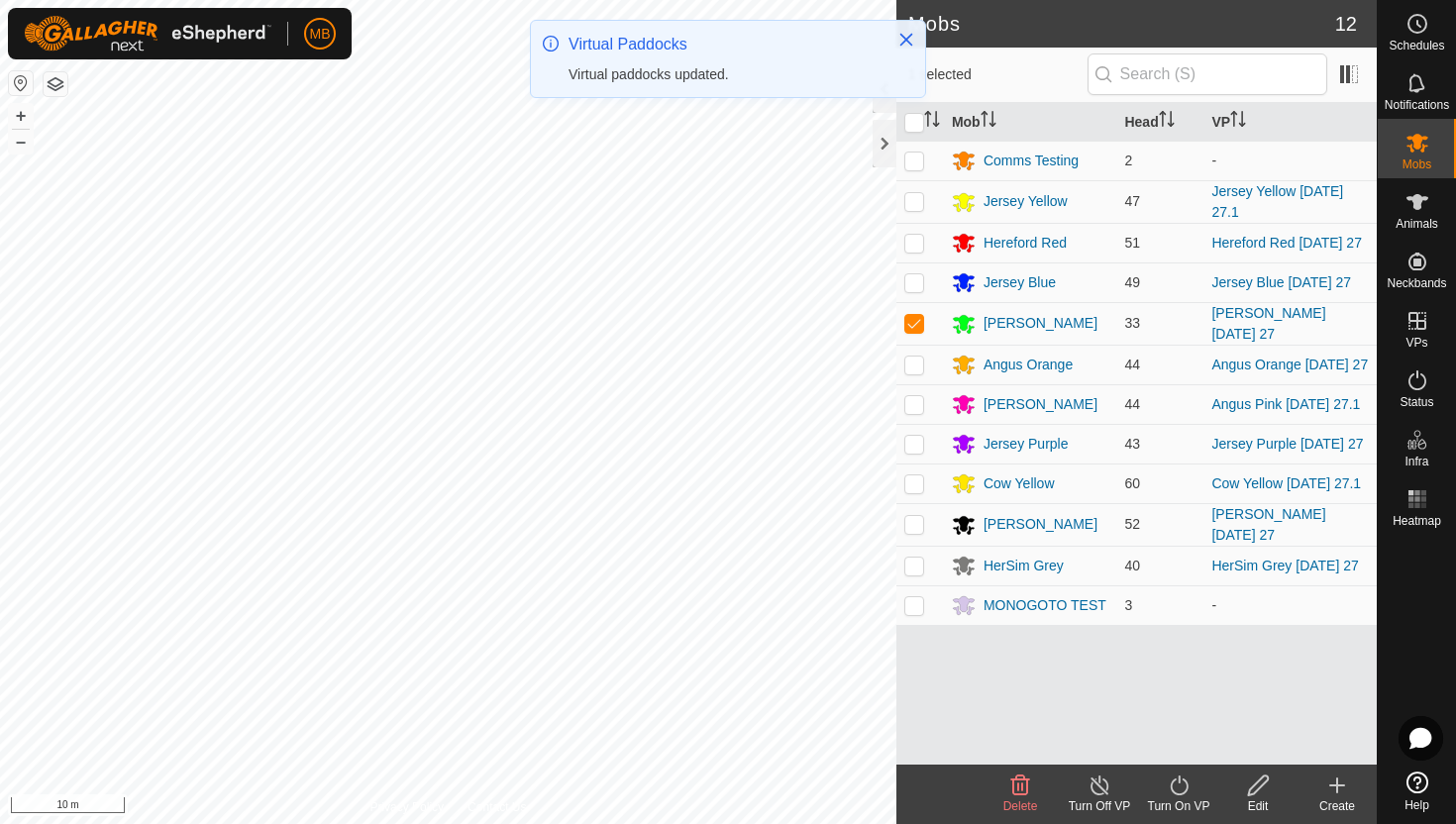 click 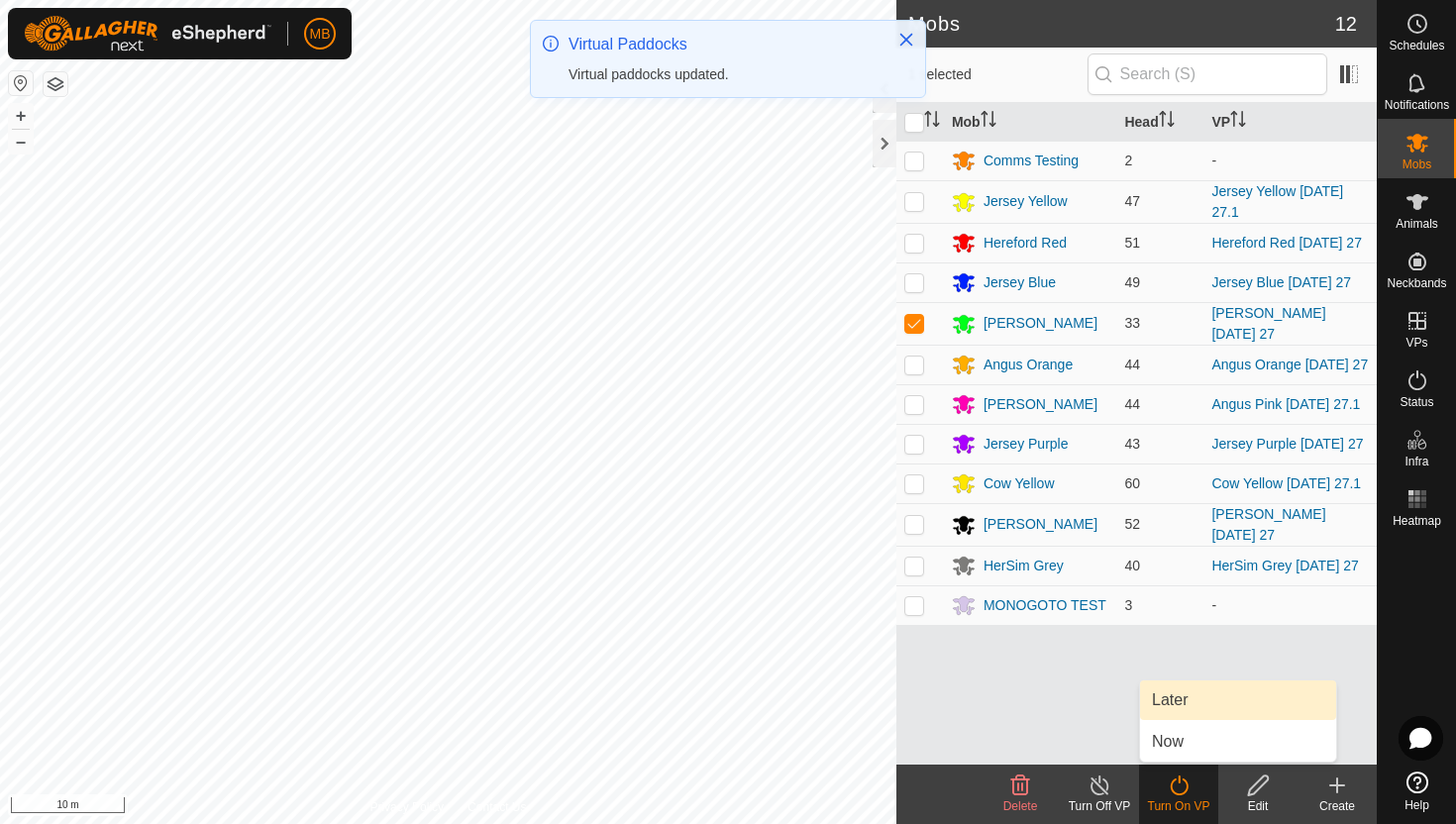 click on "Later" at bounding box center [1238, 700] 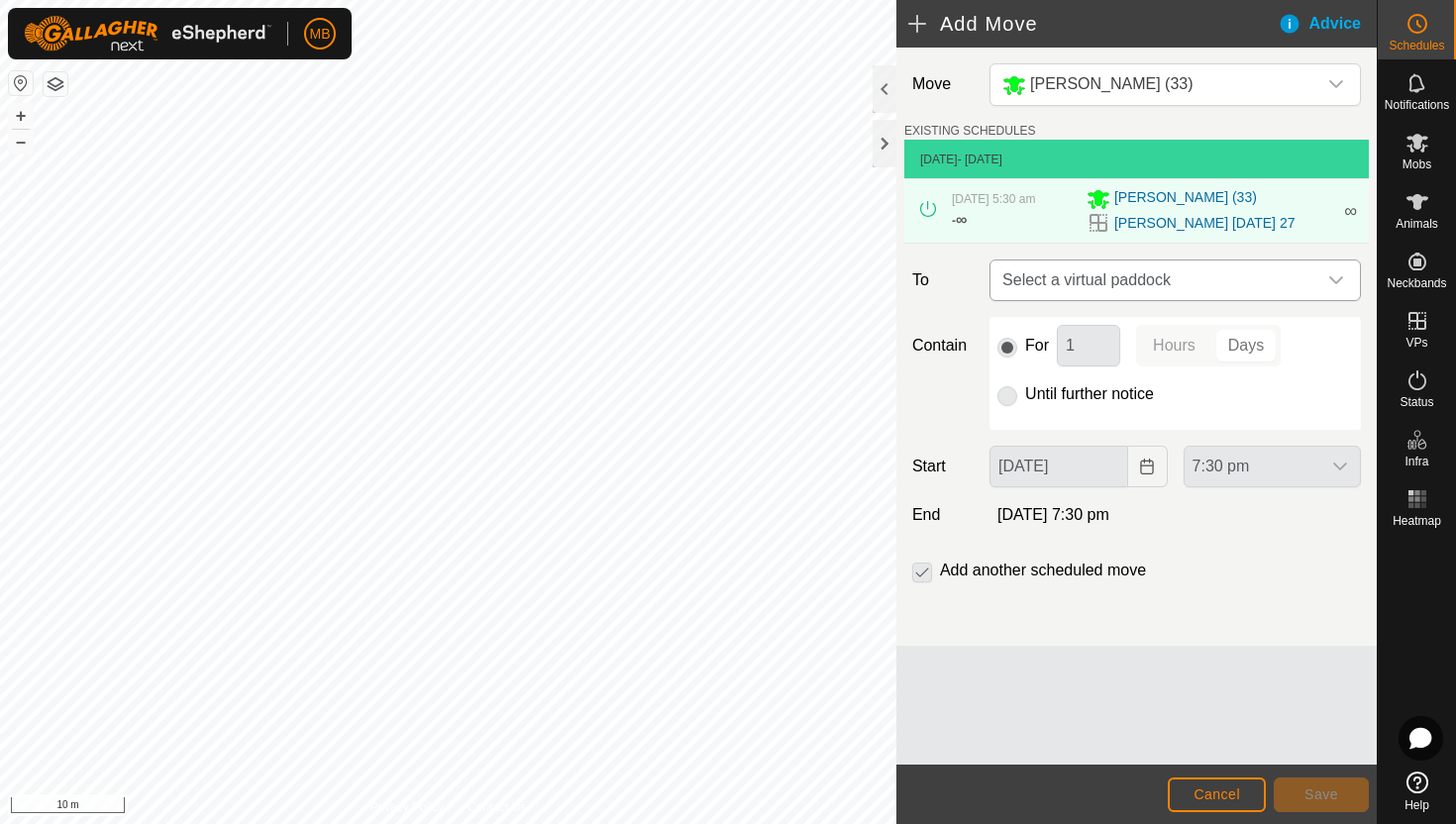 click 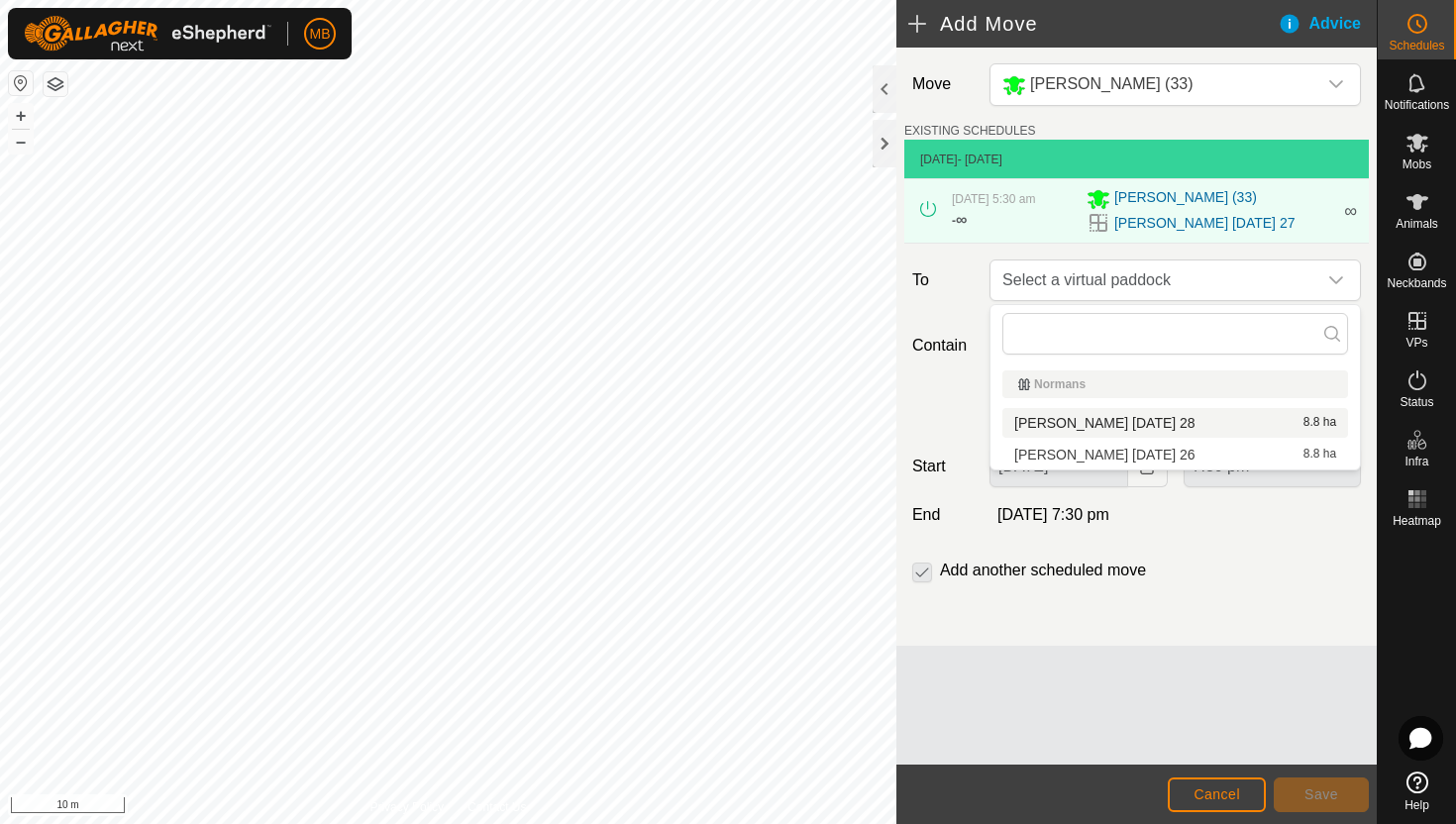 click on "[PERSON_NAME] [DATE] 28  8.8 ha" at bounding box center (1175, 423) 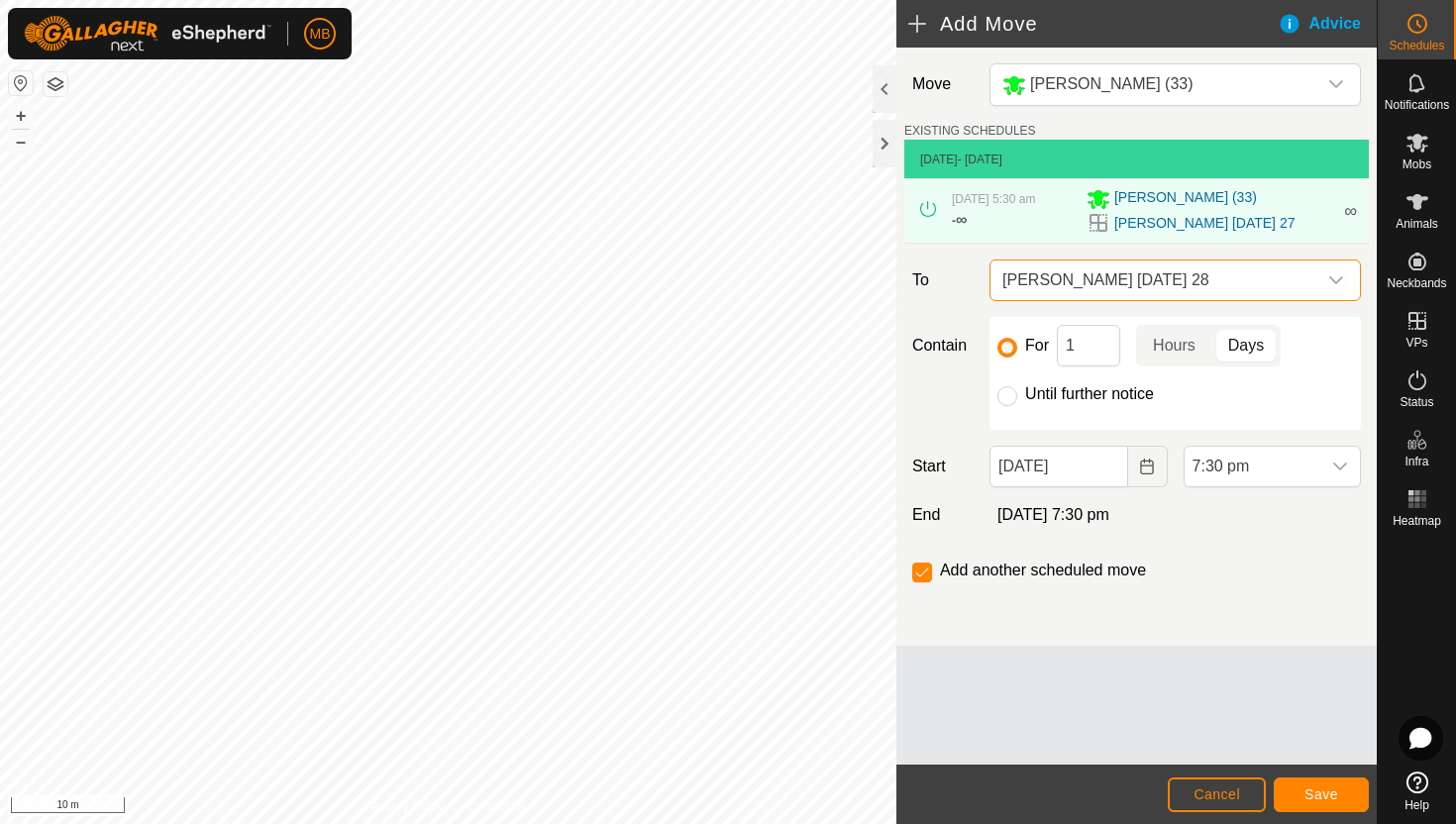 click on "Until further notice" 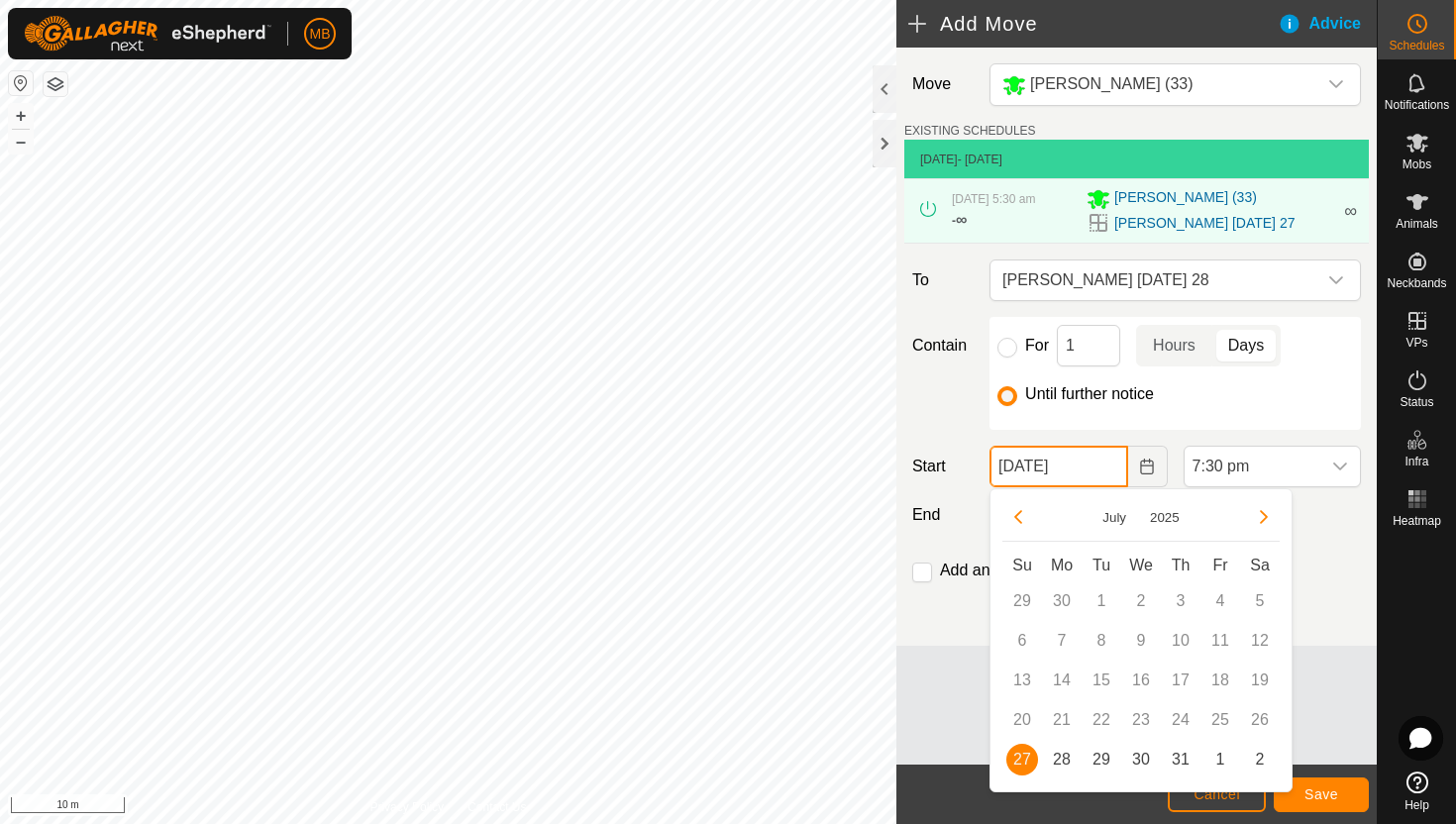 click on "[DATE]" 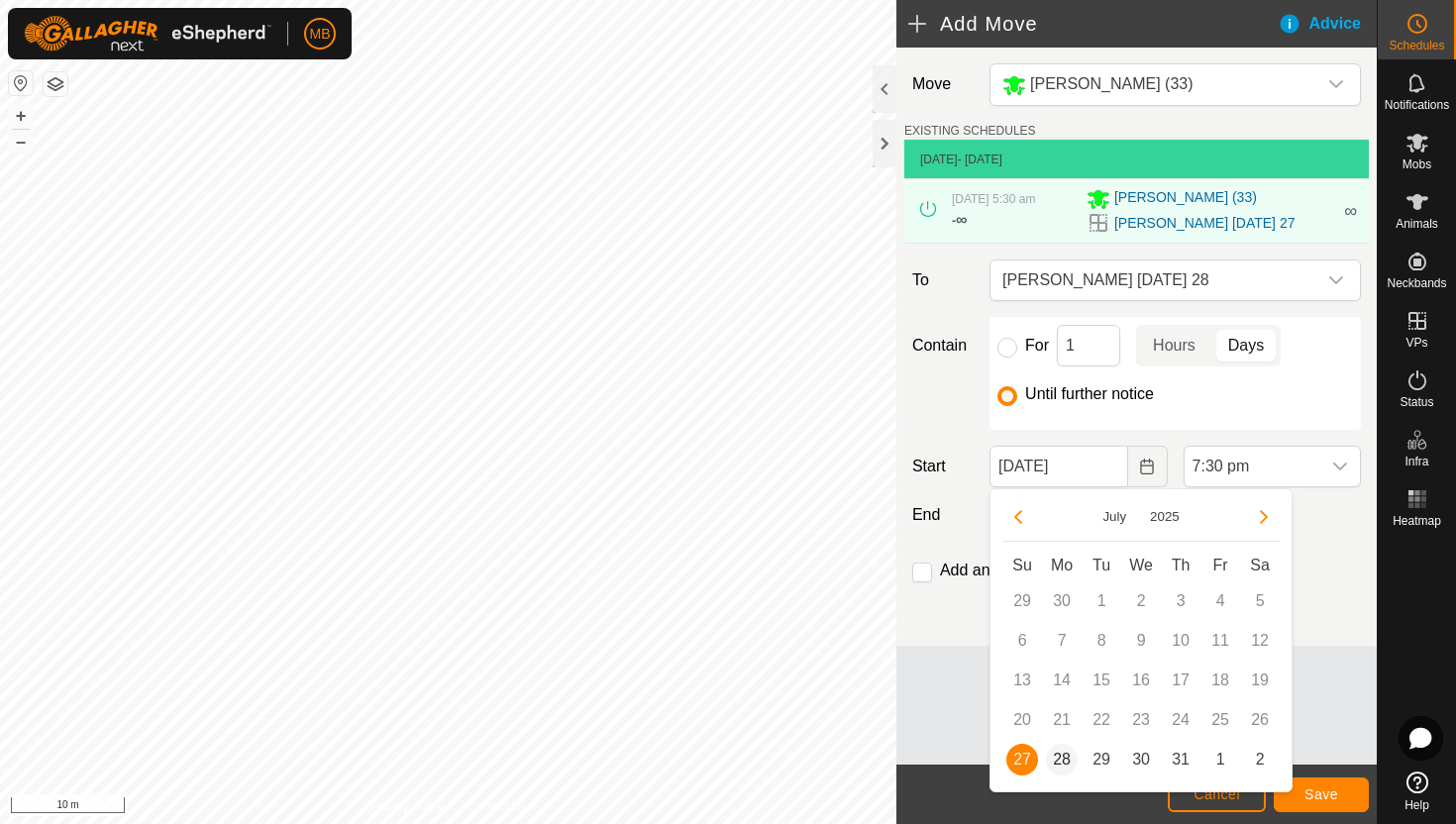 click on "28" at bounding box center (1062, 760) 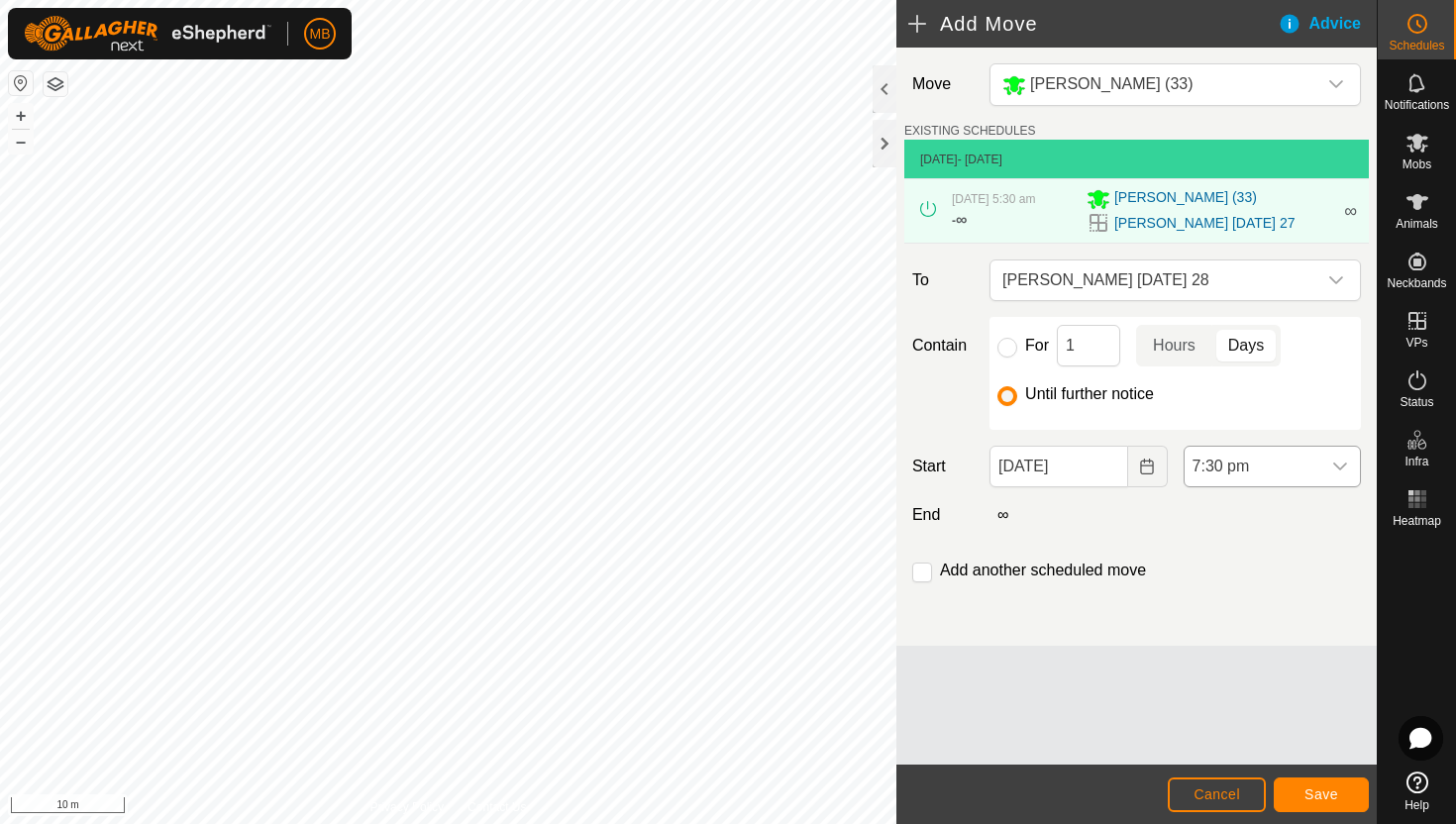 click on "7:30 pm" at bounding box center [1252, 466] 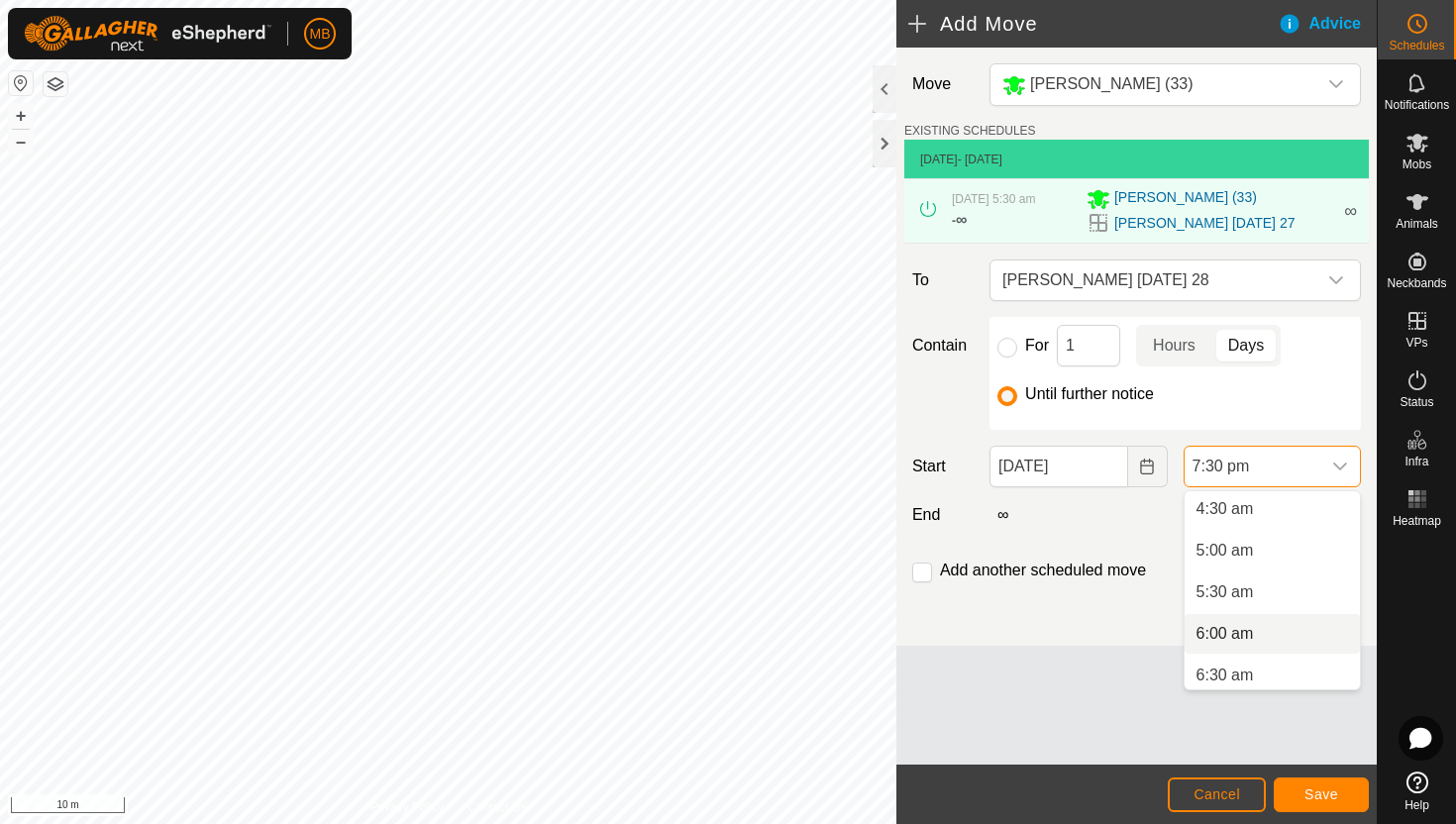 scroll, scrollTop: 371, scrollLeft: 0, axis: vertical 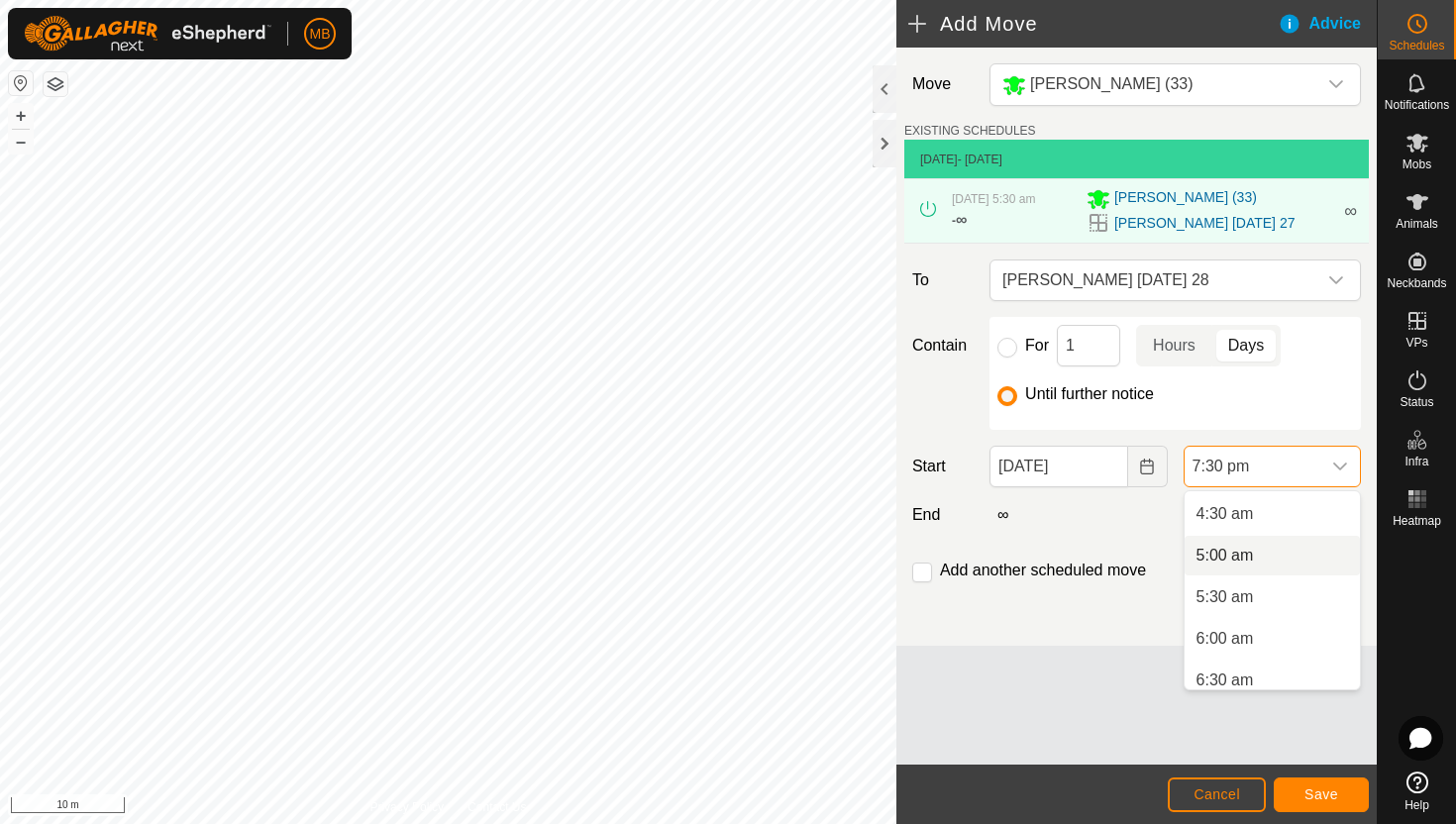 click on "5:00 am" at bounding box center [1272, 556] 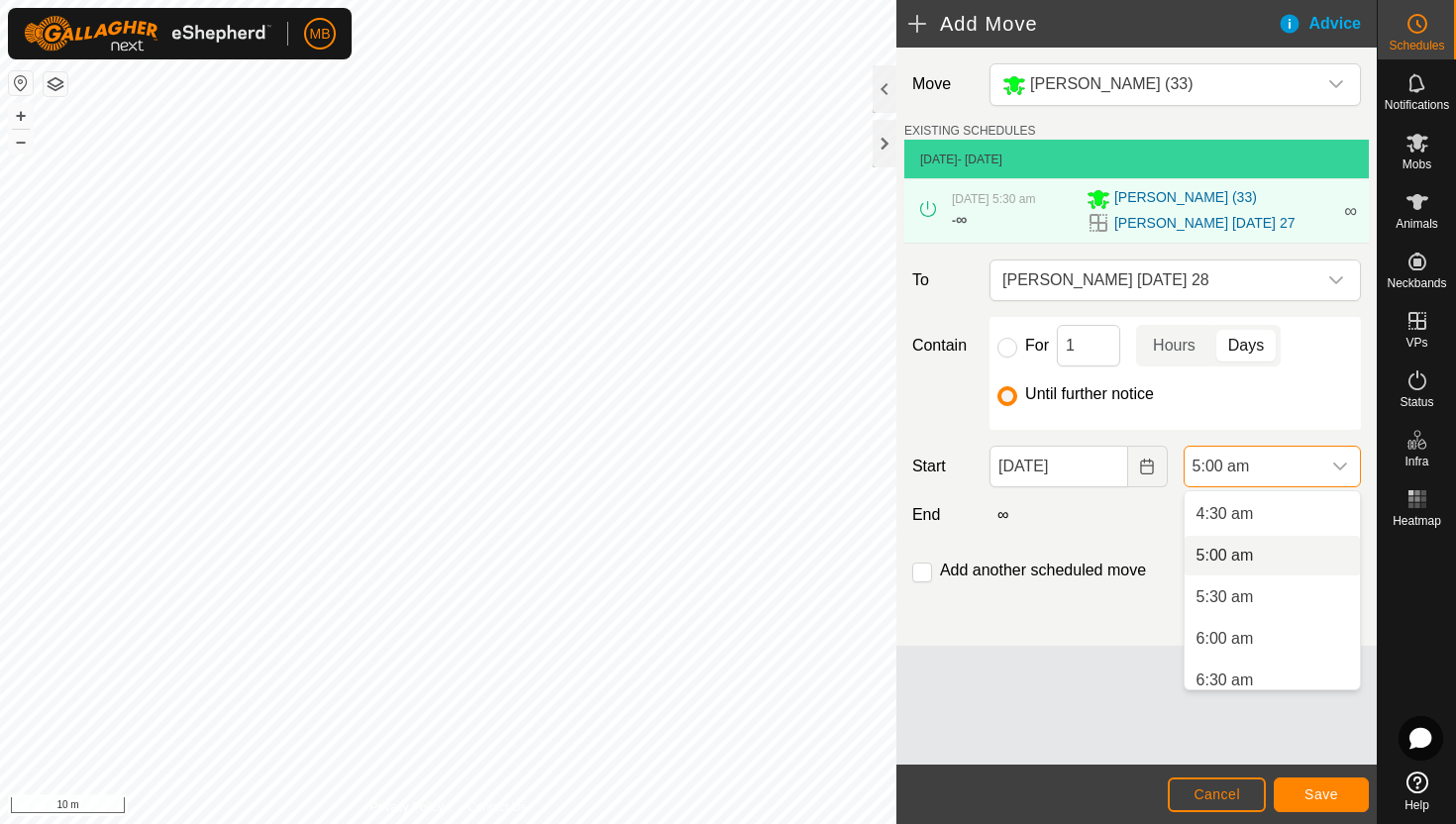 scroll, scrollTop: 0, scrollLeft: 0, axis: both 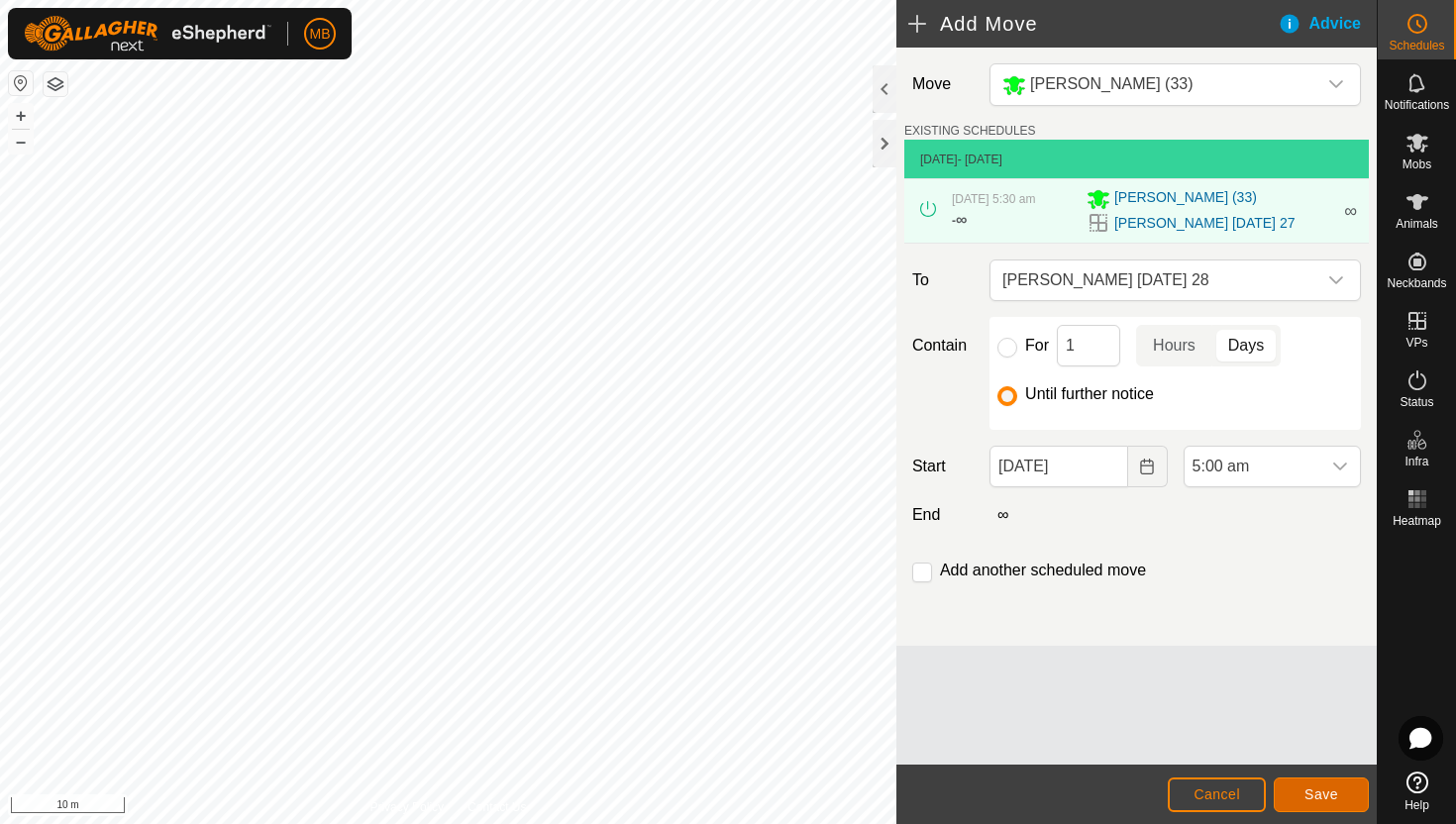 click on "Save" 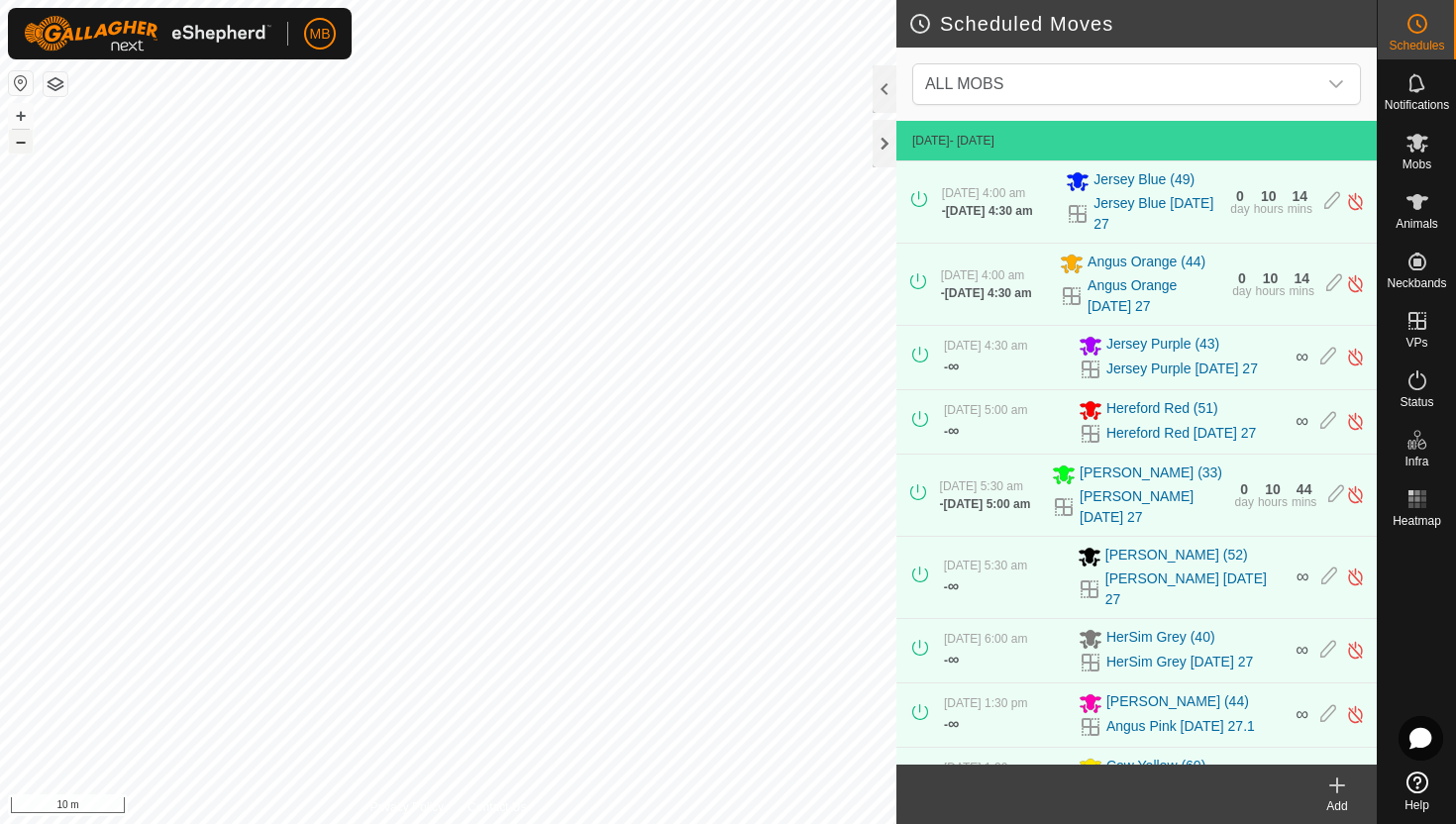 click on "–" at bounding box center [21, 142] 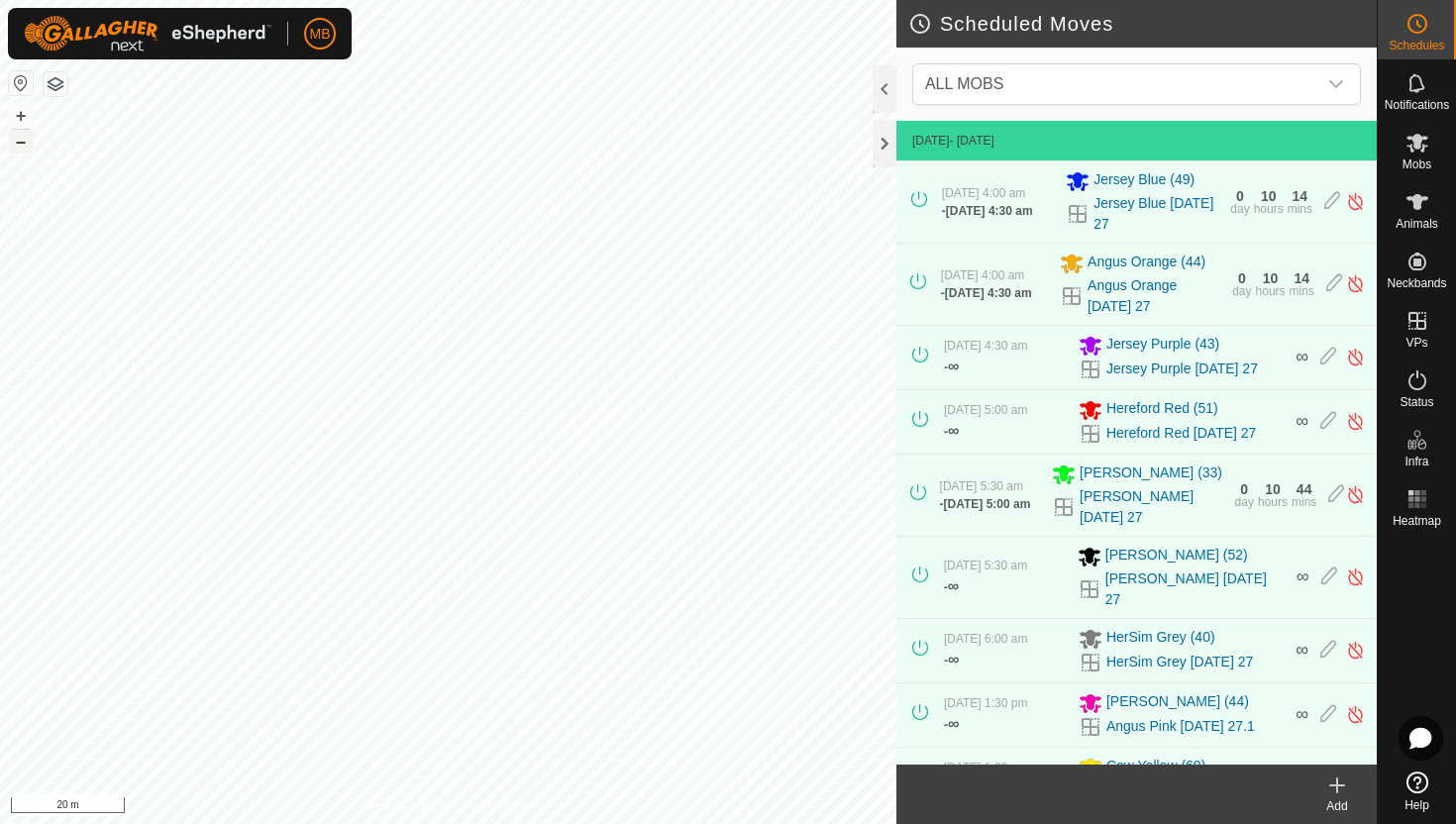 click on "–" at bounding box center [21, 142] 